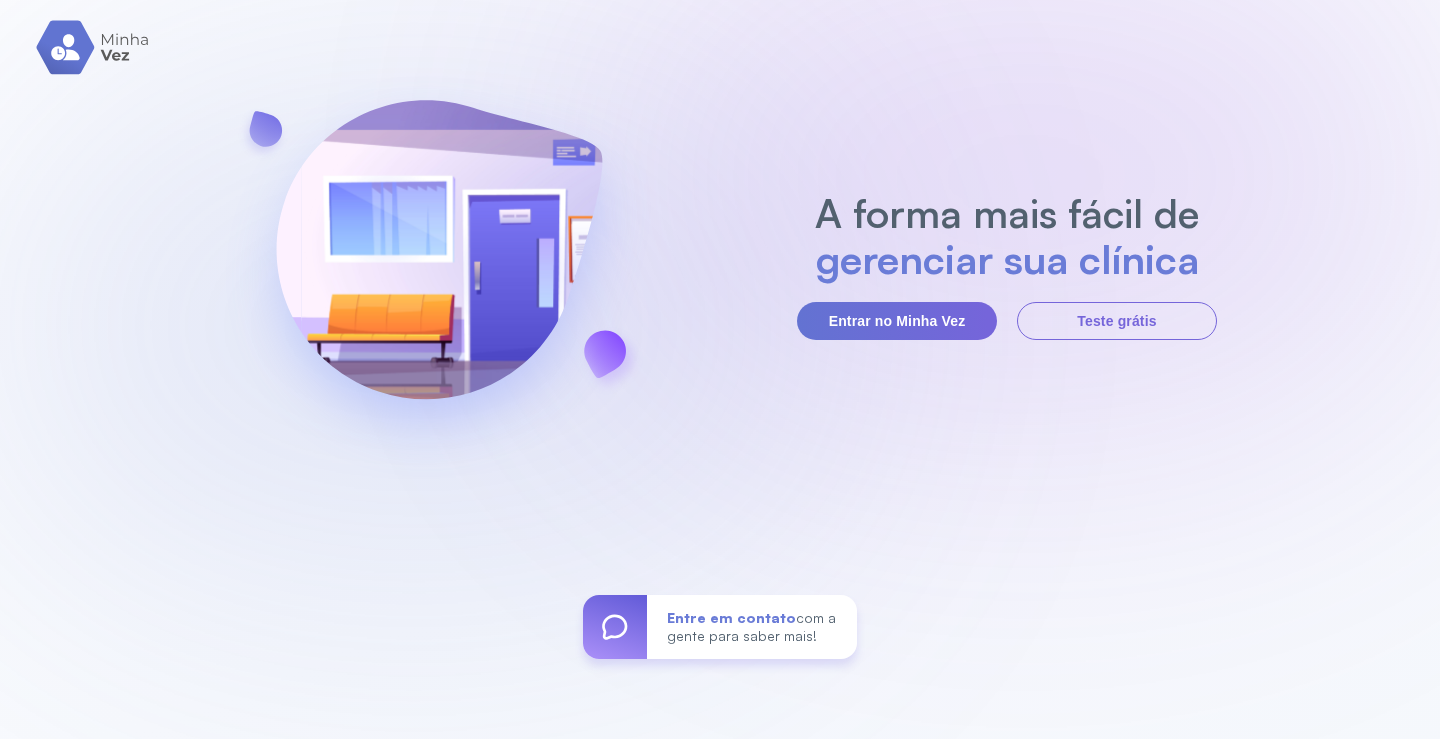 scroll, scrollTop: 0, scrollLeft: 0, axis: both 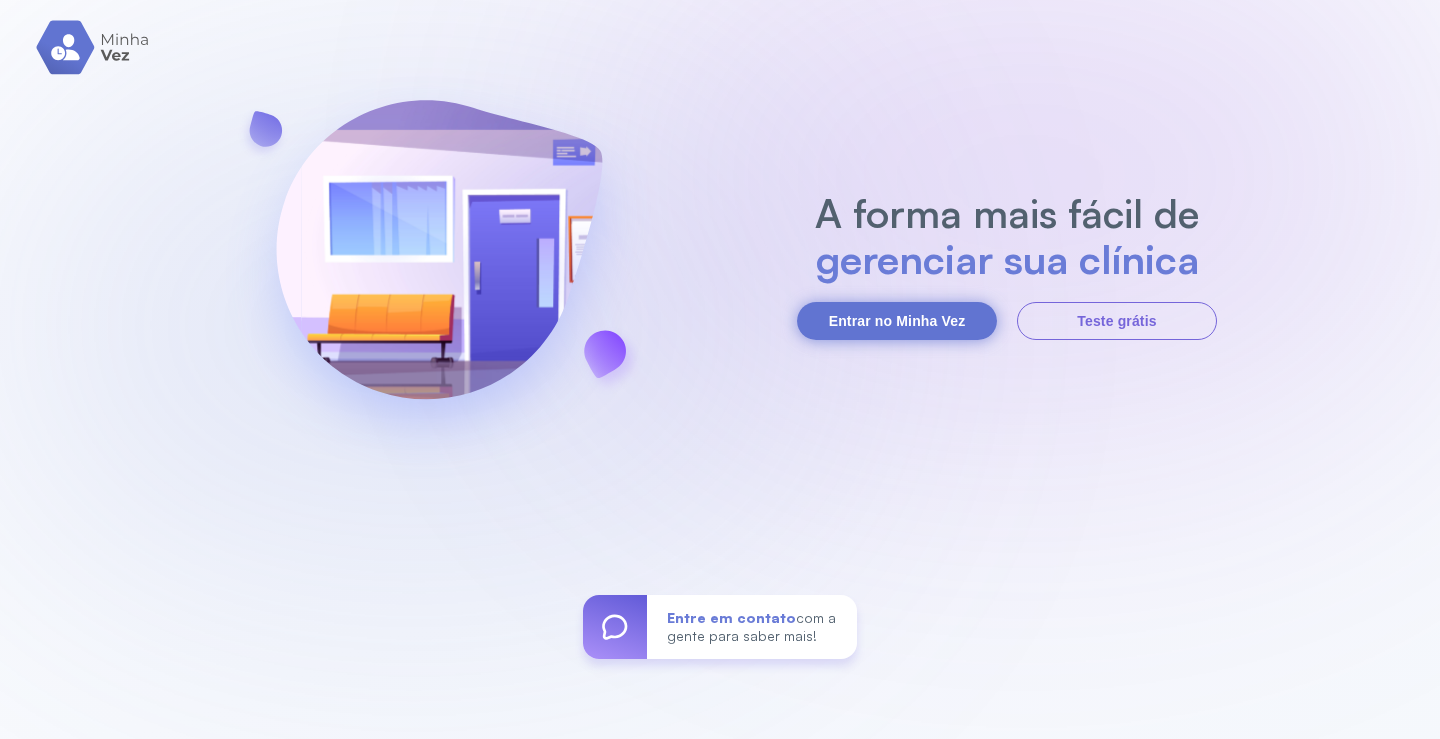 click on "Entrar no Minha Vez" at bounding box center (897, 321) 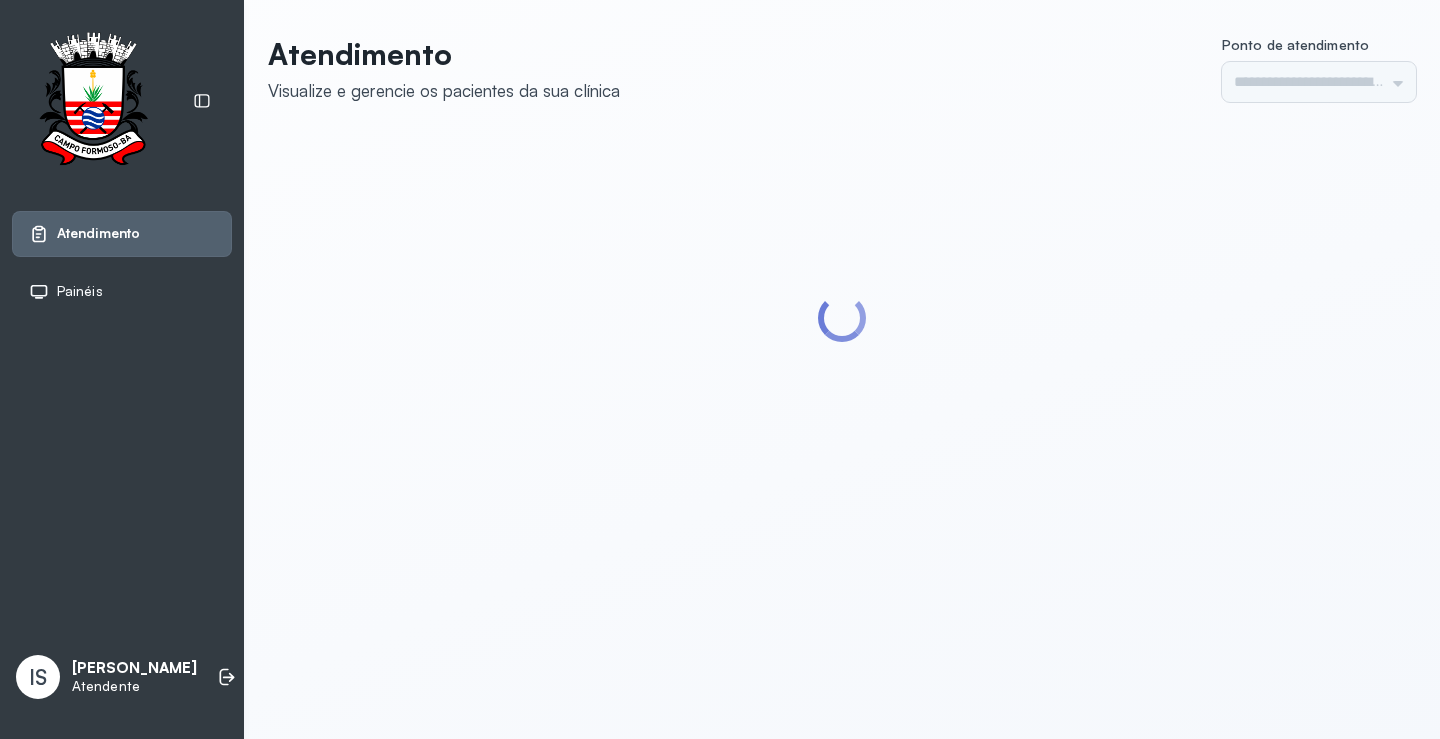 scroll, scrollTop: 0, scrollLeft: 0, axis: both 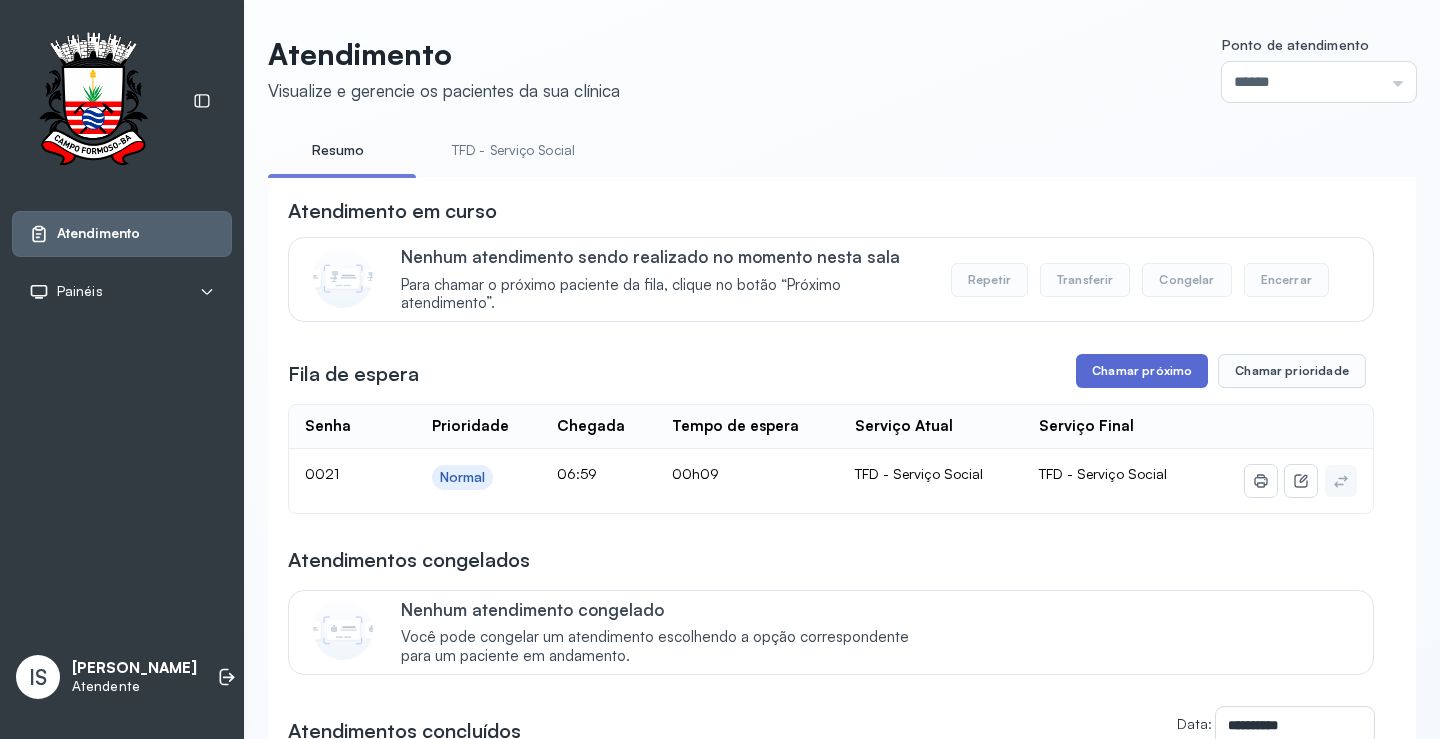 click on "Chamar próximo" at bounding box center (1142, 371) 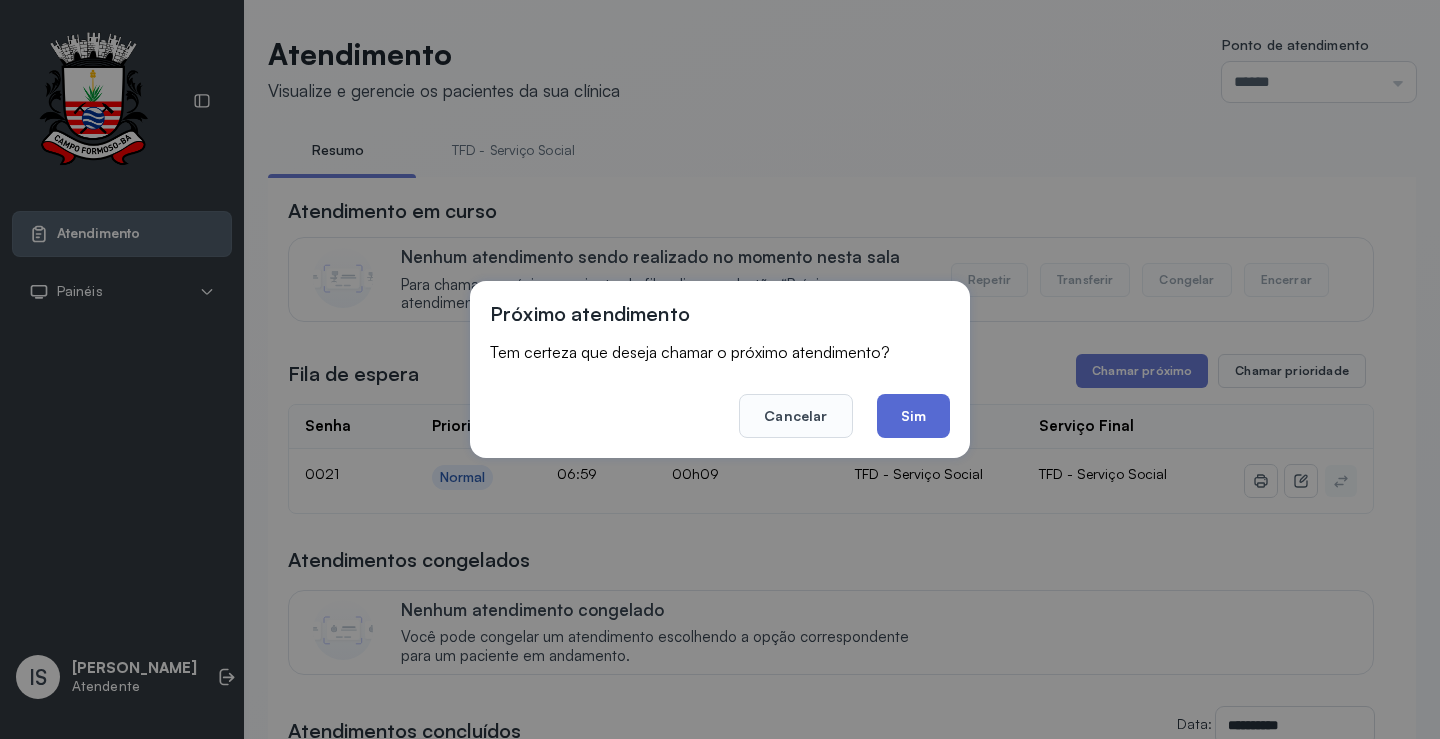 click on "Sim" 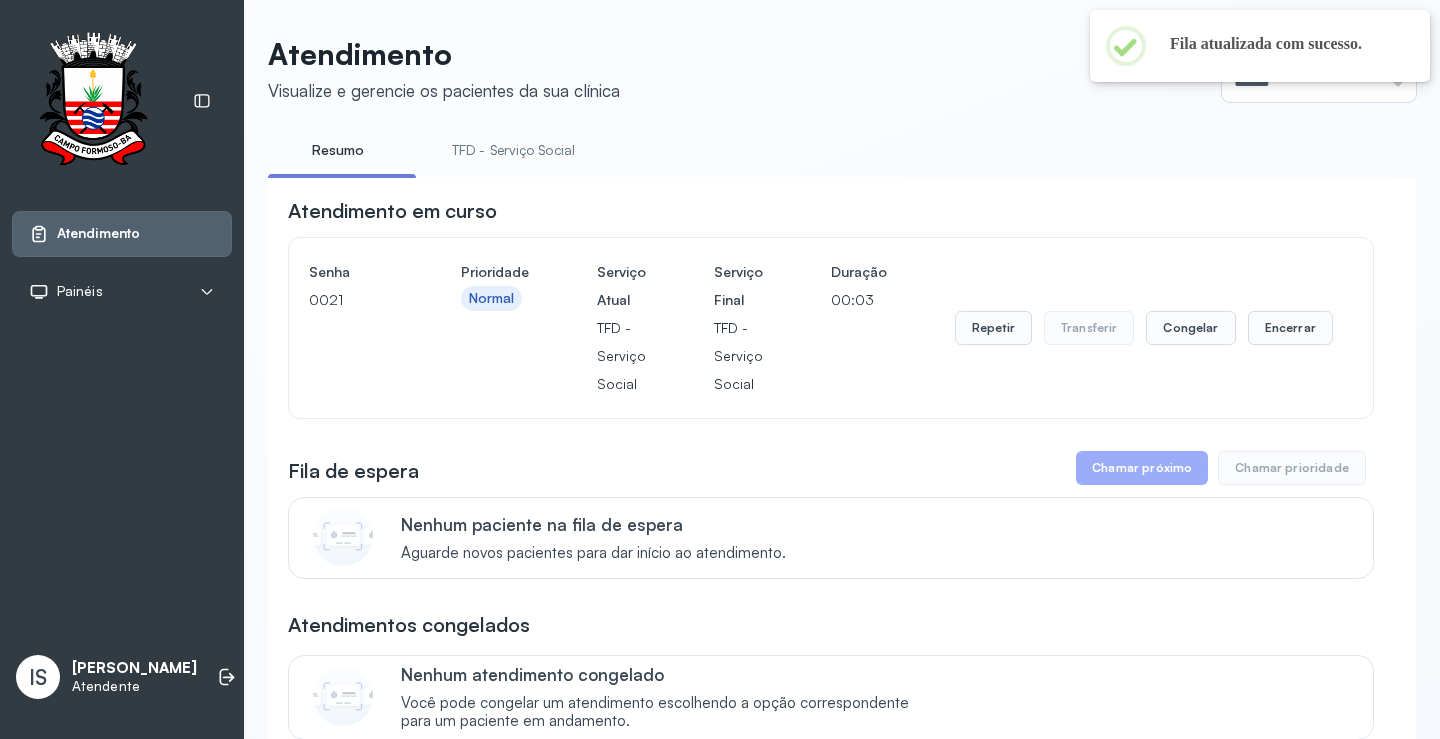 click on "TFD - Serviço Social" at bounding box center [513, 150] 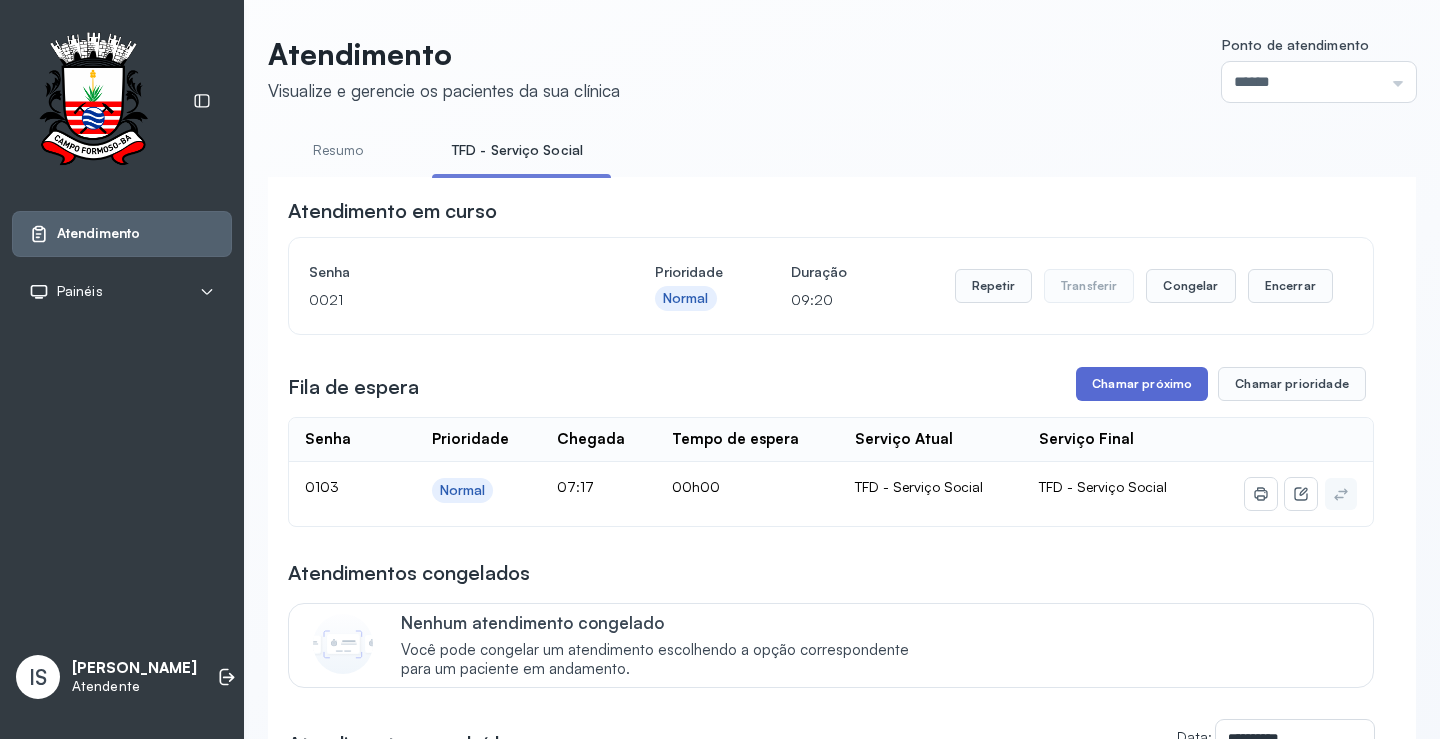 click on "Chamar próximo" at bounding box center [1142, 384] 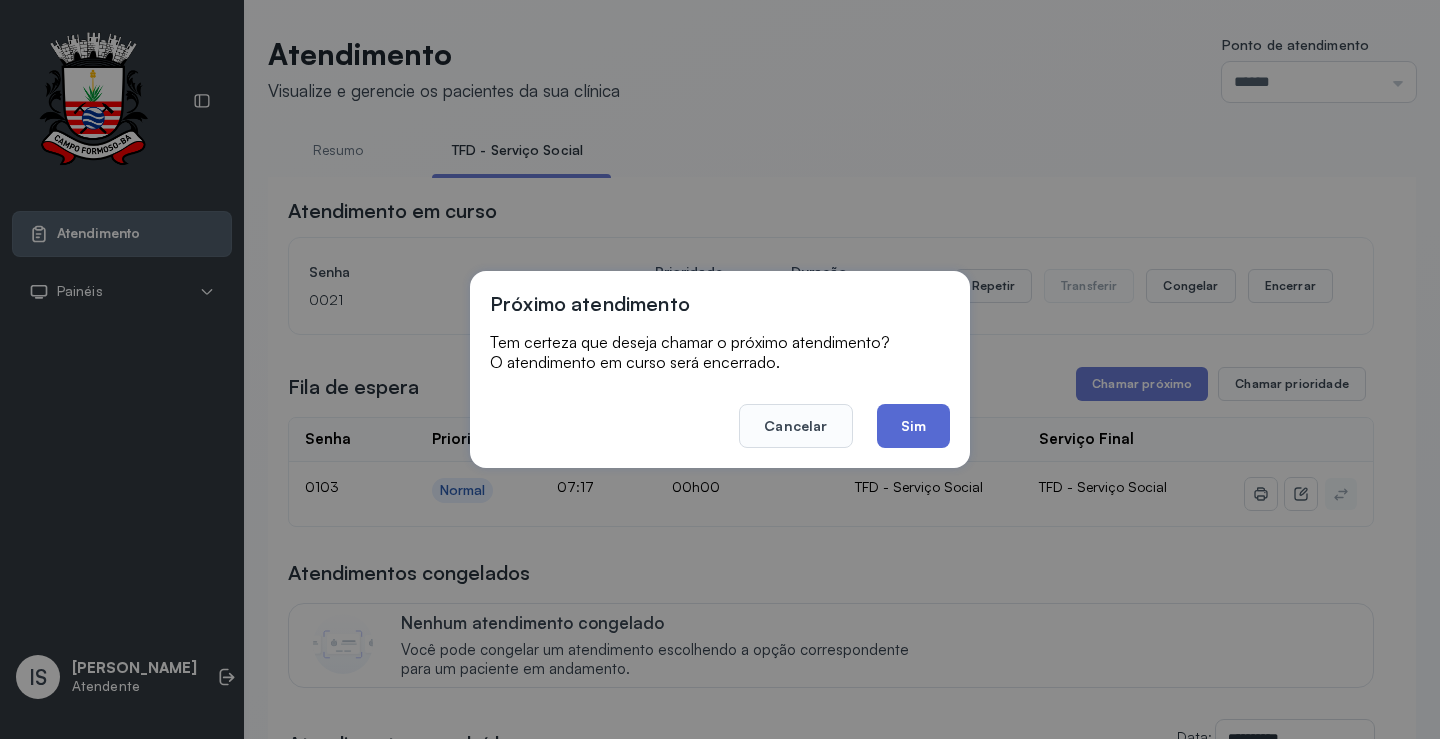 click on "Sim" 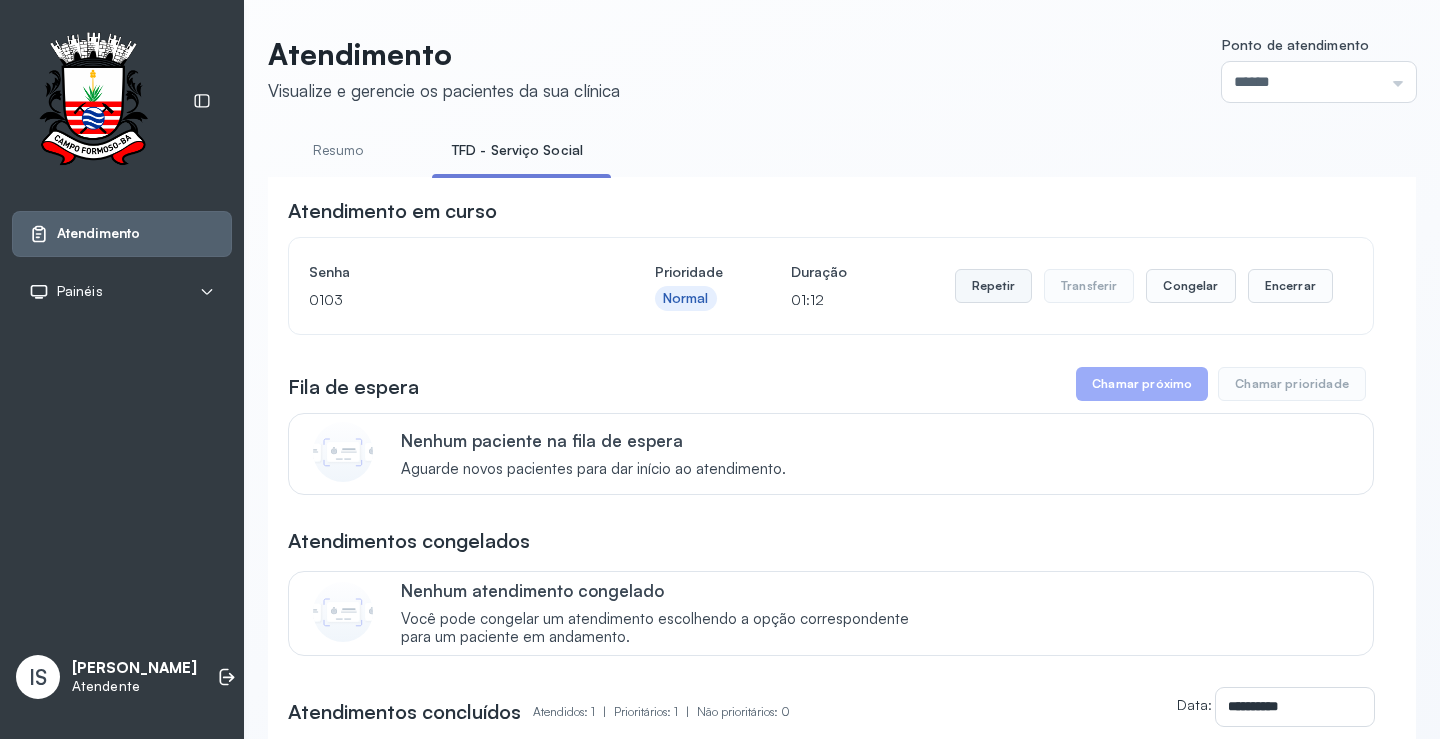 click on "Repetir" at bounding box center [993, 286] 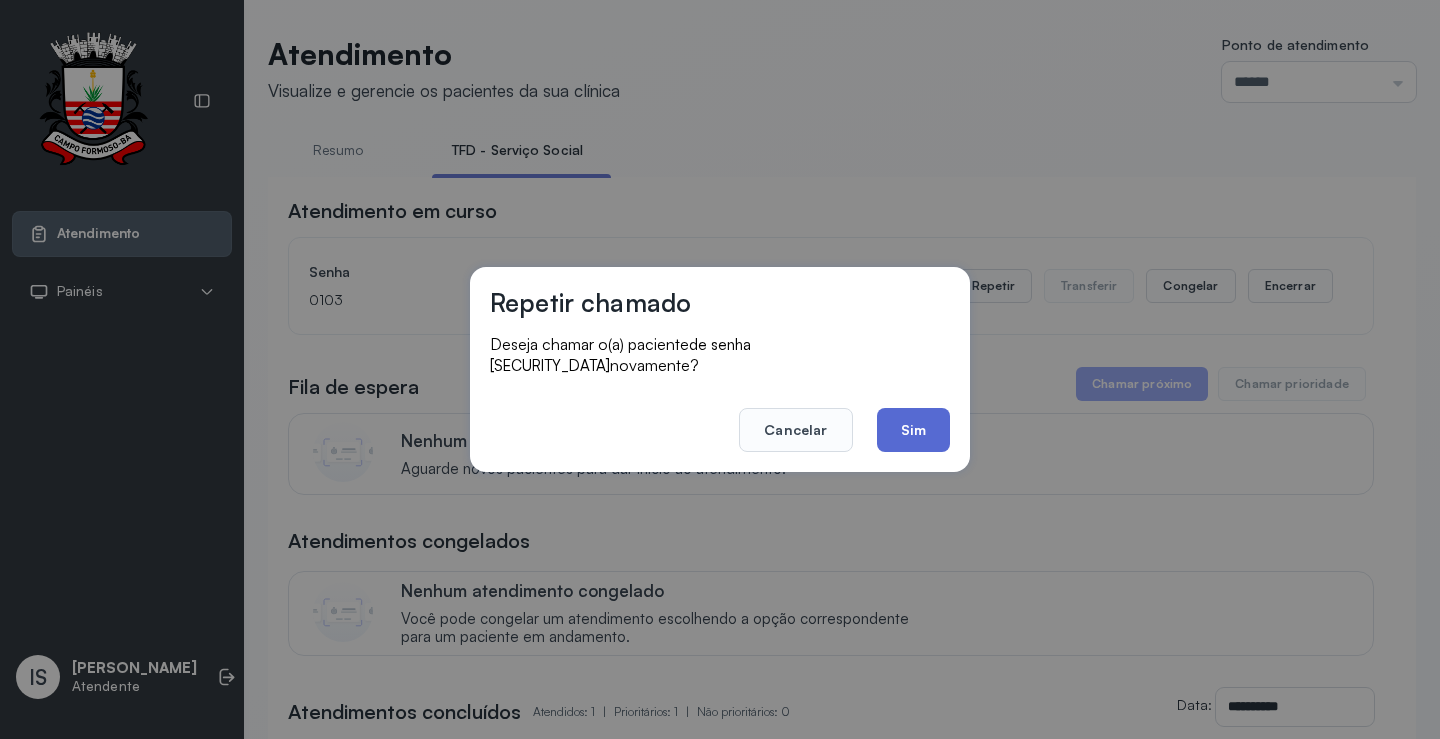 click on "Sim" 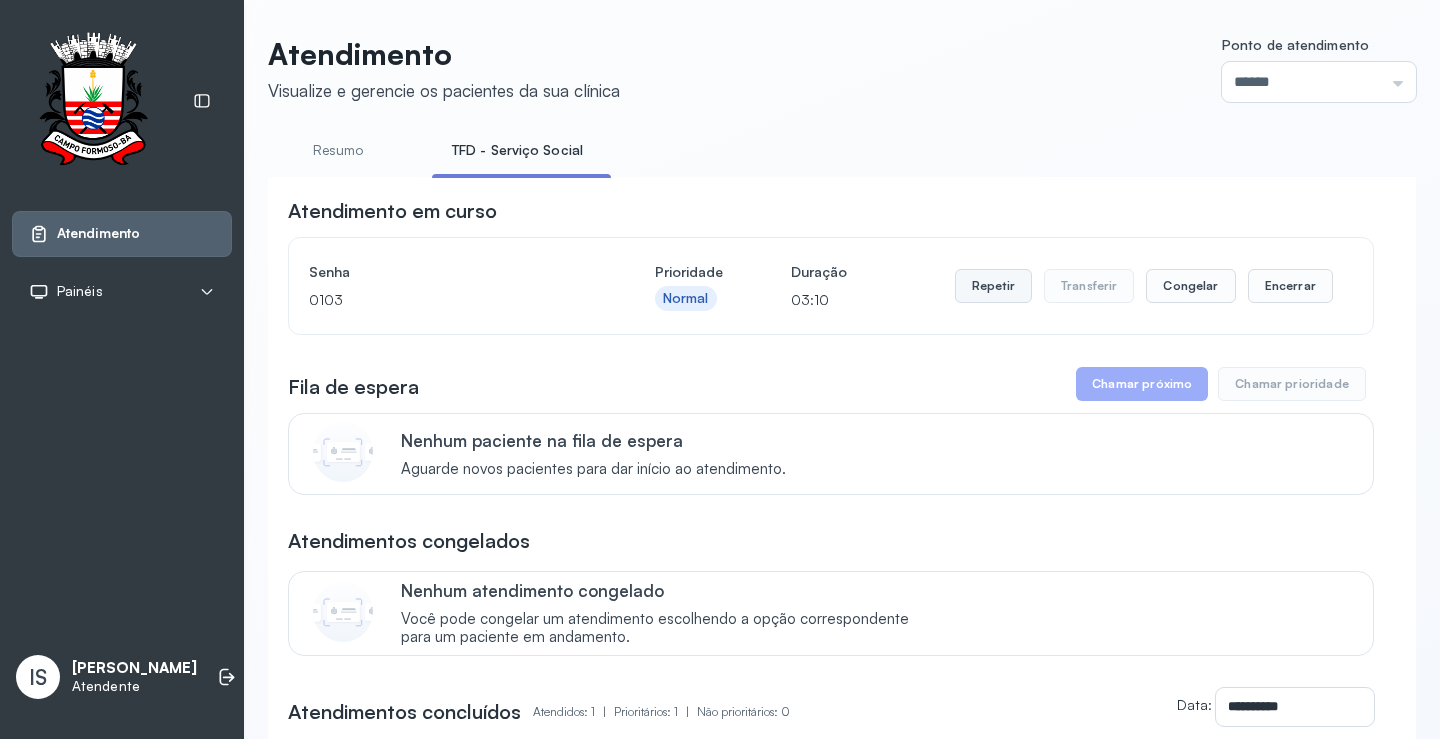 click on "Repetir" at bounding box center (993, 286) 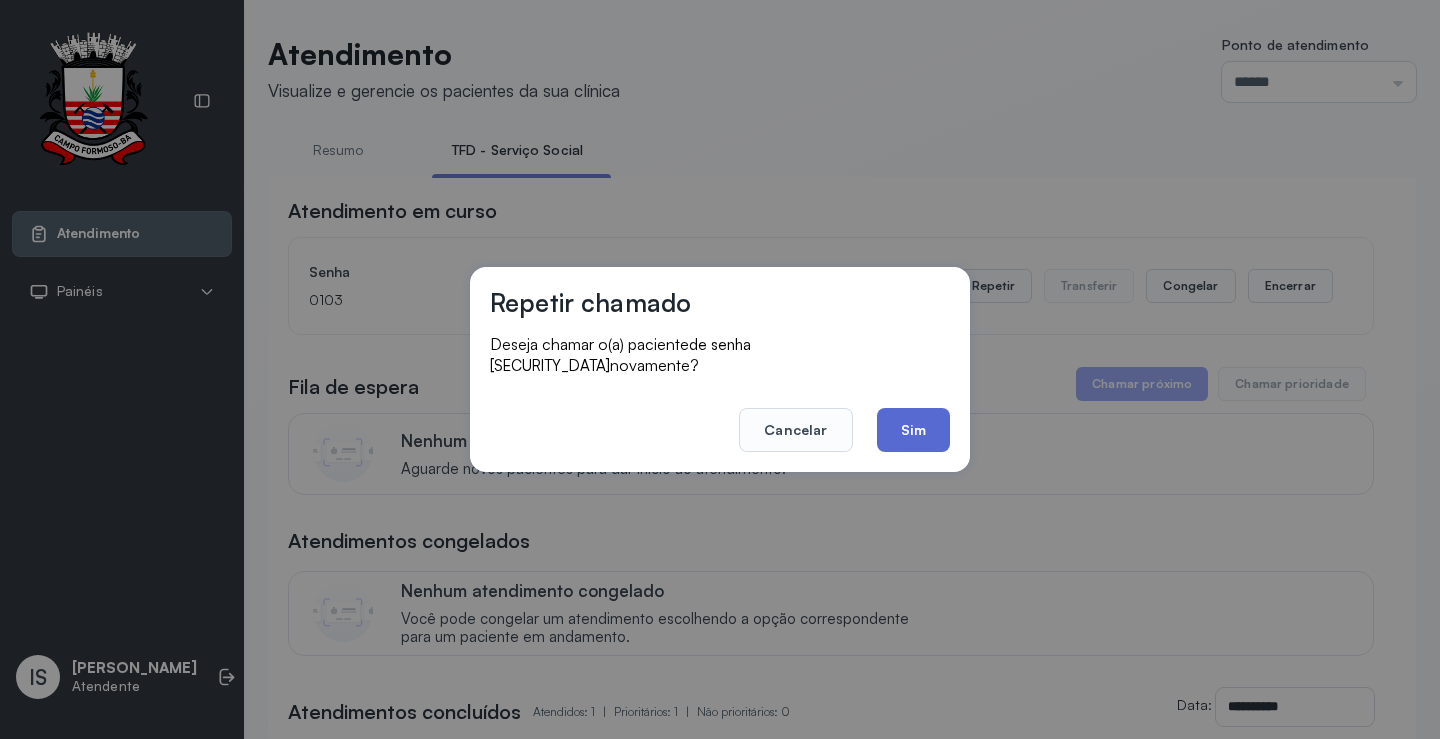click on "Sim" 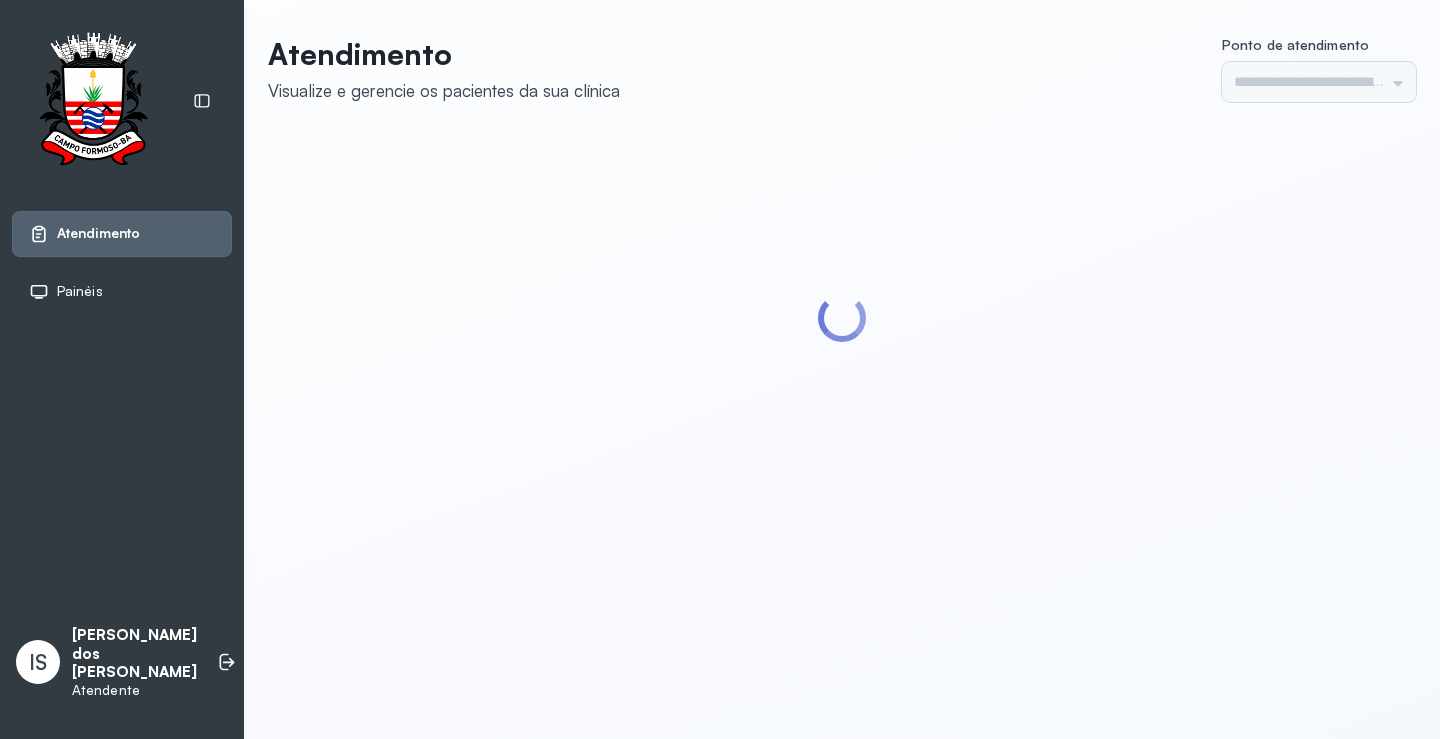 scroll, scrollTop: 0, scrollLeft: 0, axis: both 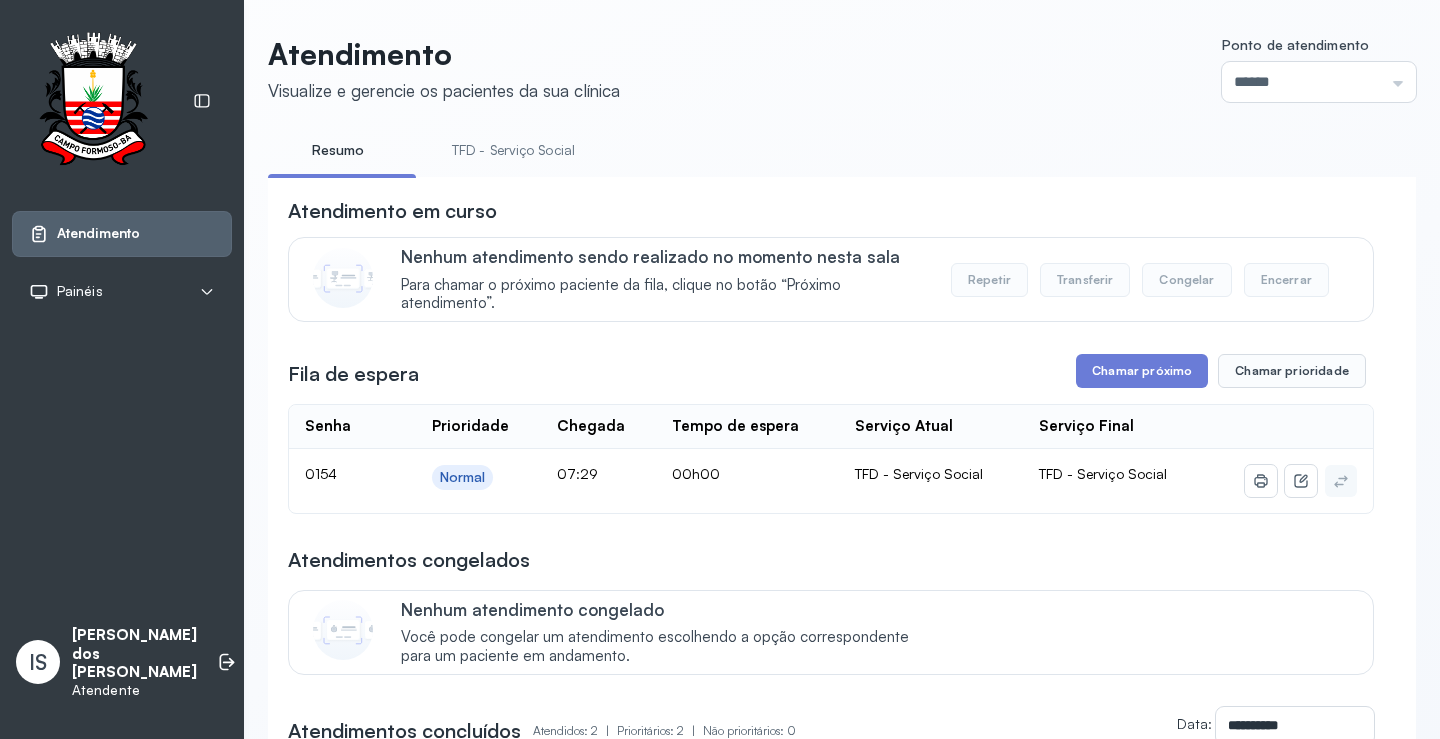 click on "TFD - Serviço Social" at bounding box center (513, 150) 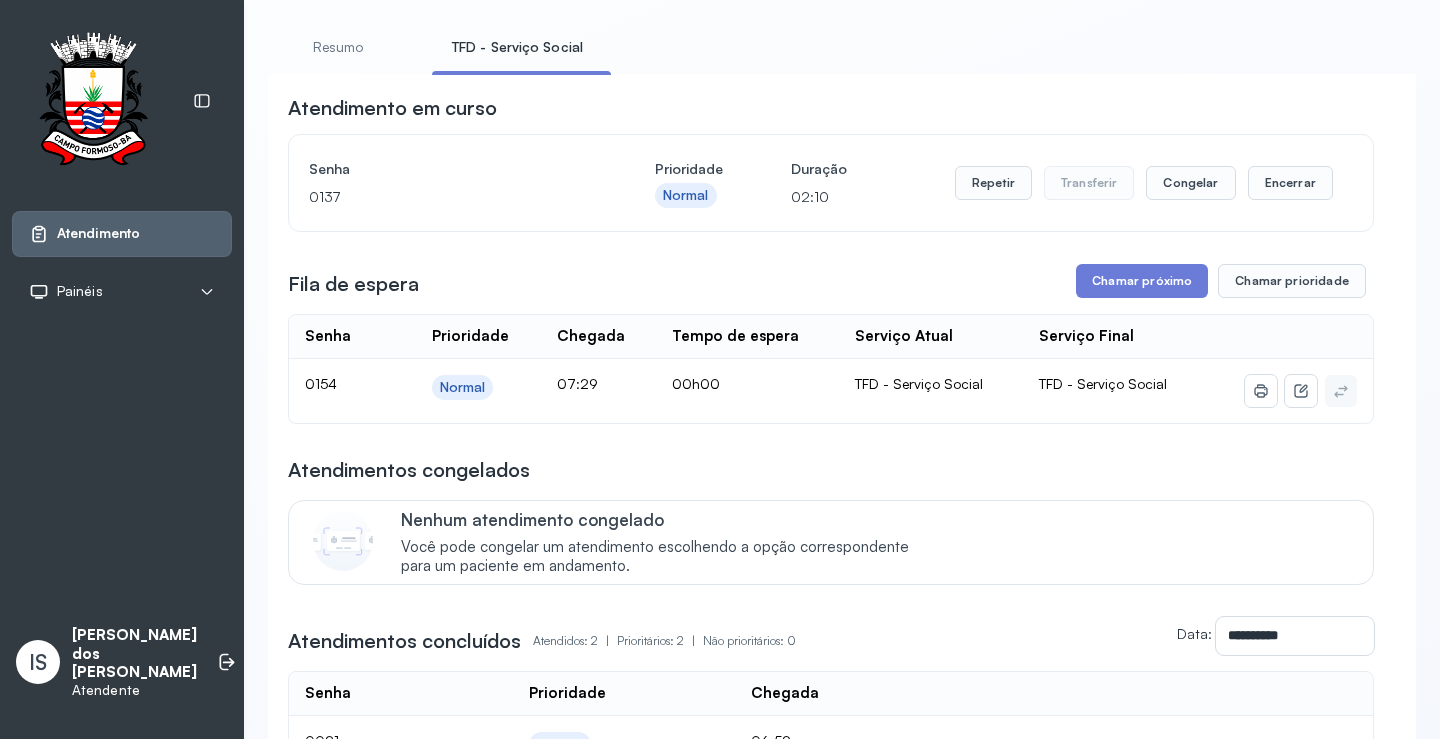 scroll, scrollTop: 0, scrollLeft: 0, axis: both 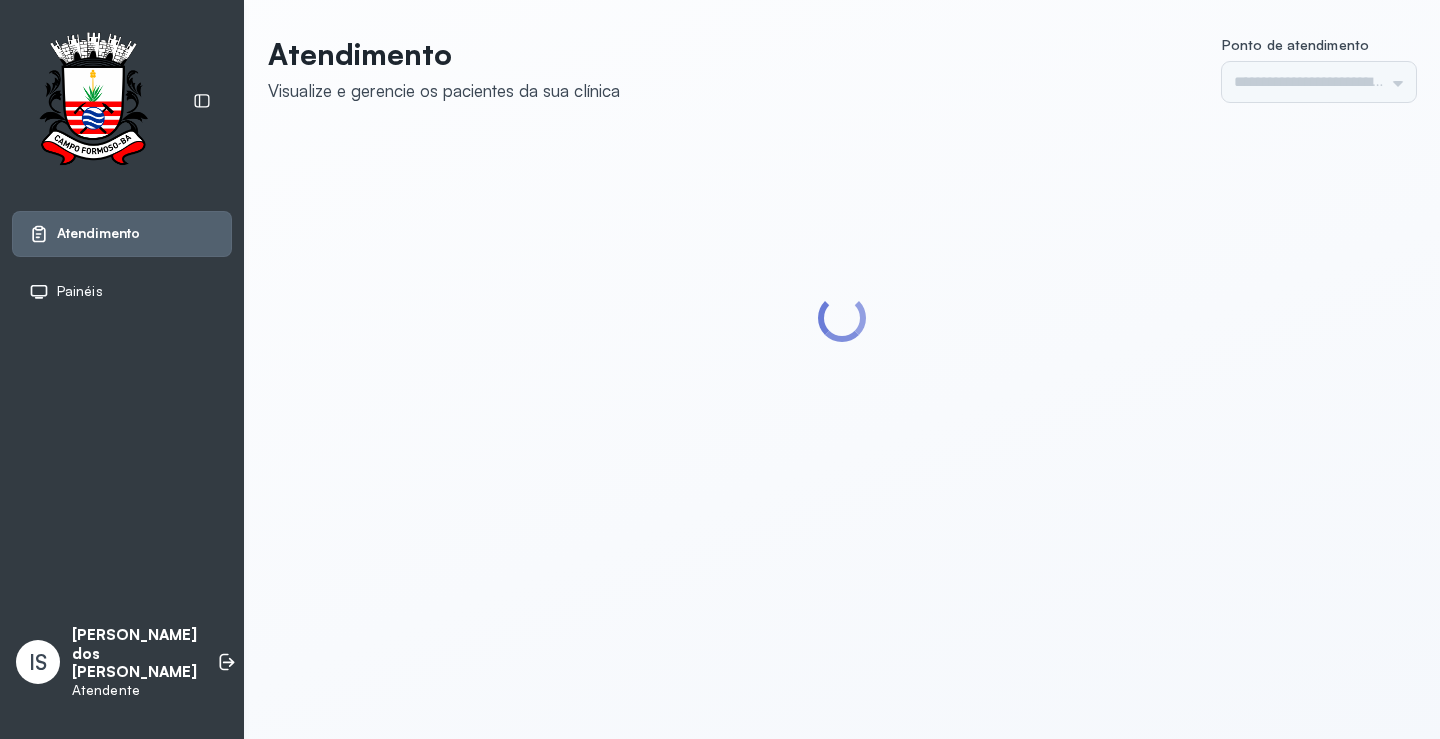 type on "******" 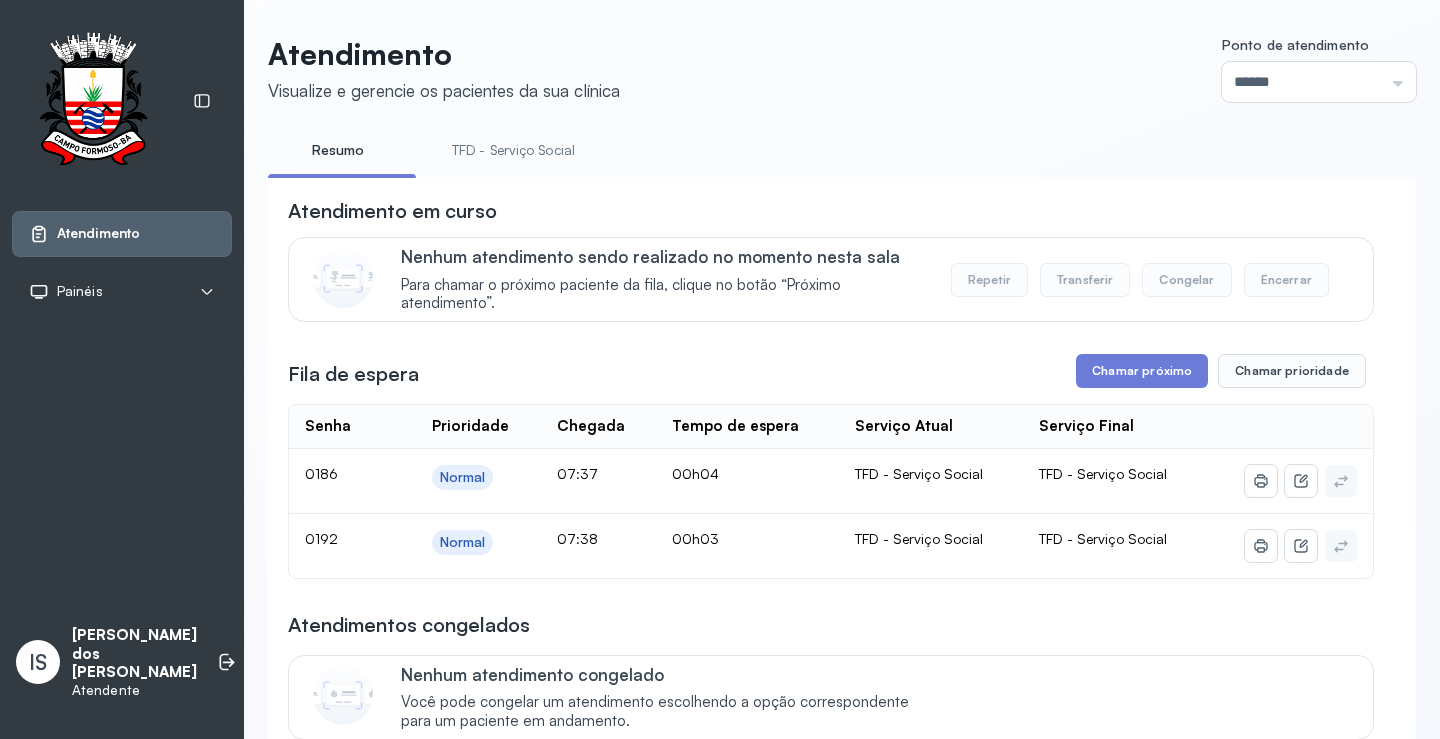 click on "TFD - Serviço Social" at bounding box center (513, 150) 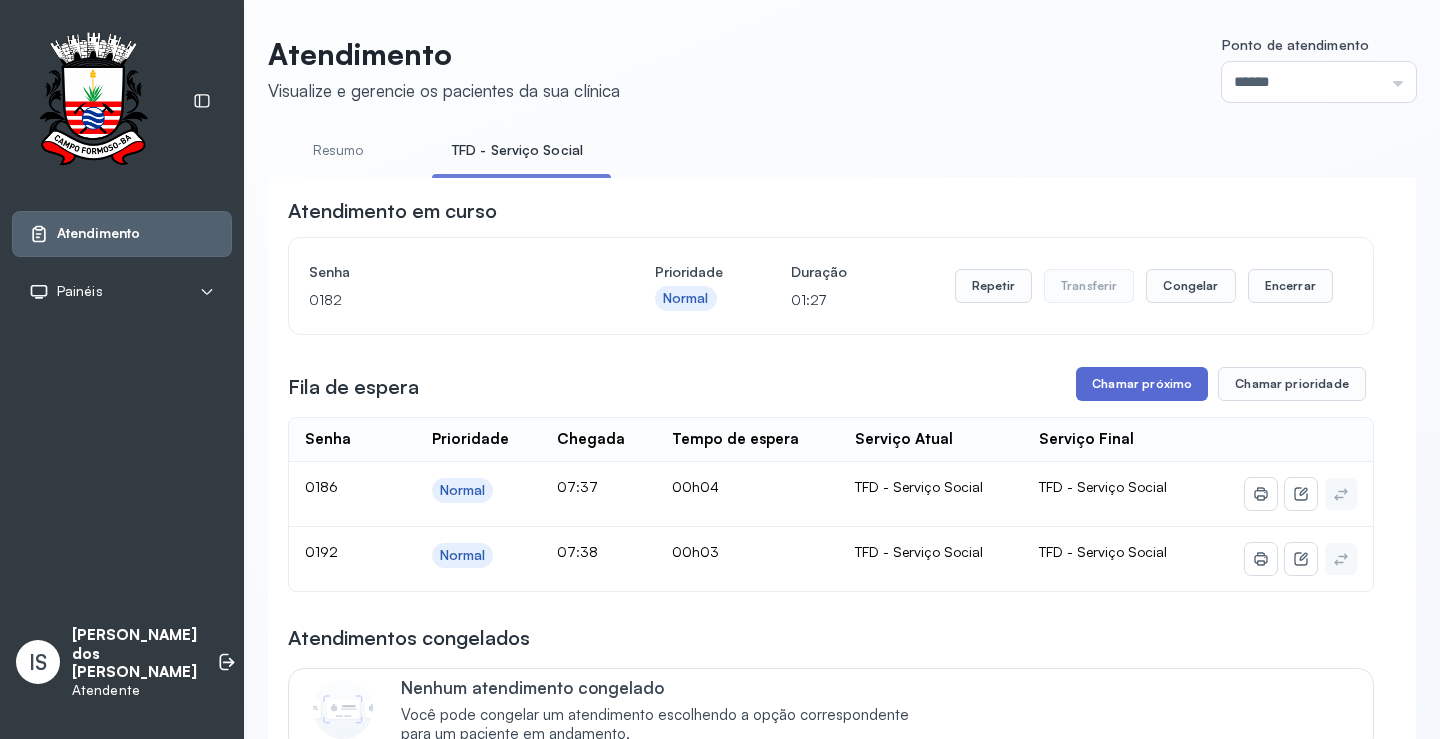 click on "Chamar próximo" at bounding box center [1142, 384] 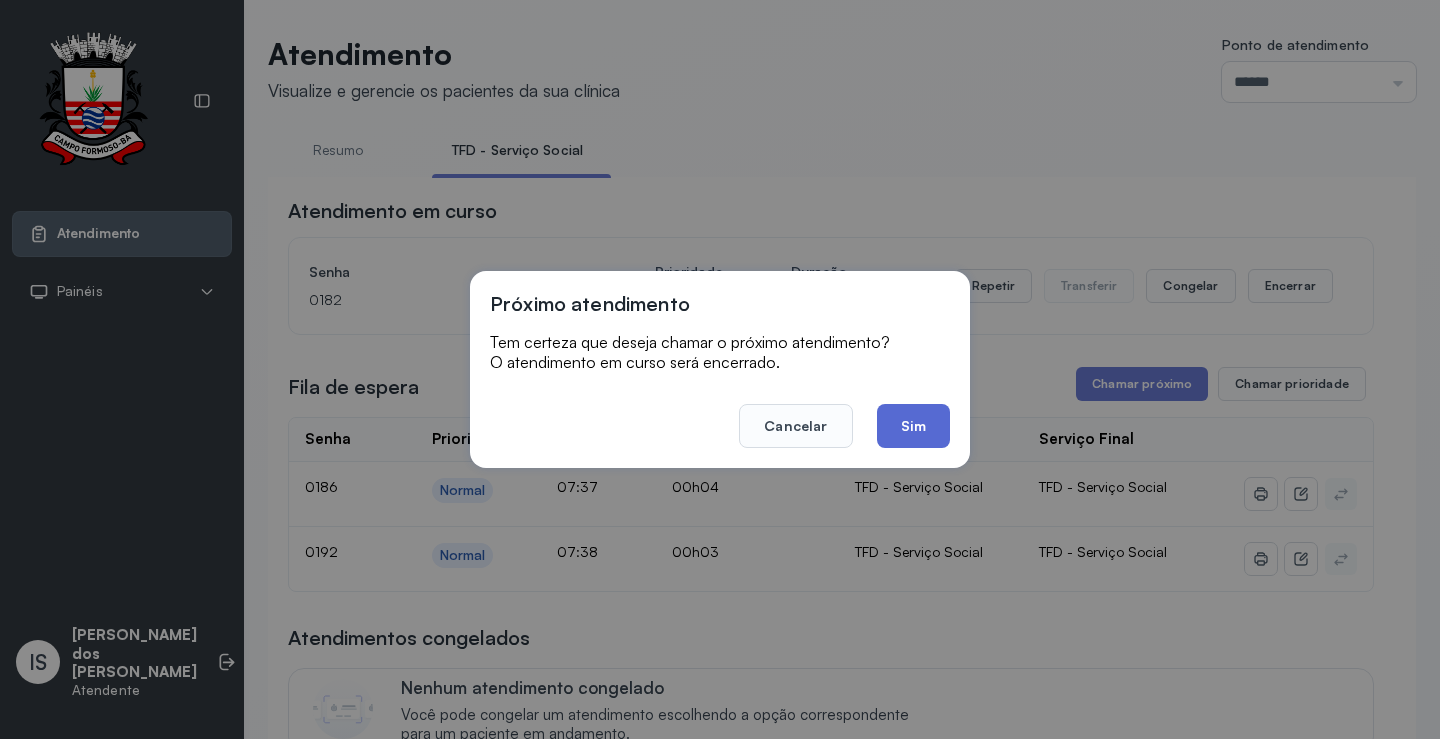 click on "Sim" 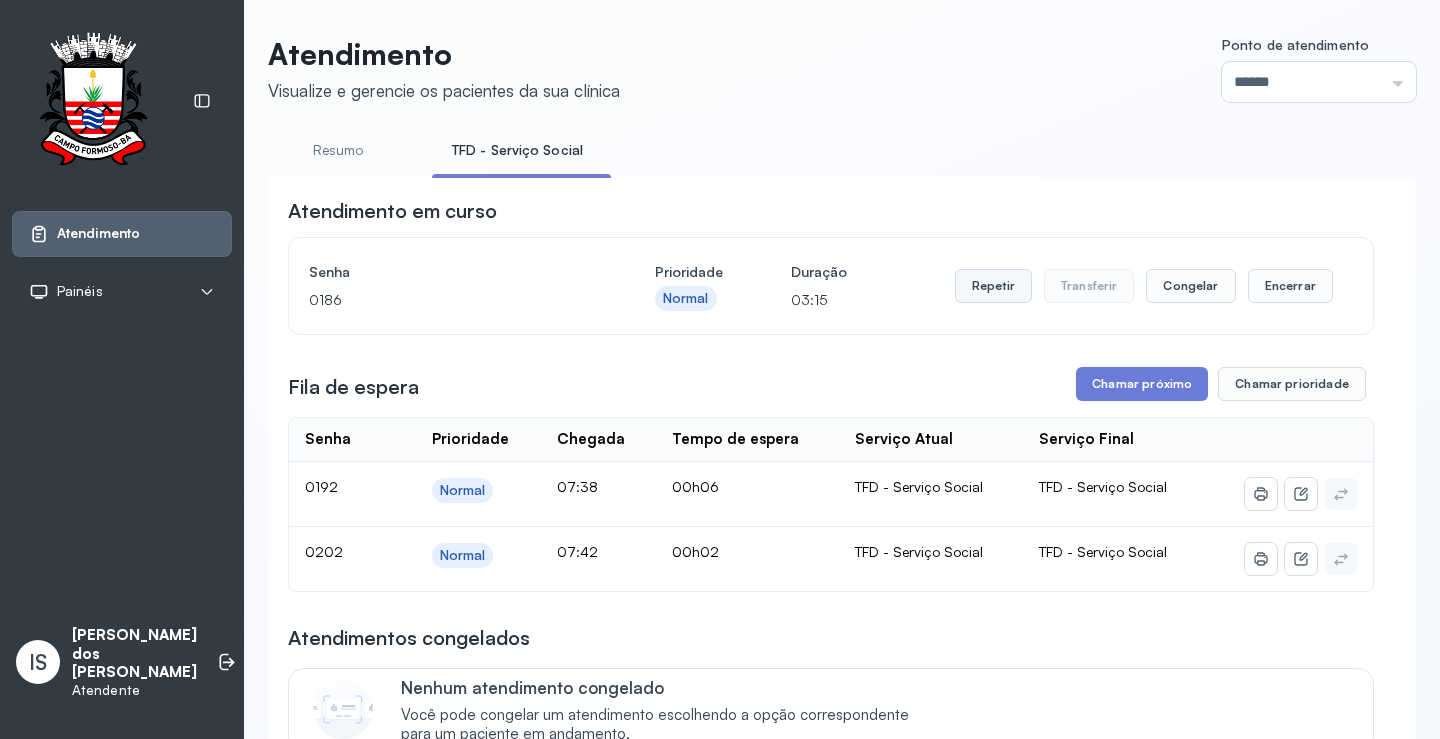 click on "Repetir" at bounding box center (993, 286) 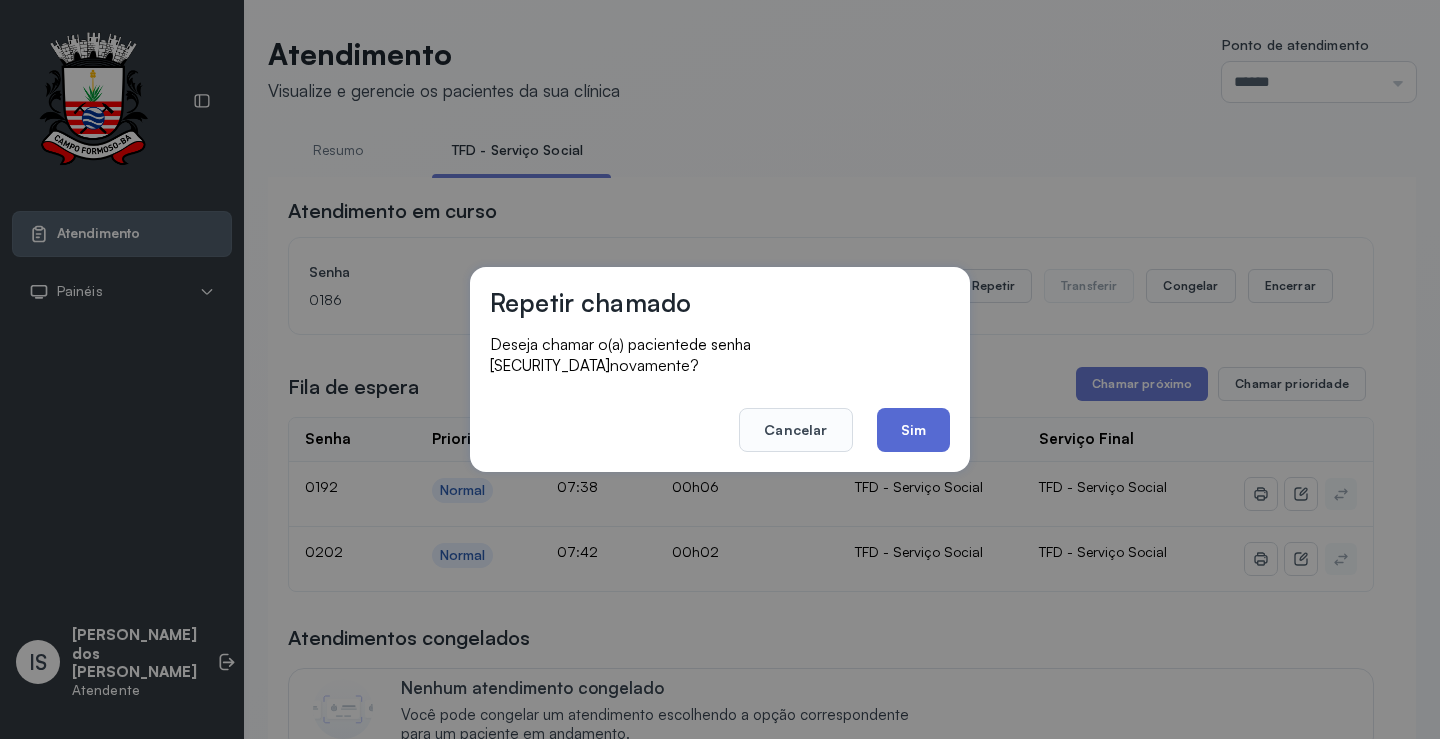 click on "Sim" 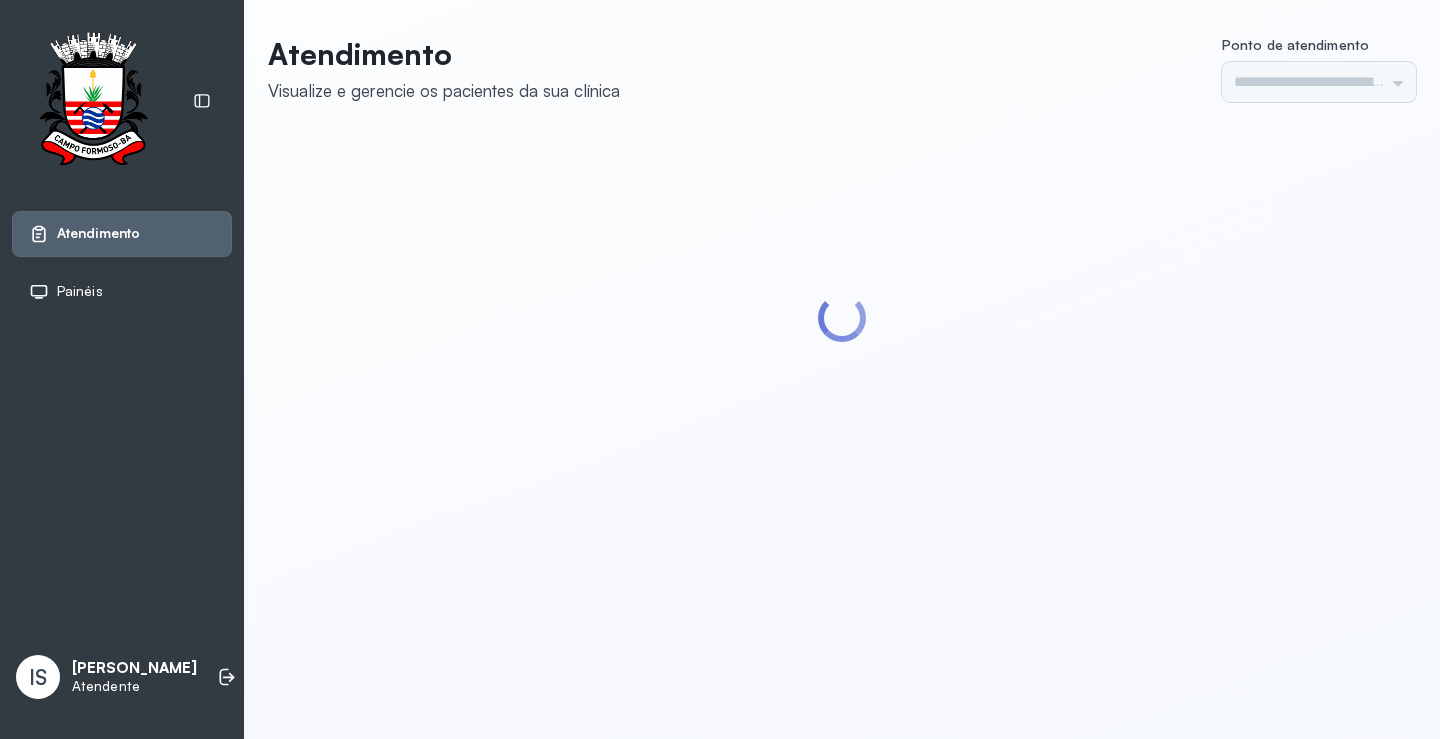 scroll, scrollTop: 0, scrollLeft: 0, axis: both 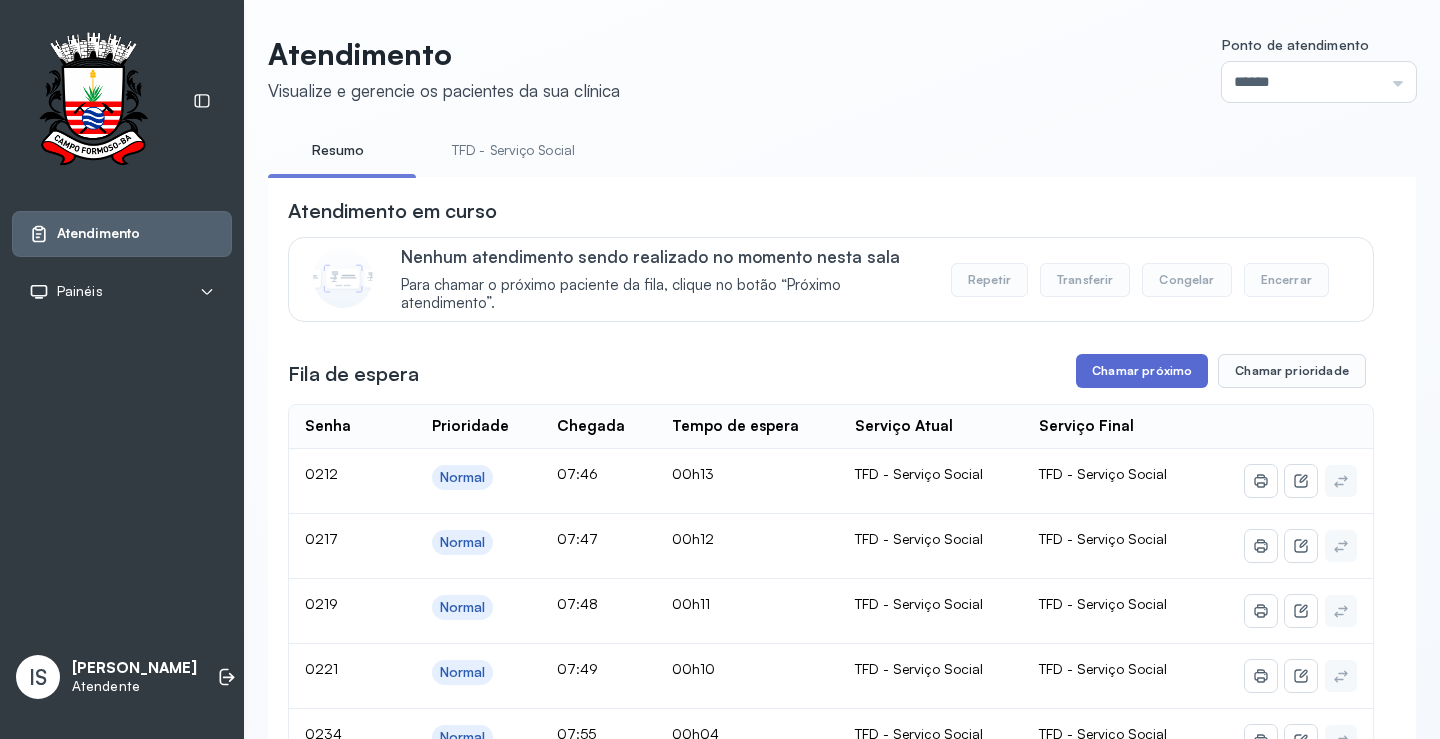 click on "Chamar próximo" at bounding box center (1142, 371) 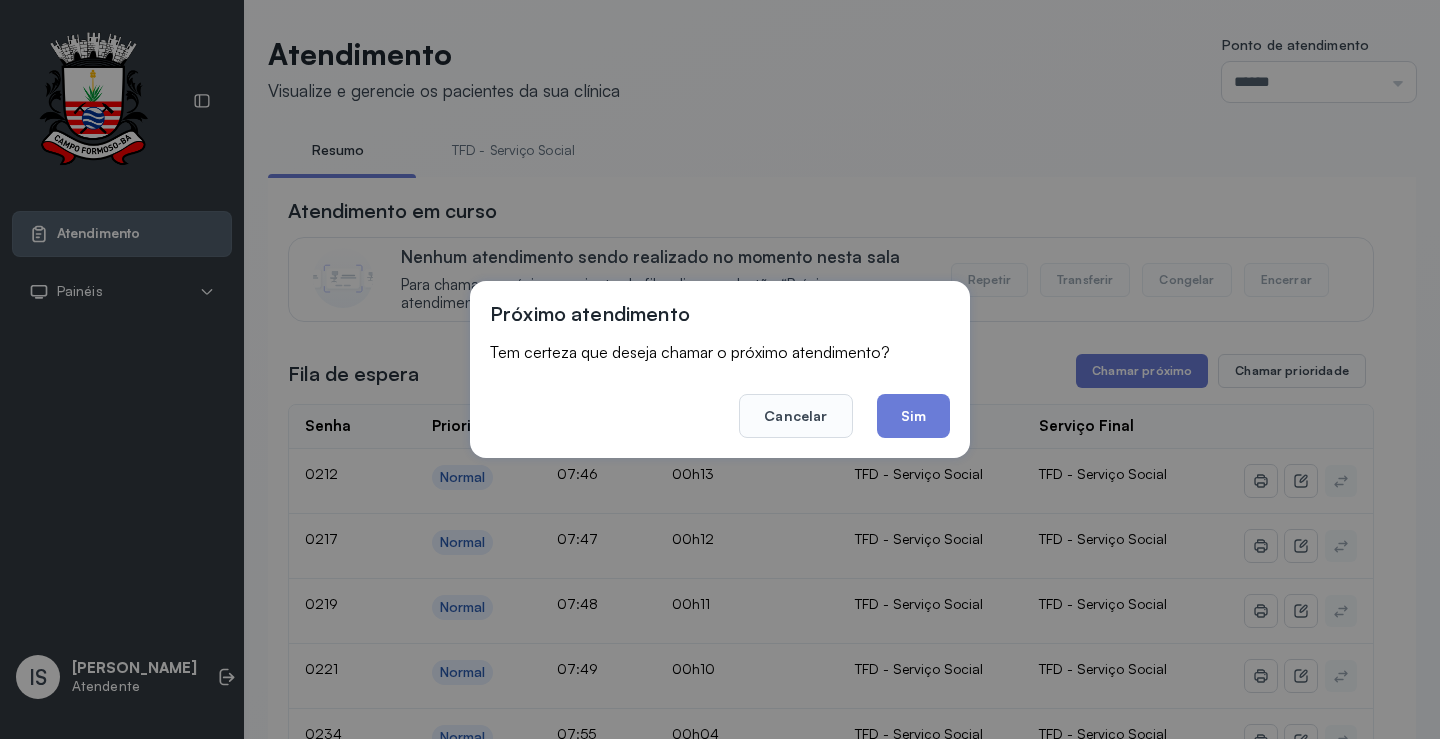 click on "Sim" 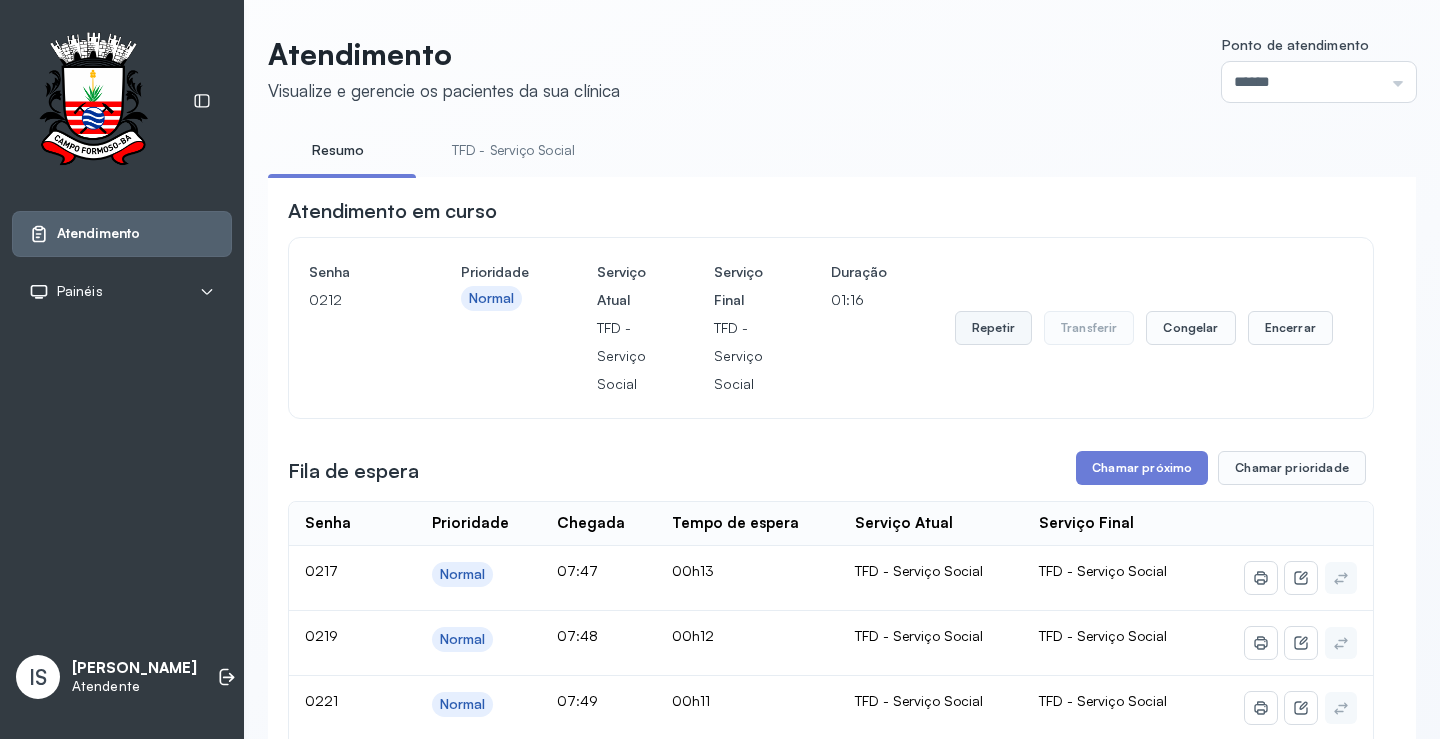 click on "Repetir" at bounding box center (993, 328) 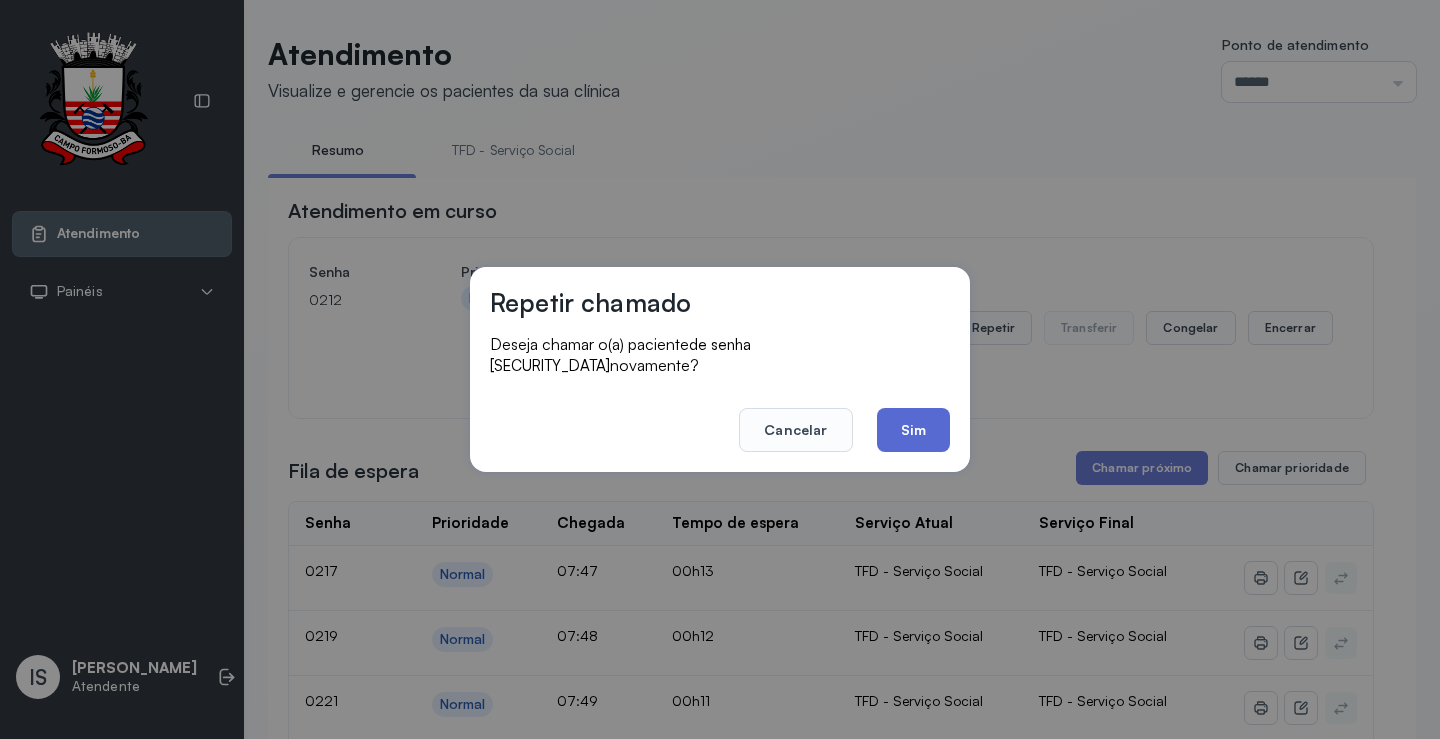 click on "Sim" 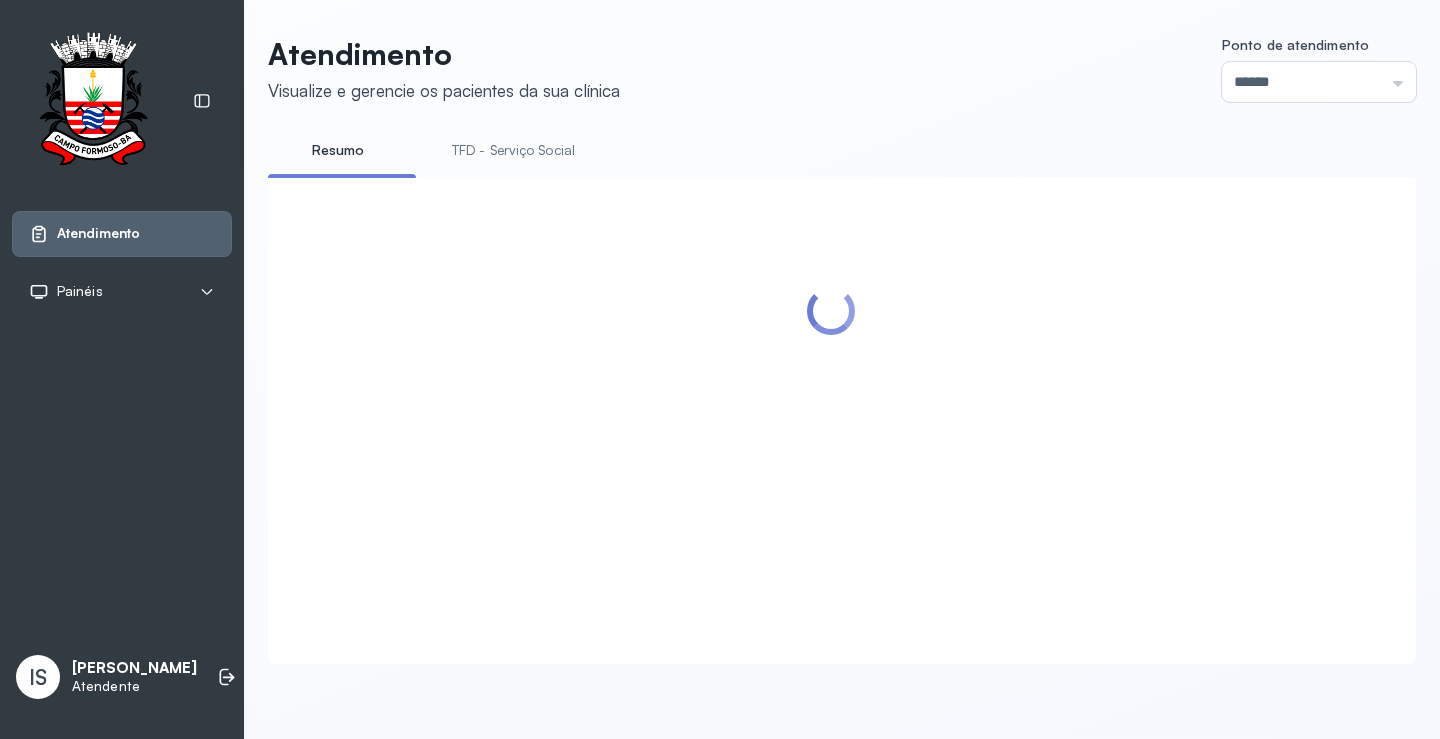 scroll, scrollTop: 300, scrollLeft: 0, axis: vertical 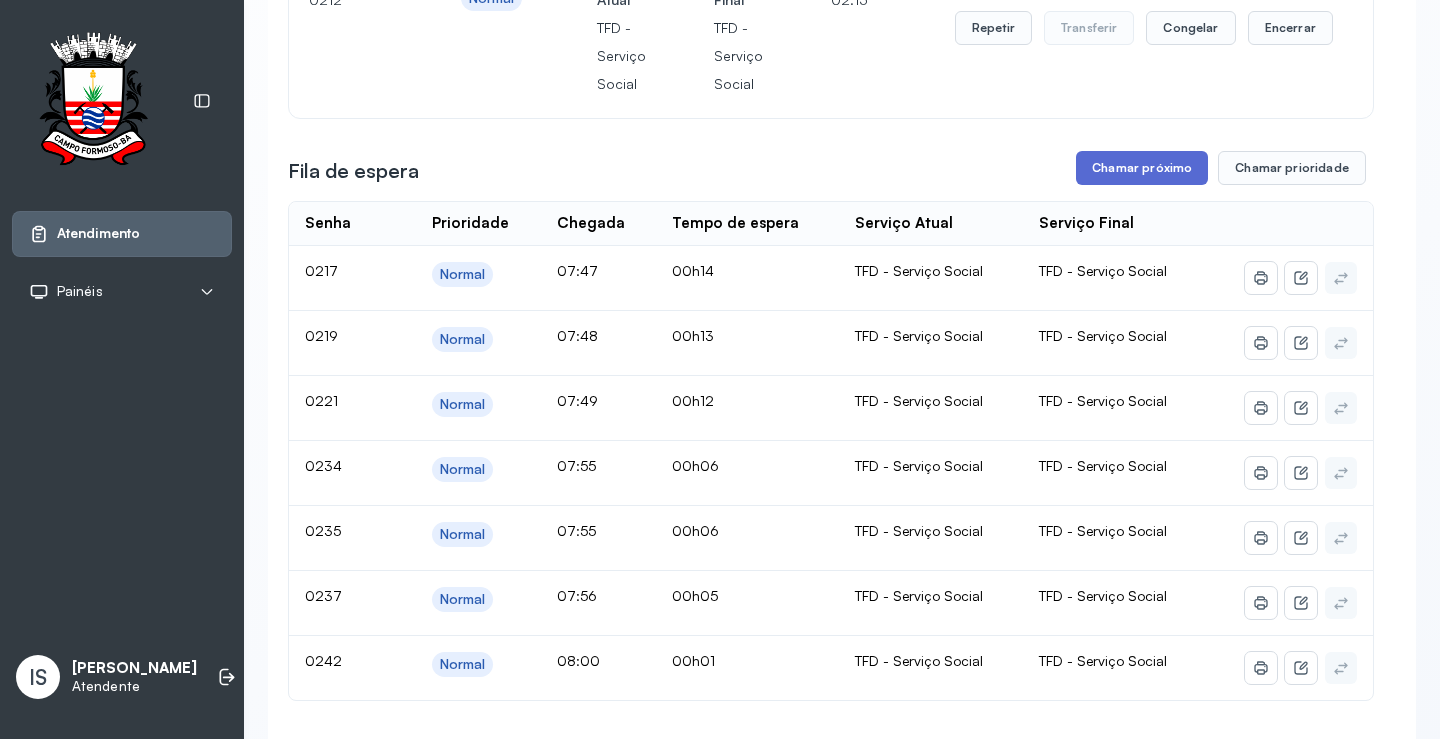 click on "Chamar próximo" at bounding box center (1142, 168) 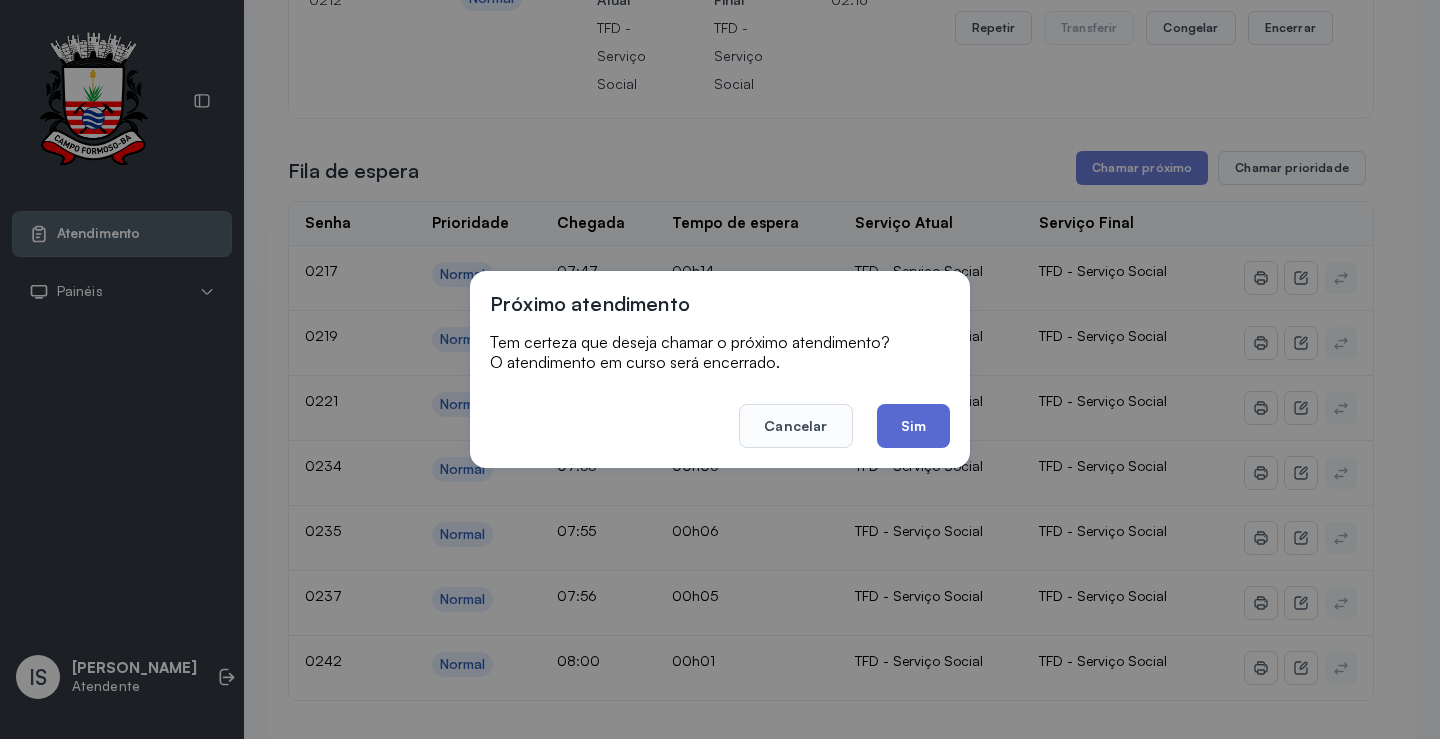 click on "Sim" 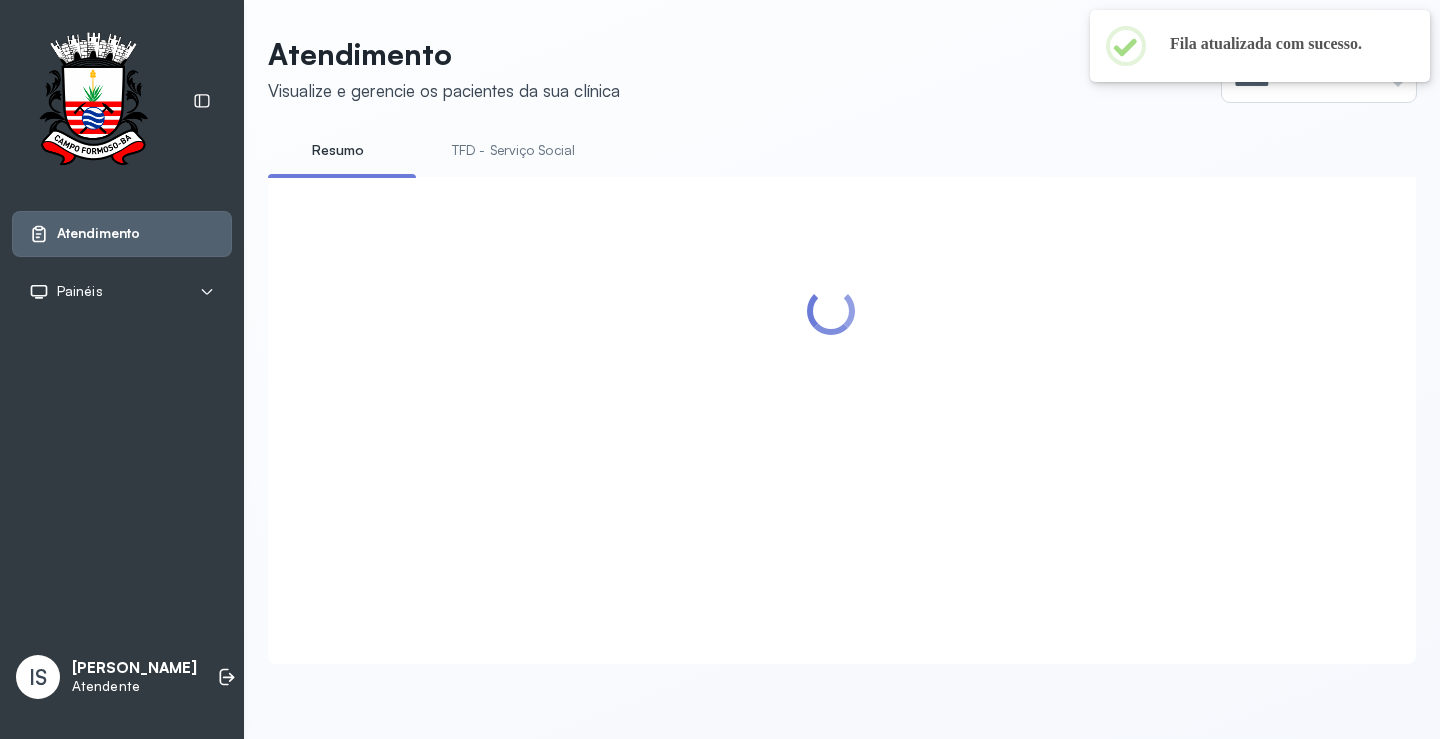 click on "TFD - Serviço Social" at bounding box center [513, 150] 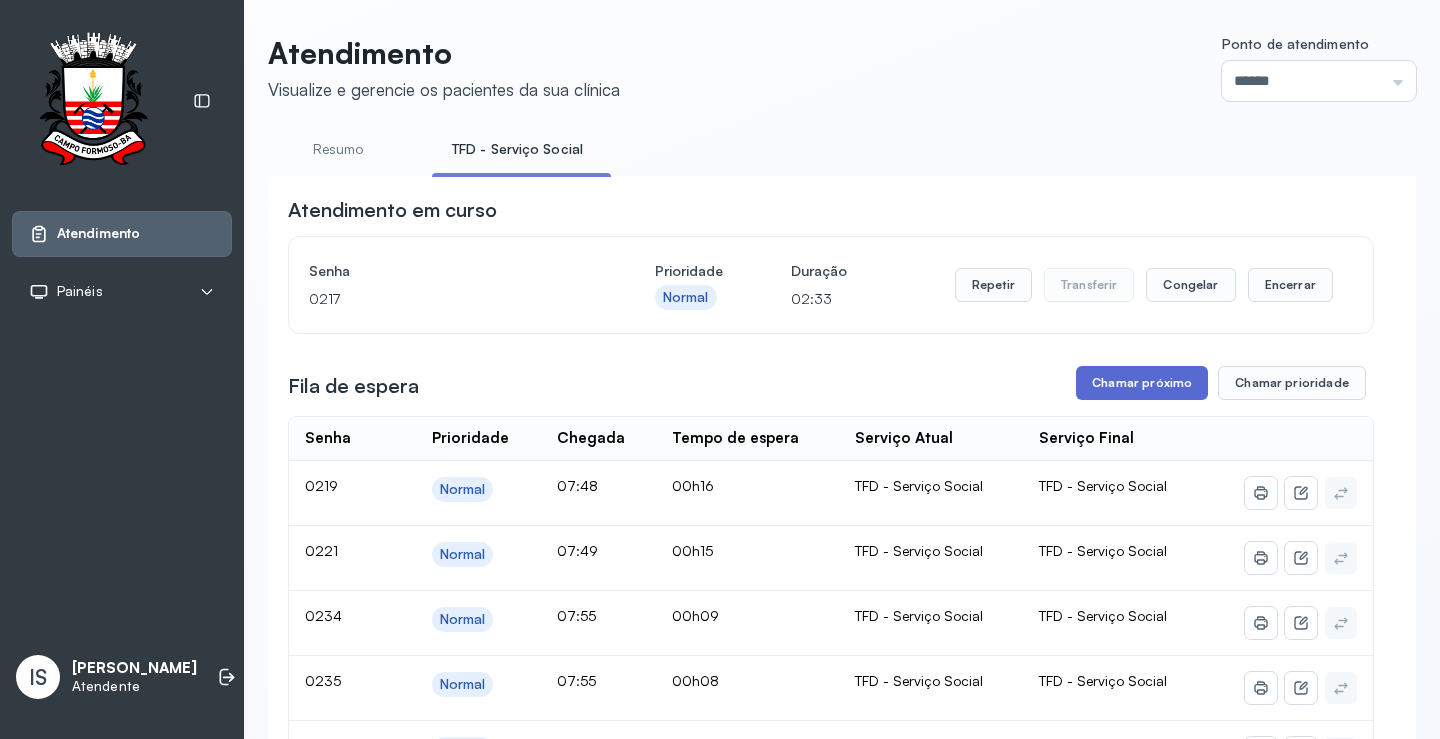 click on "Chamar próximo" at bounding box center (1142, 383) 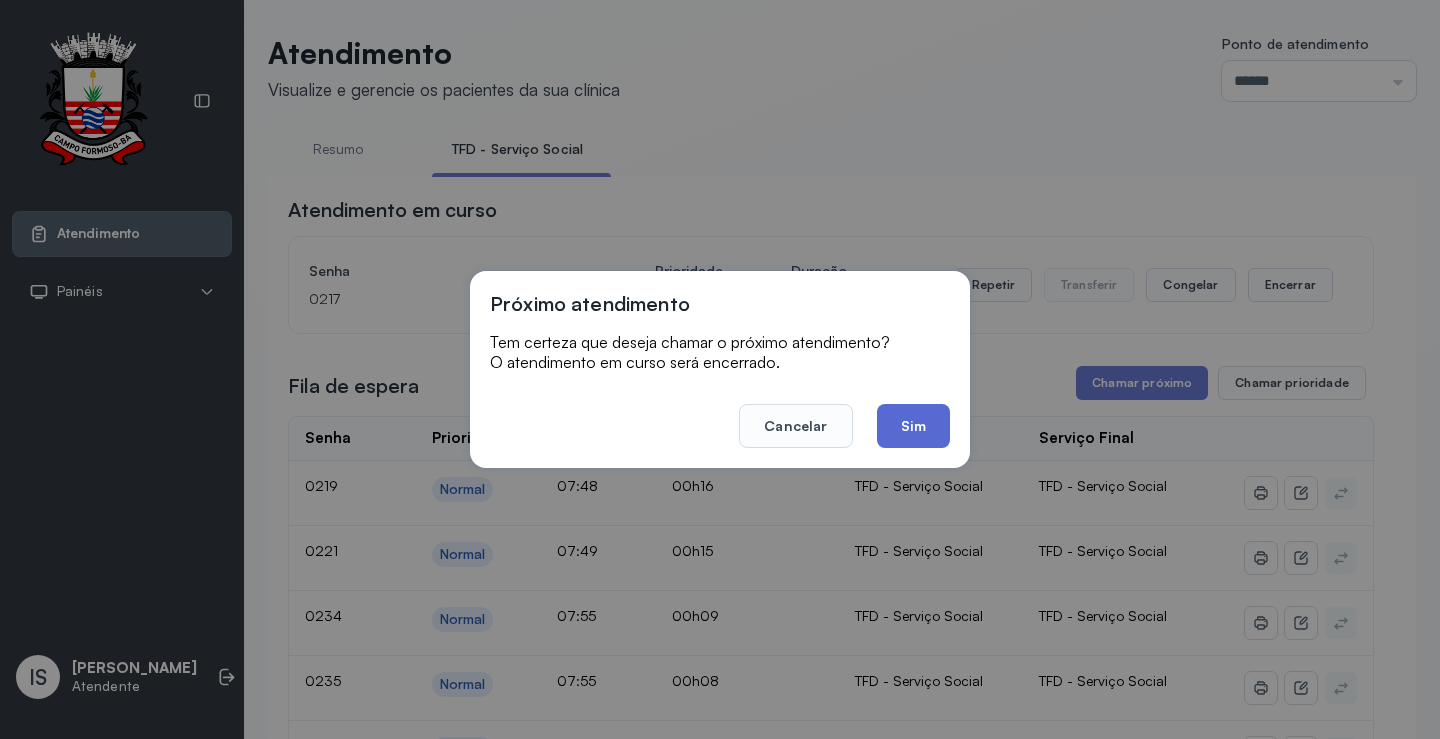 click on "Sim" 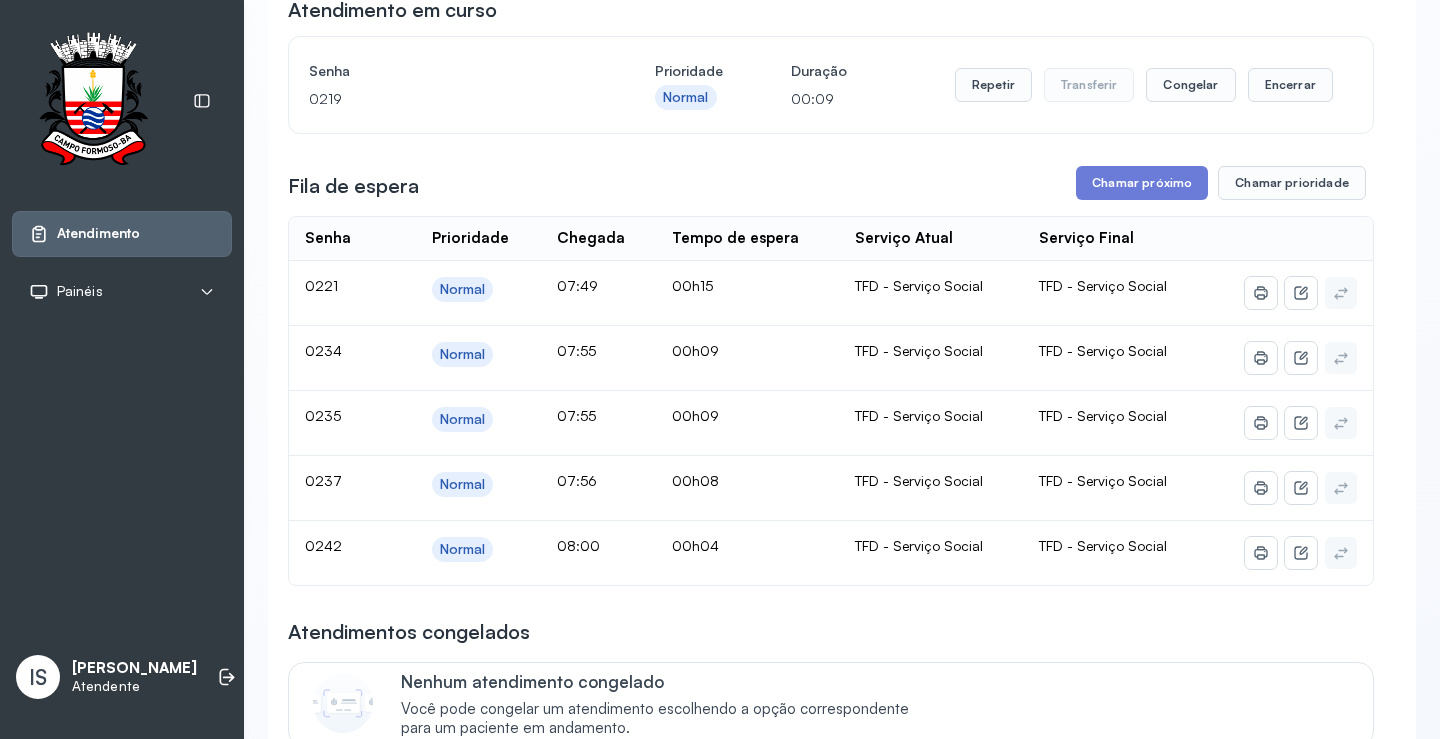 scroll, scrollTop: 101, scrollLeft: 0, axis: vertical 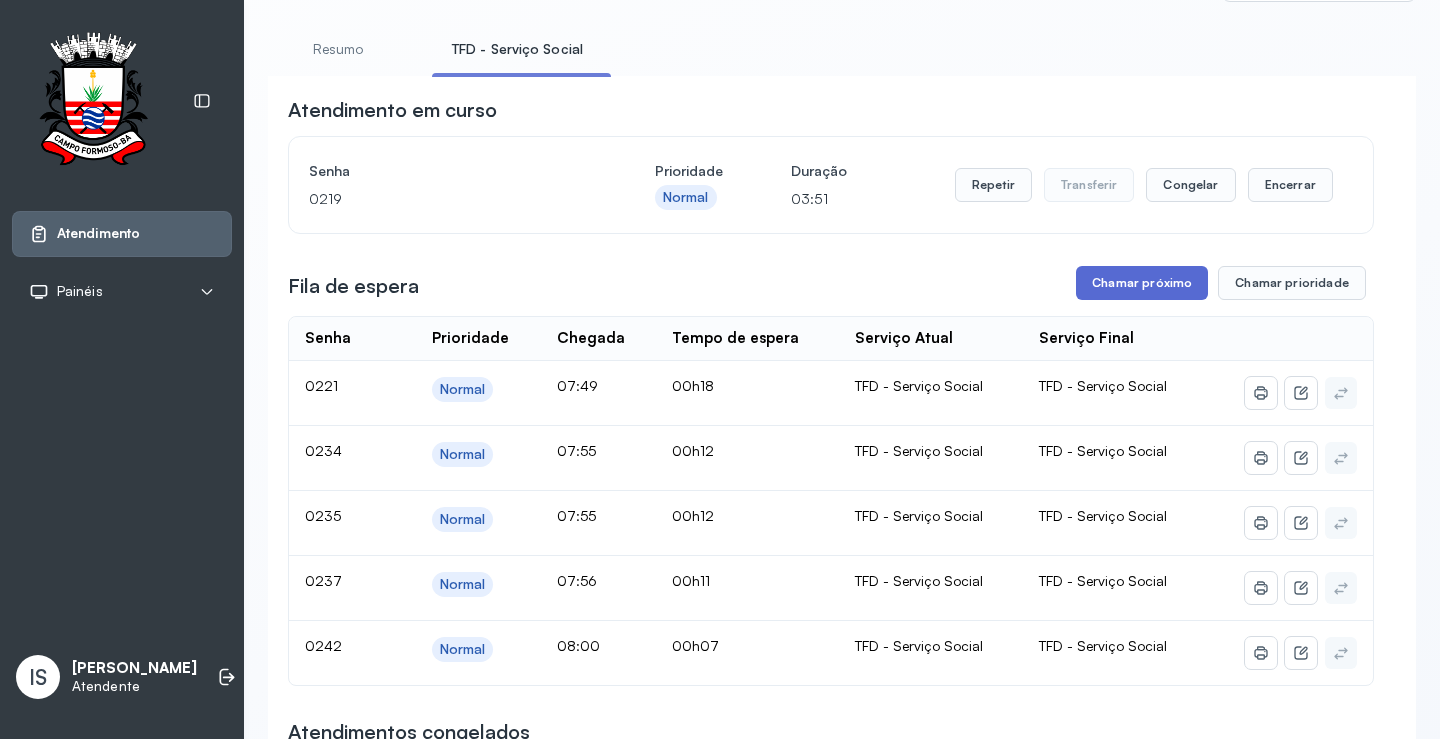 click on "Chamar próximo" at bounding box center (1142, 283) 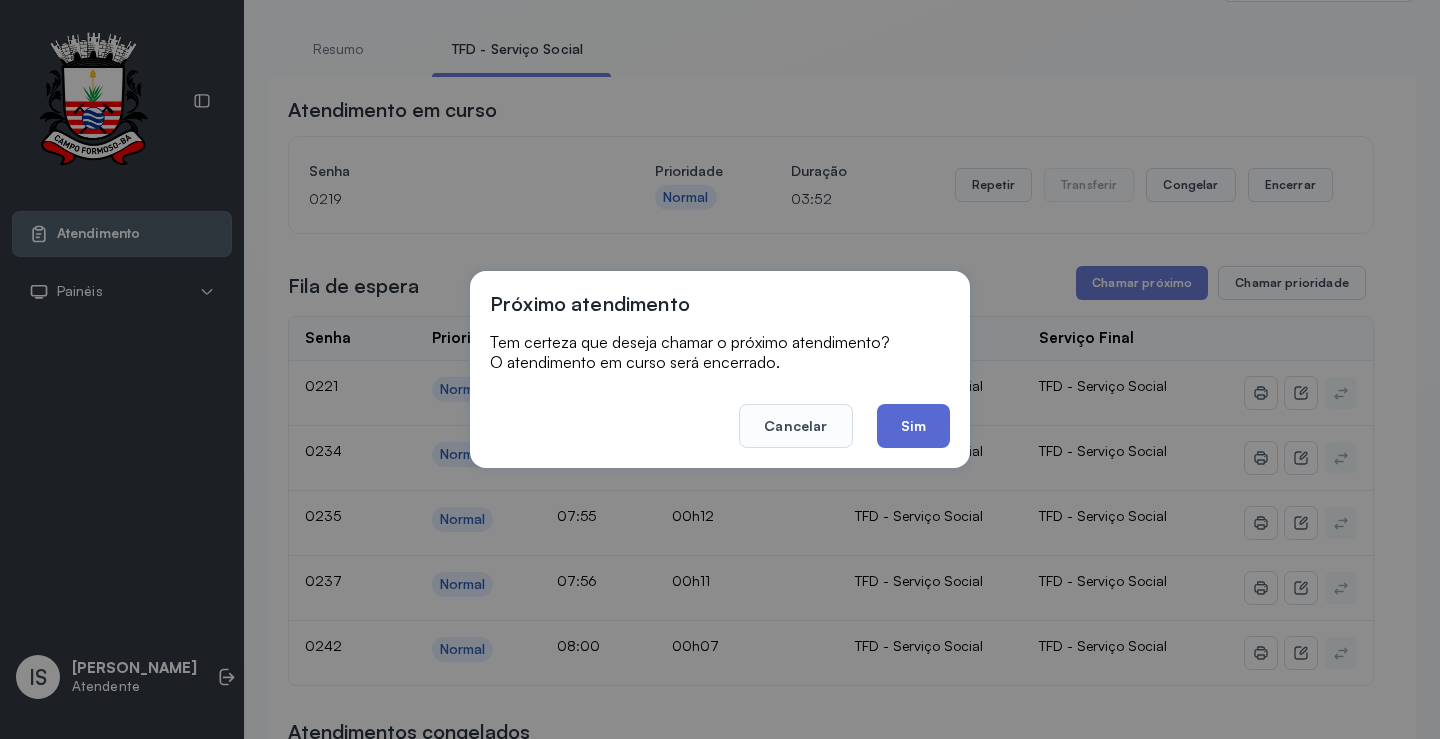 click on "Sim" 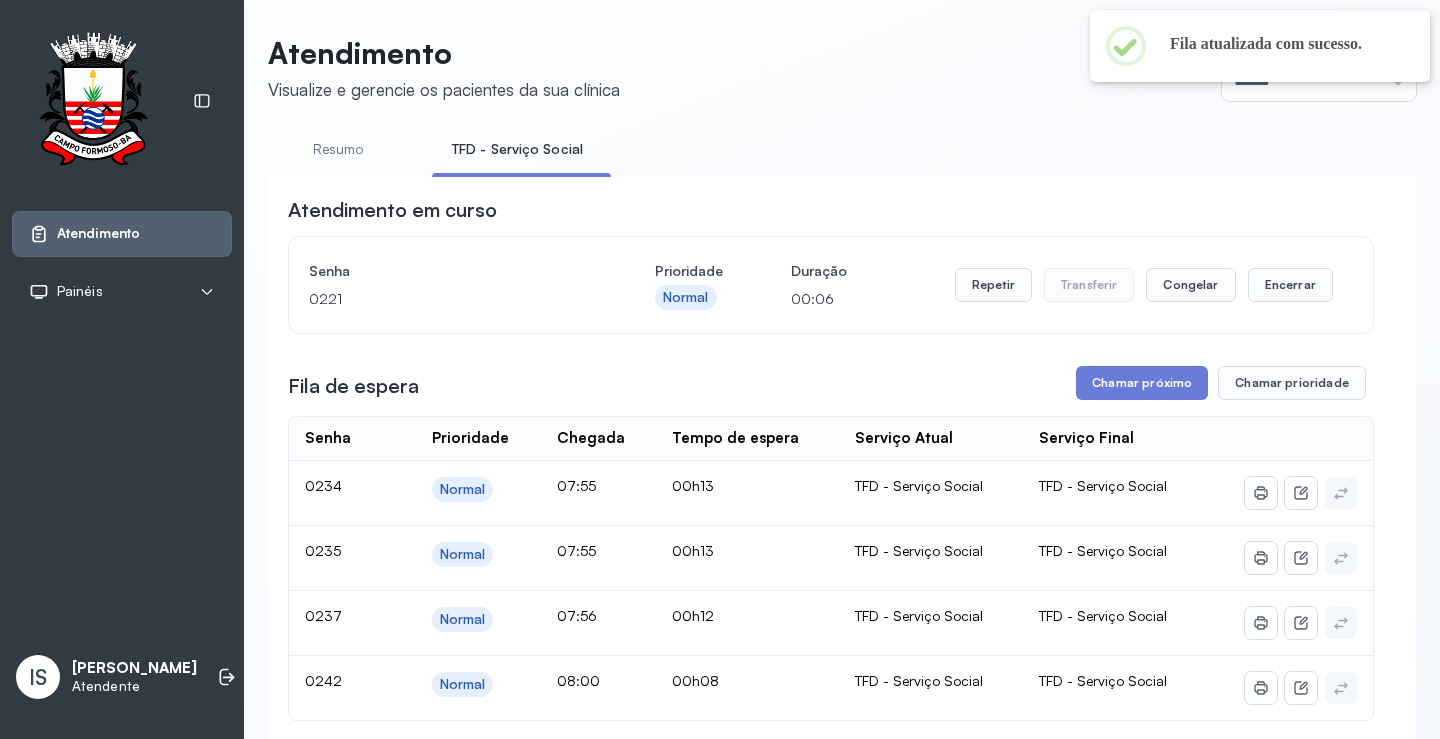scroll, scrollTop: 101, scrollLeft: 0, axis: vertical 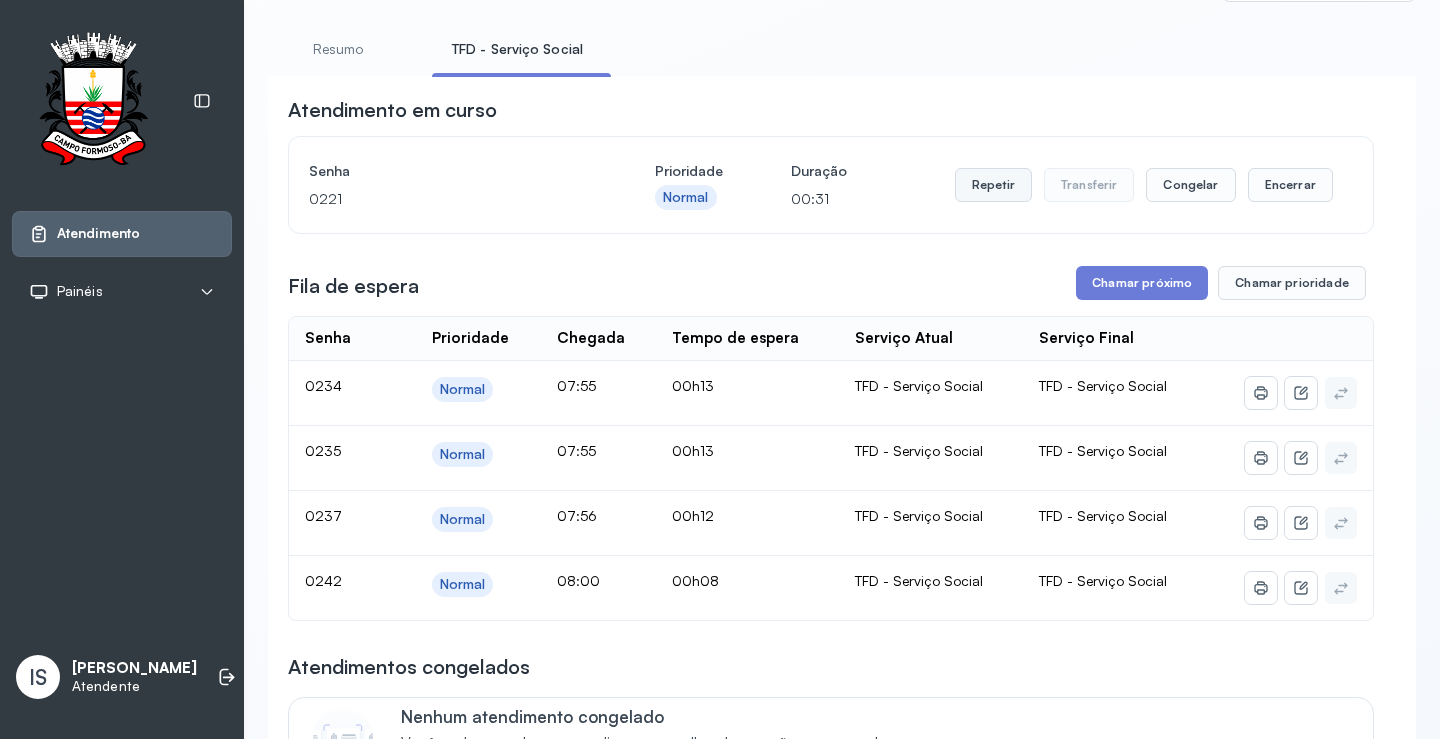 click on "Repetir" at bounding box center (993, 185) 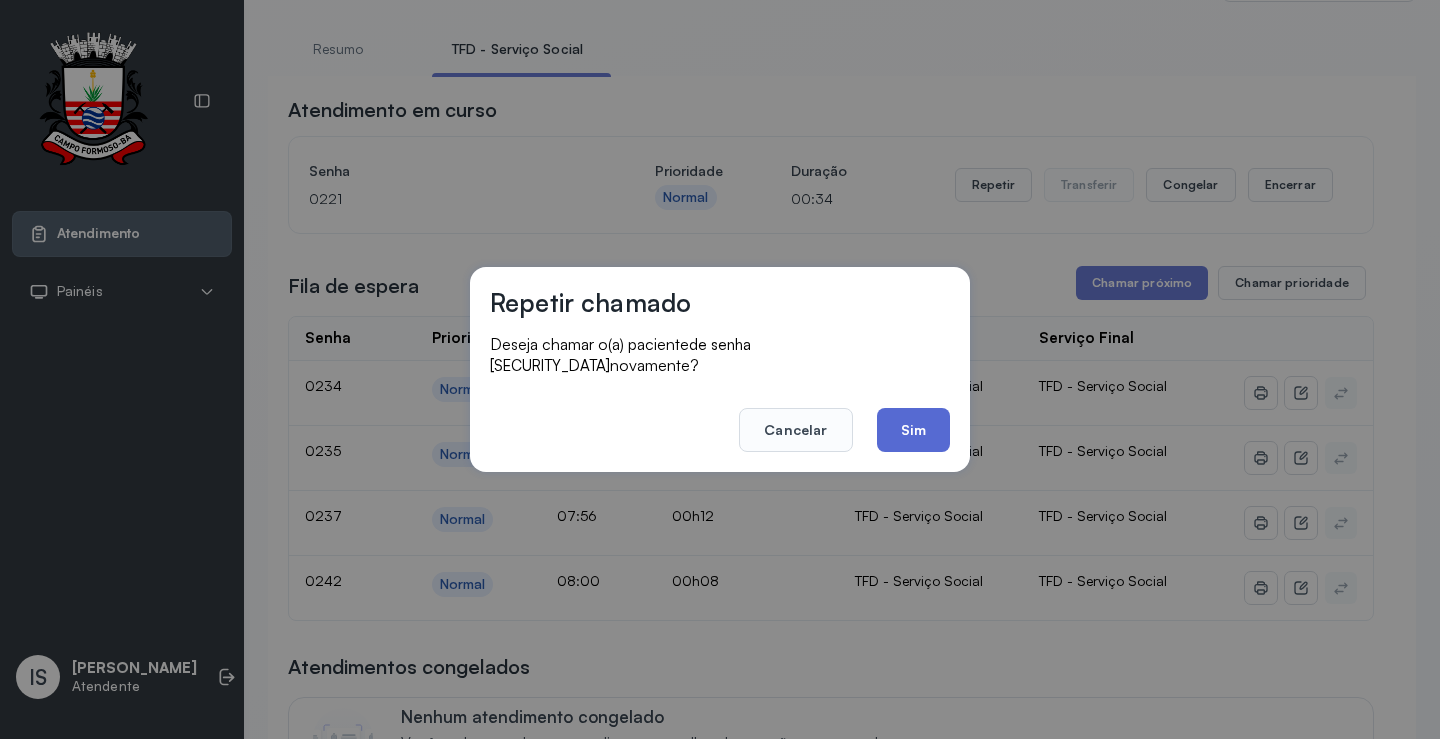 click on "Sim" 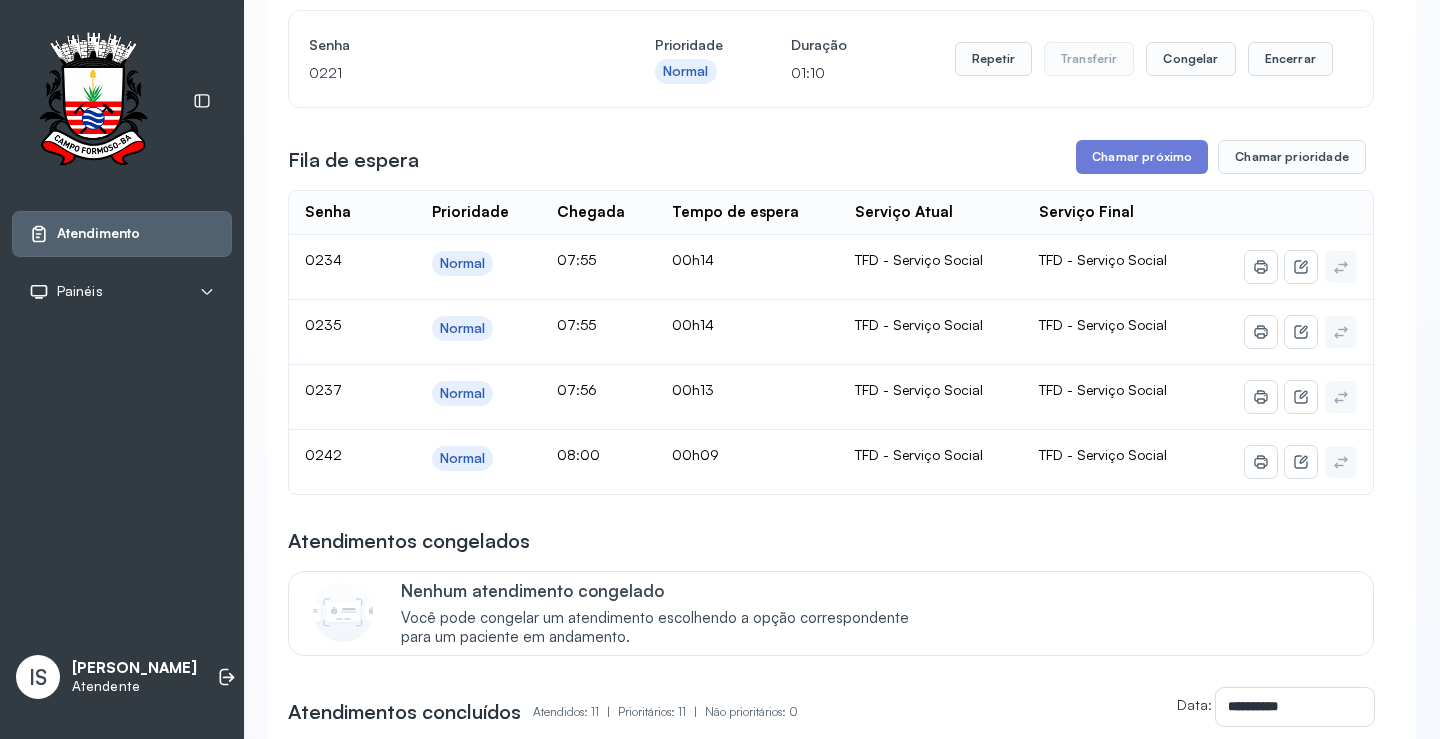 scroll, scrollTop: 0, scrollLeft: 0, axis: both 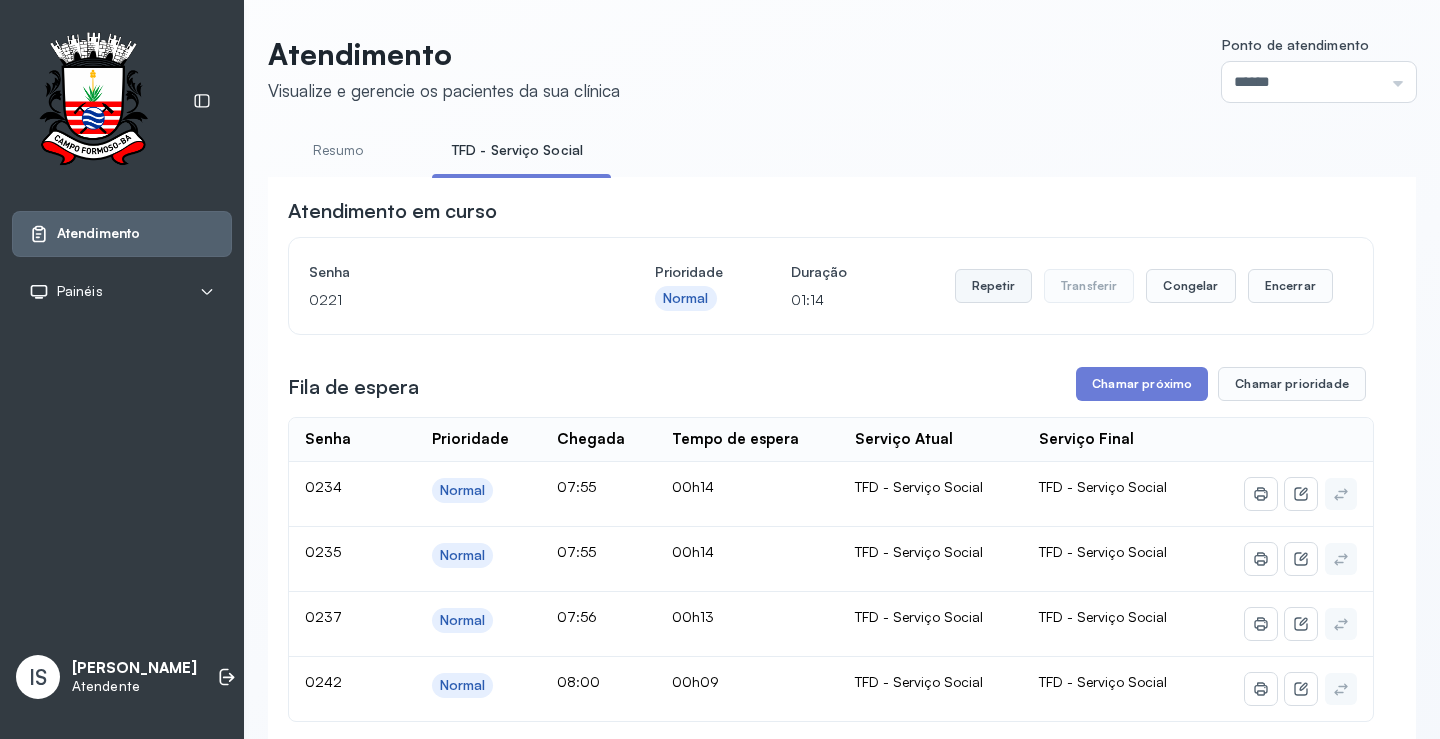 click on "Repetir" at bounding box center [993, 286] 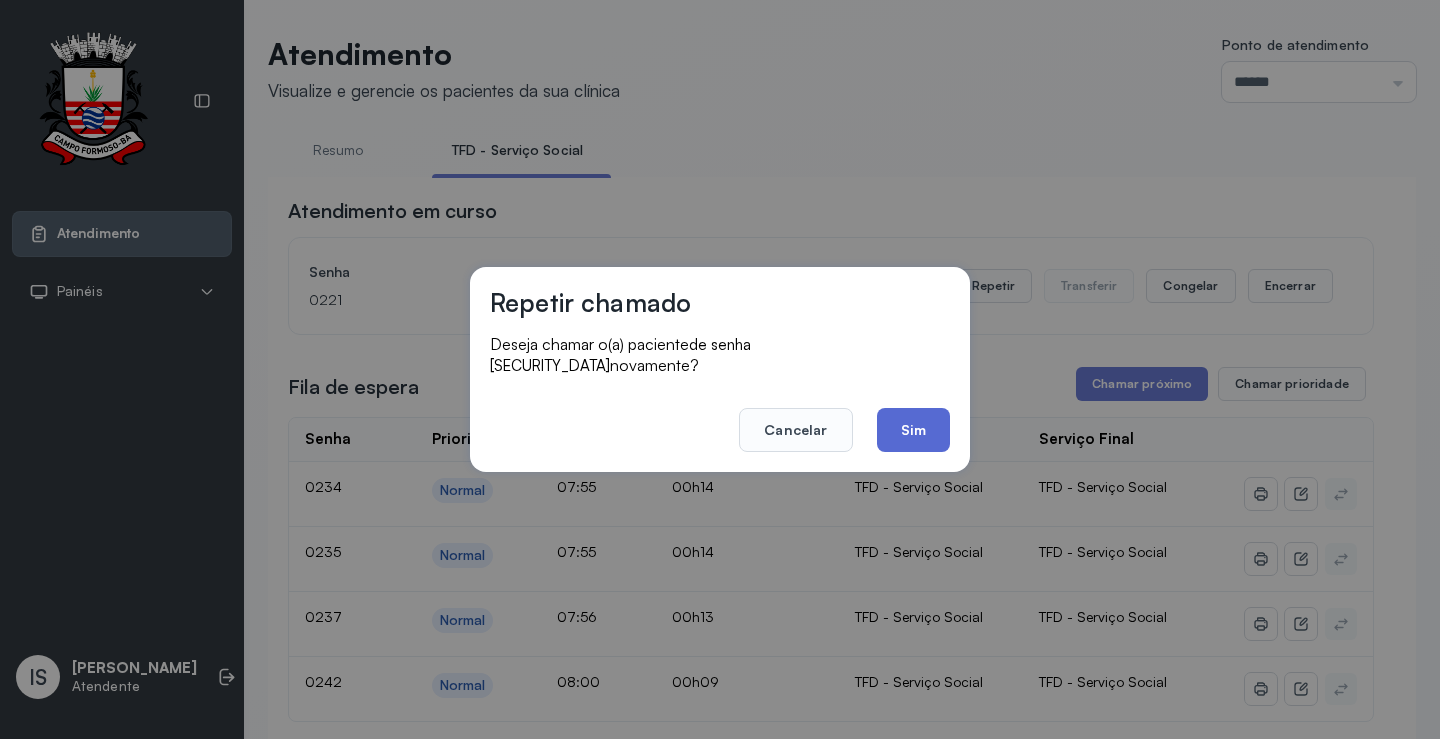 click on "Sim" 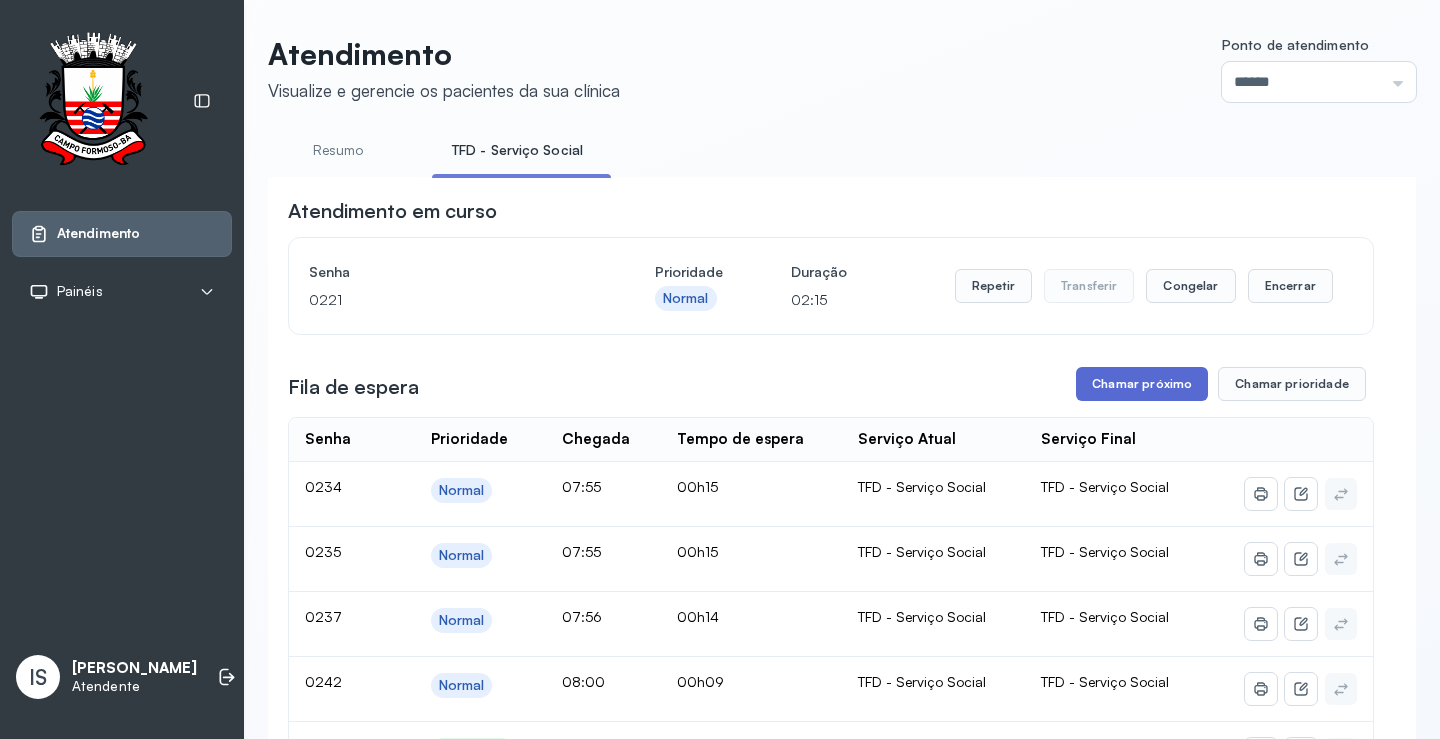 click on "Chamar próximo" at bounding box center [1142, 384] 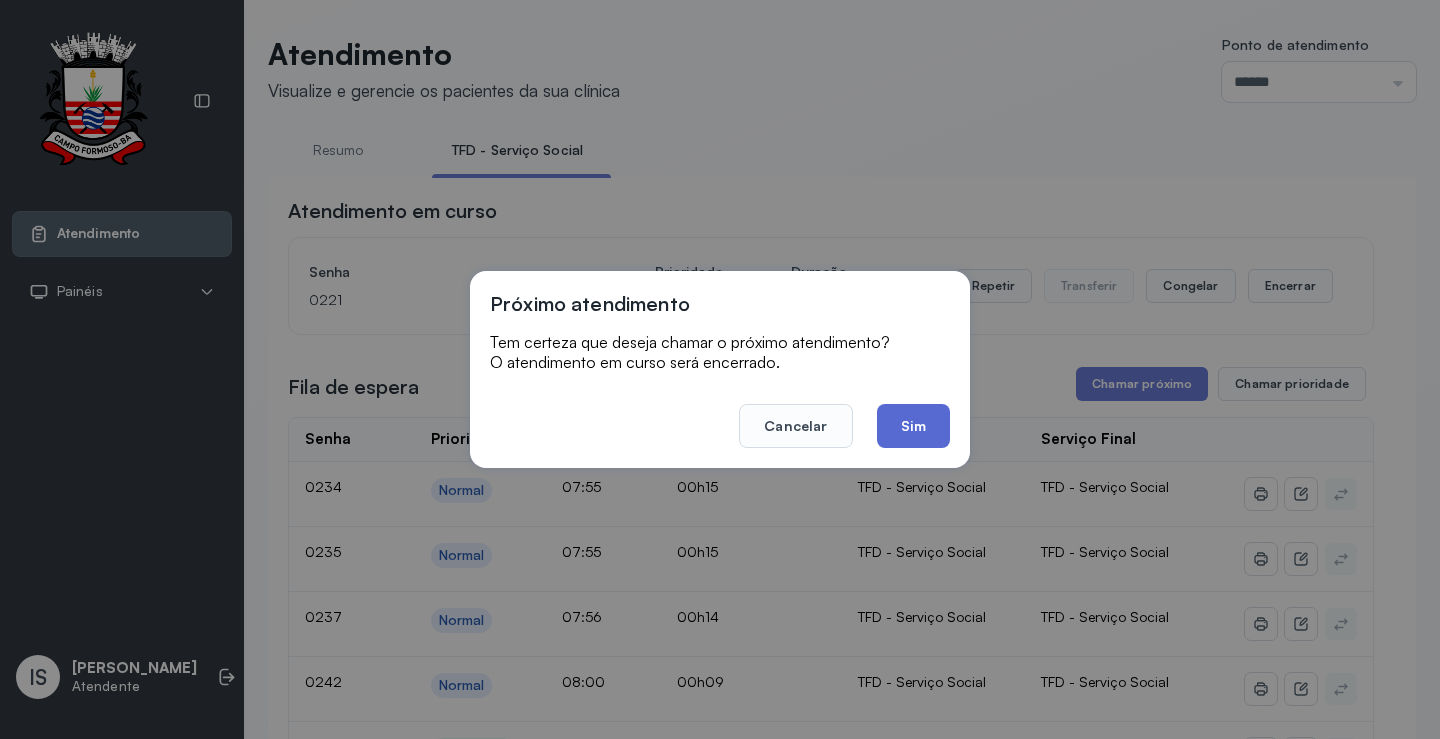 click on "Sim" 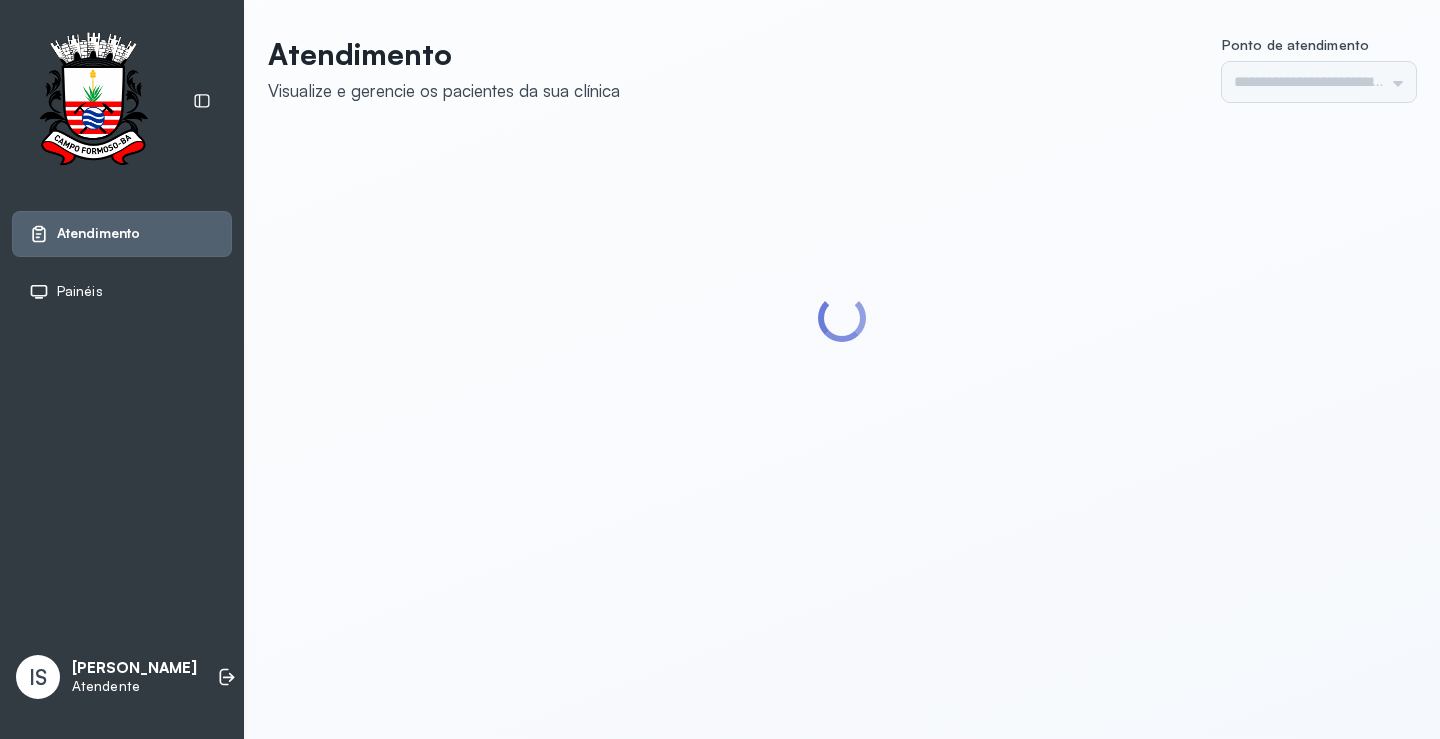 scroll, scrollTop: 0, scrollLeft: 0, axis: both 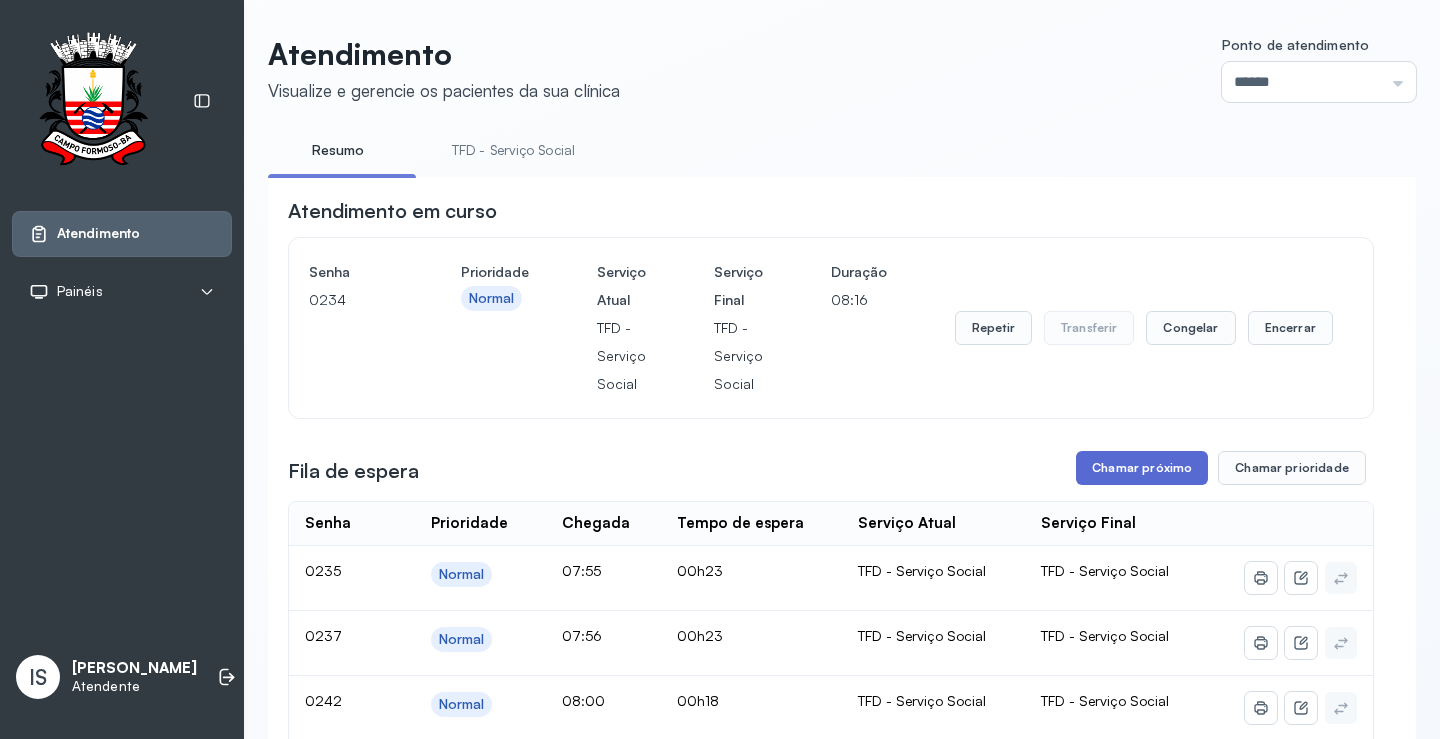 click on "Chamar próximo" at bounding box center [1142, 468] 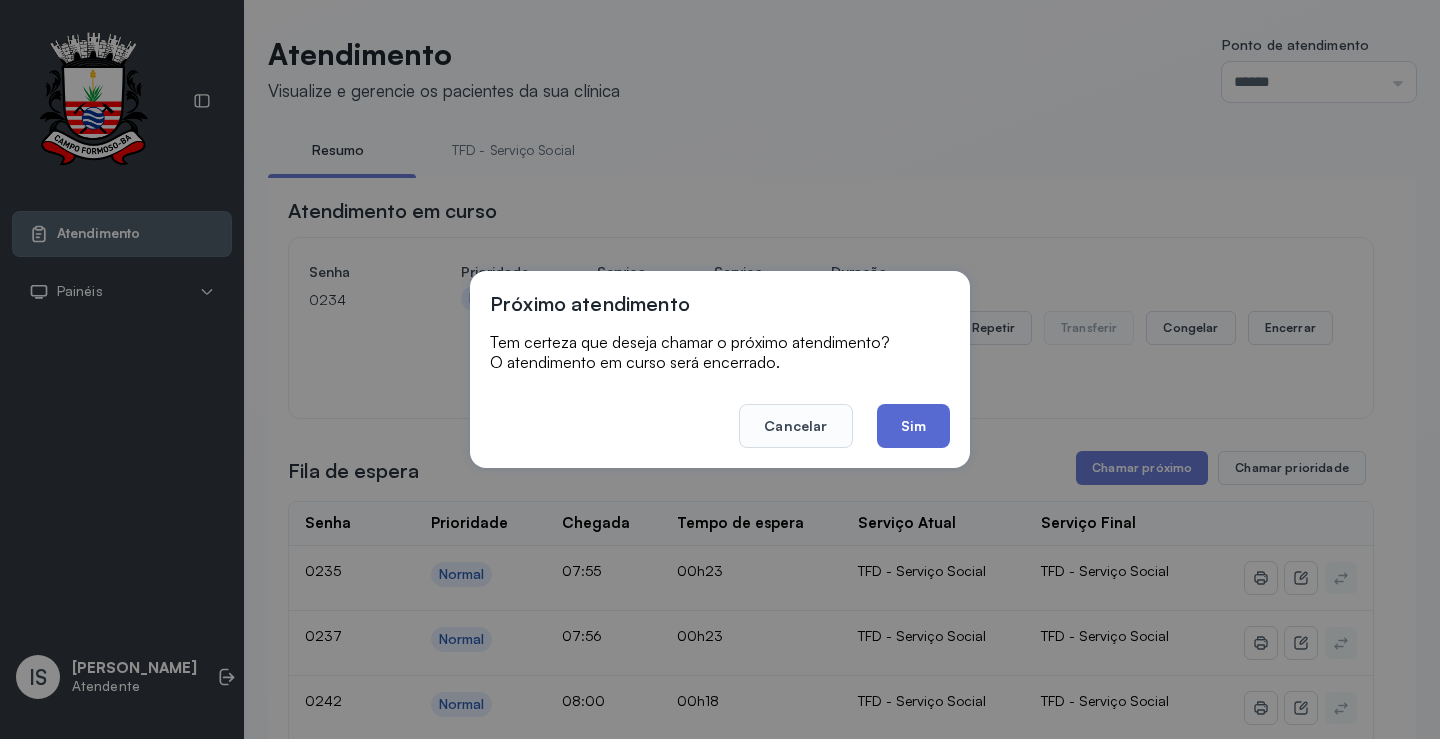 click on "Sim" 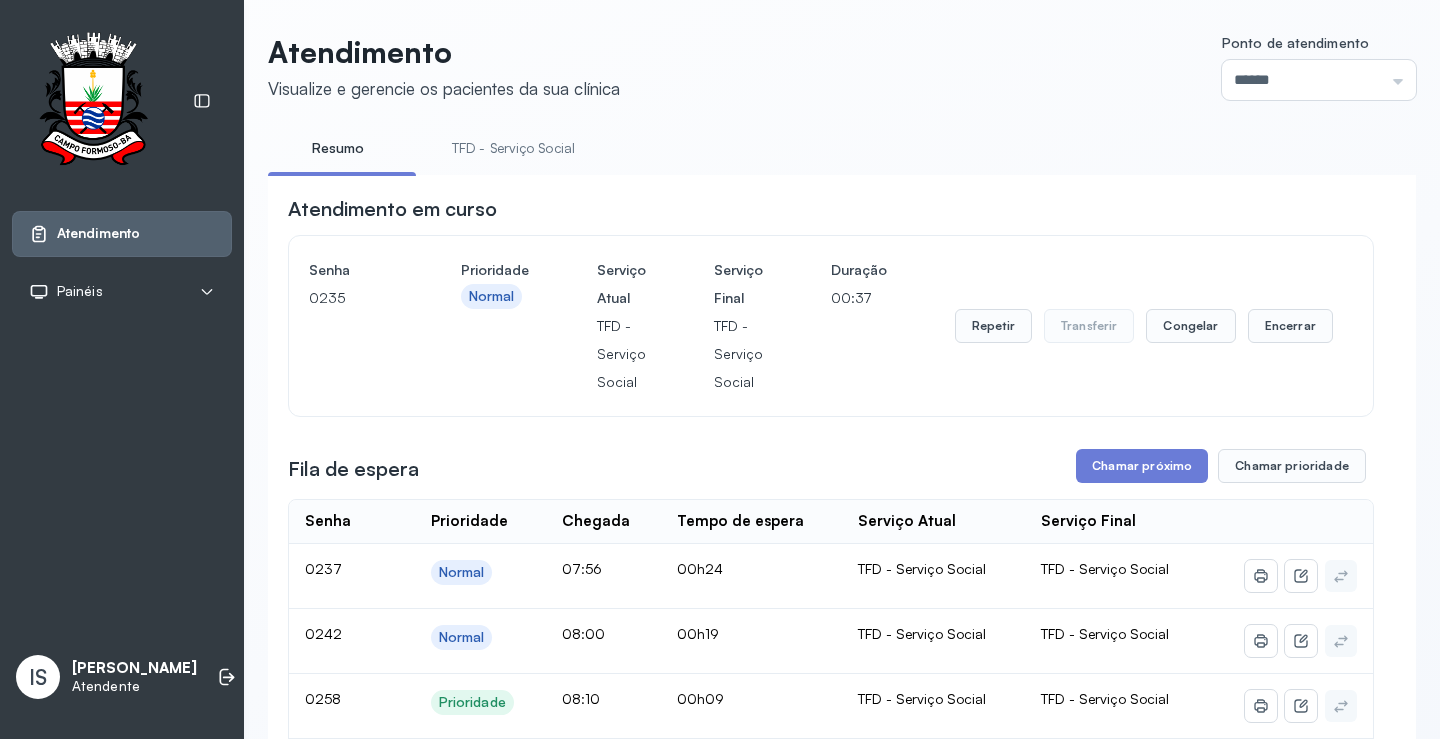 scroll, scrollTop: 0, scrollLeft: 0, axis: both 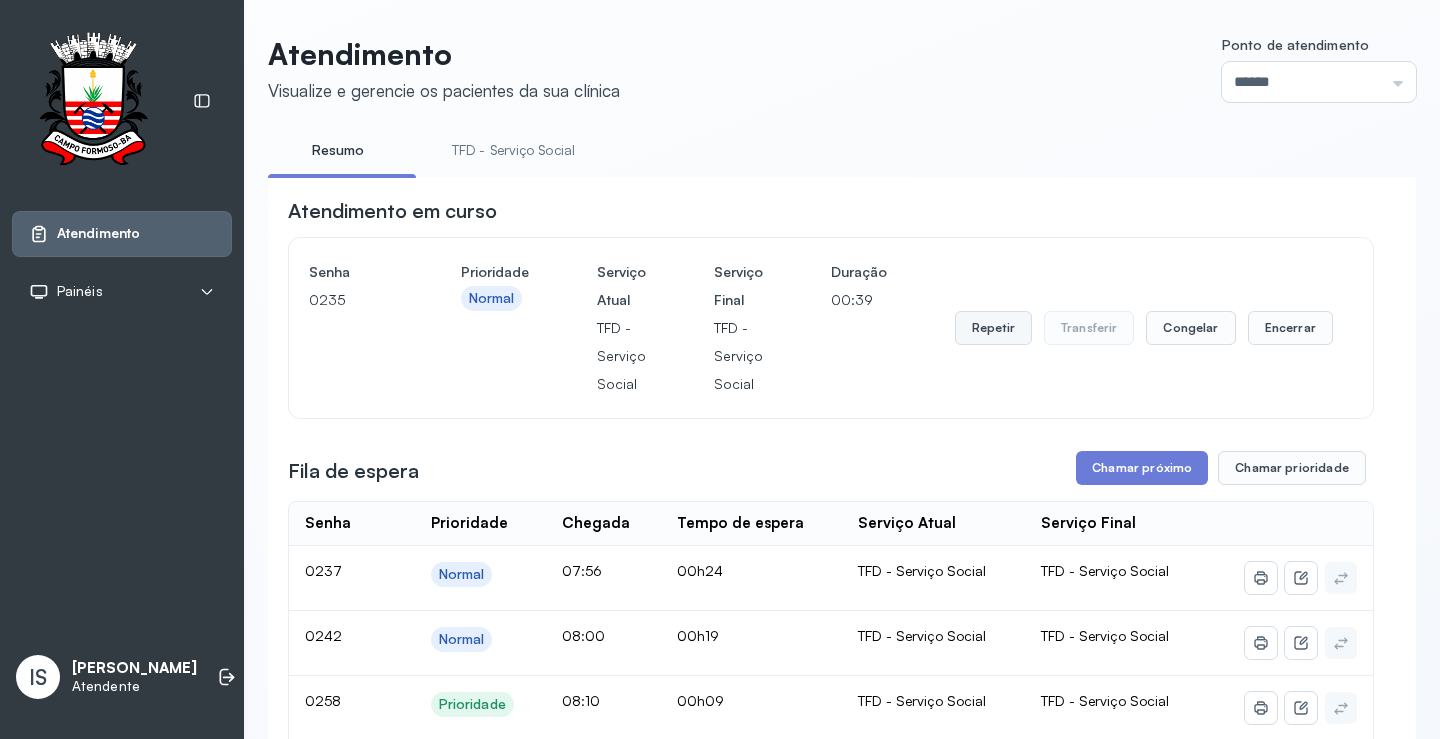 click on "Repetir" at bounding box center [993, 328] 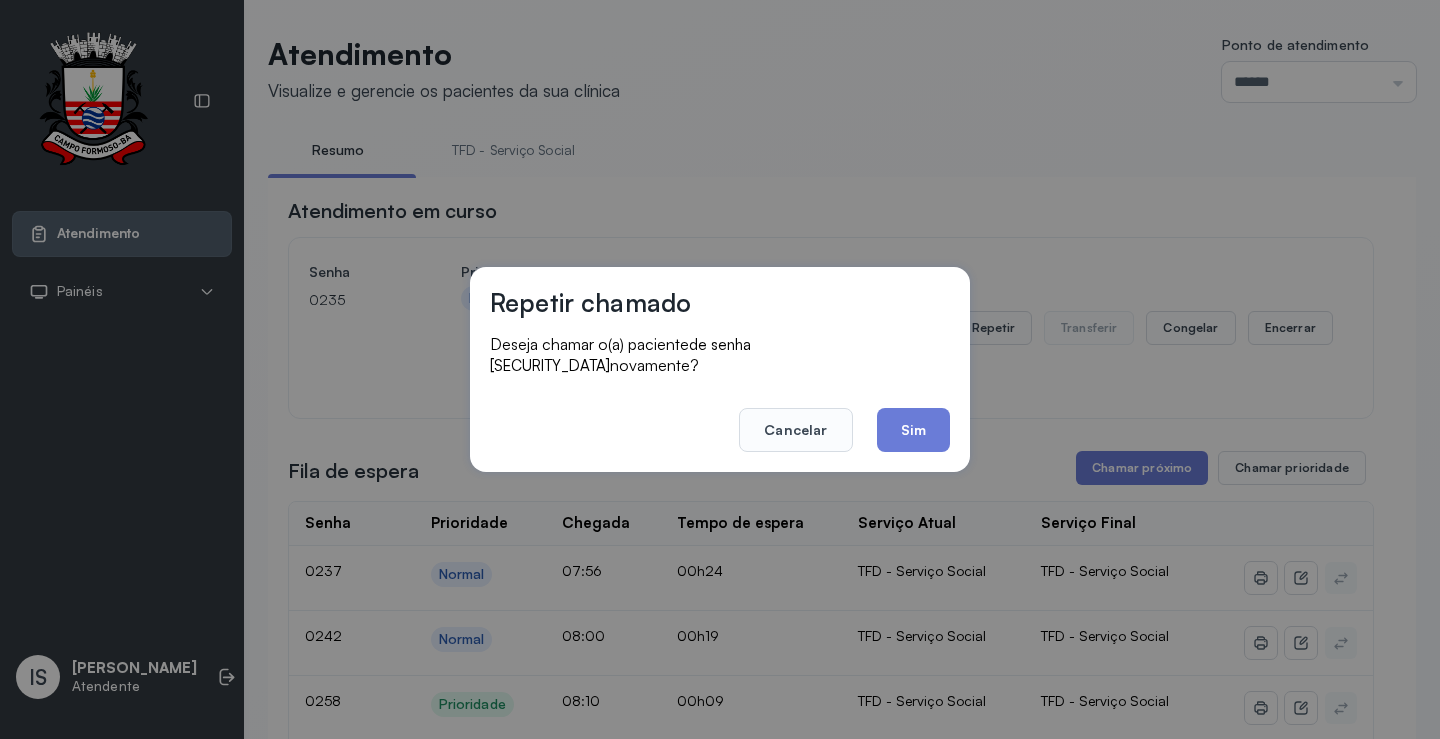 click on "Sim" 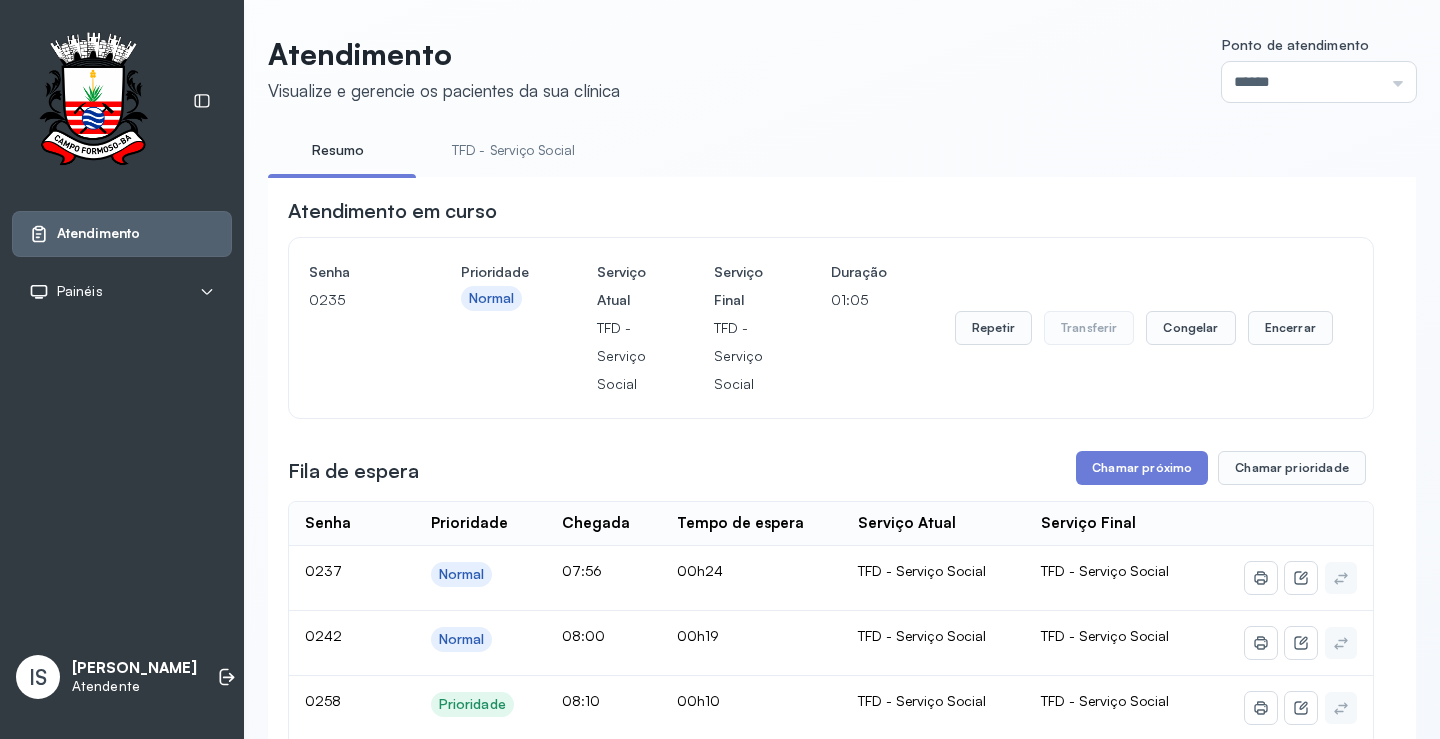 click on "TFD - Serviço Social" at bounding box center (513, 150) 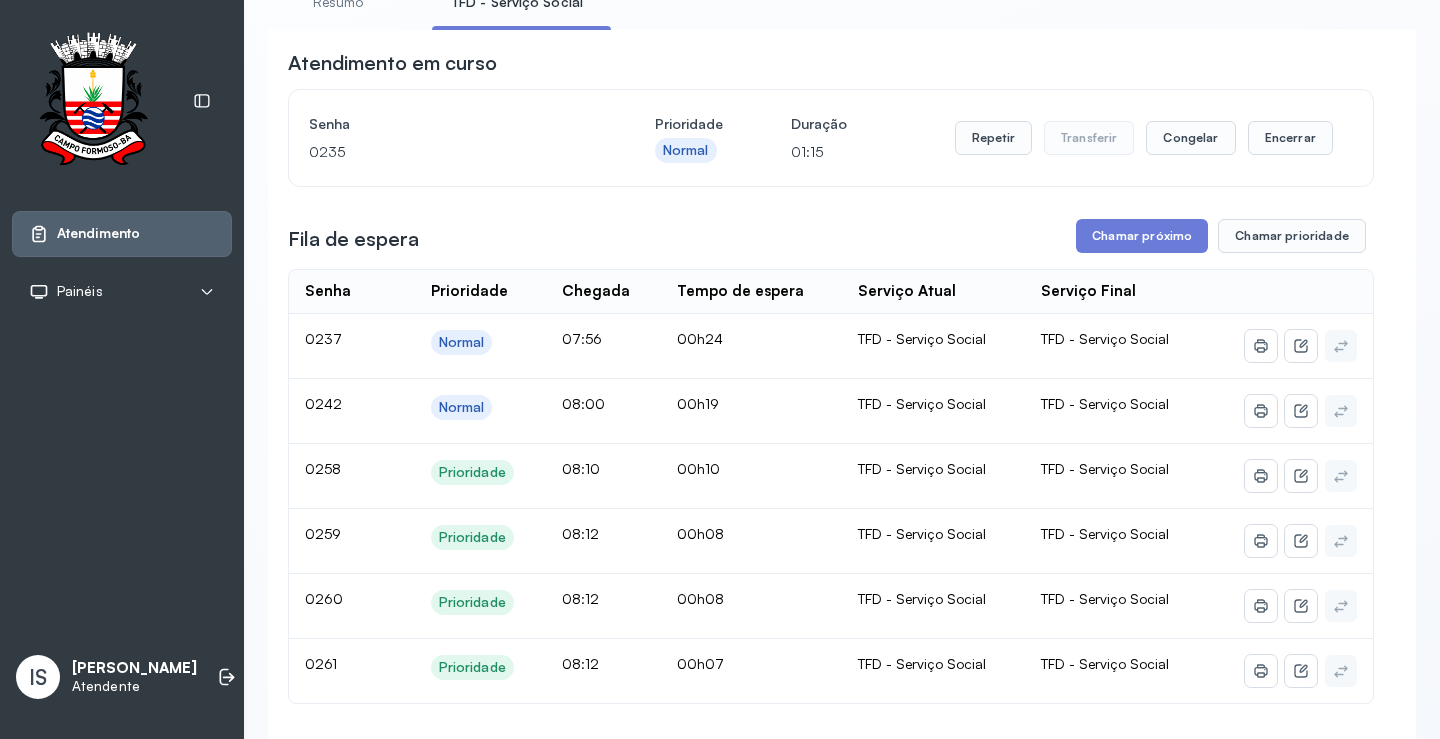 scroll, scrollTop: 200, scrollLeft: 0, axis: vertical 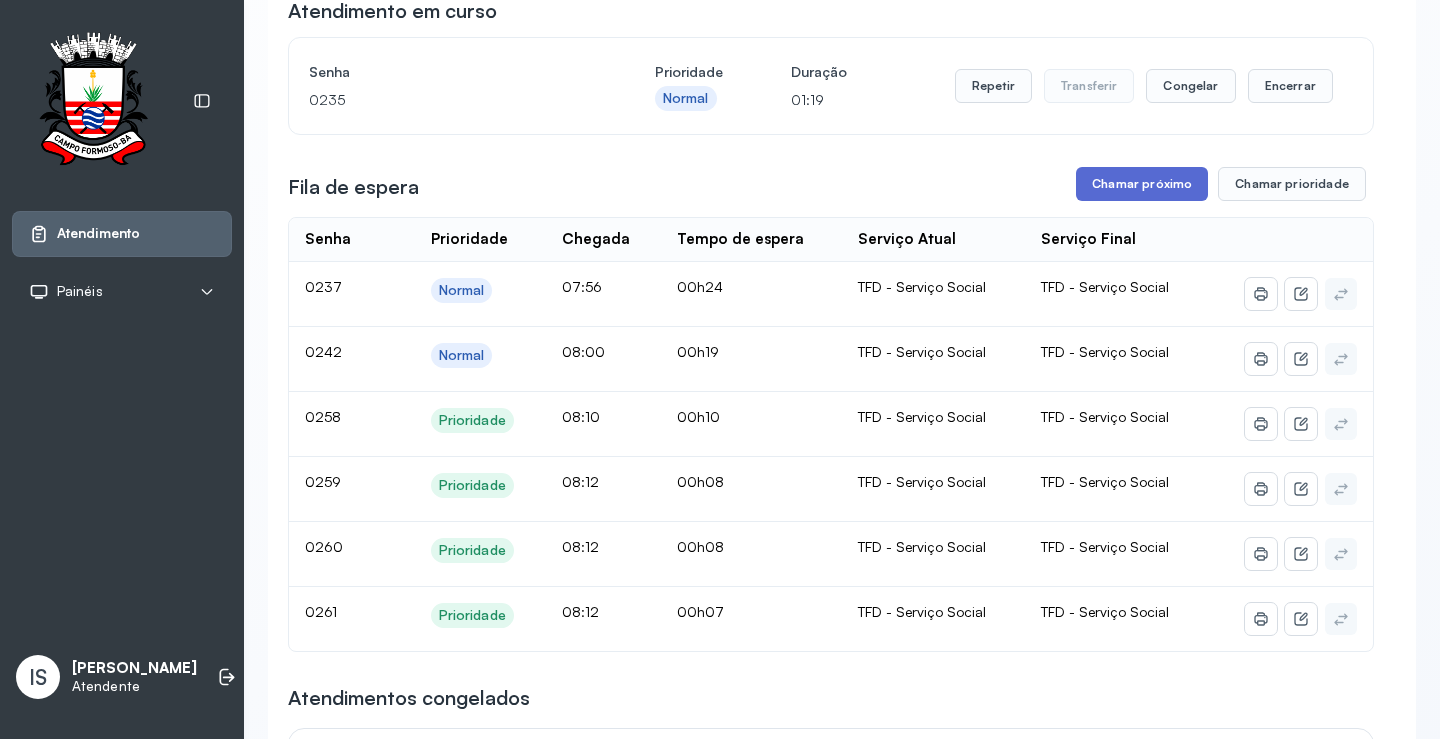 click on "Chamar próximo" at bounding box center (1142, 184) 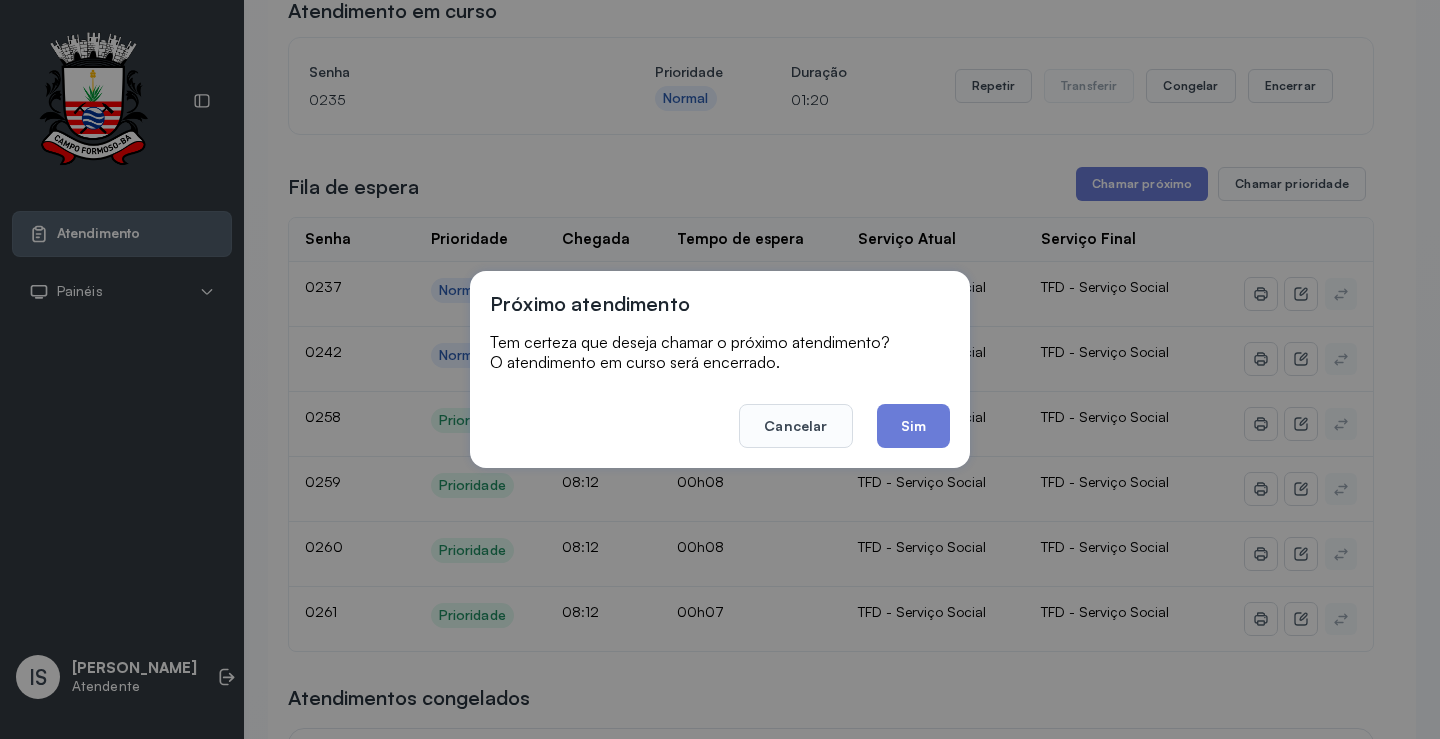 click on "Sim" 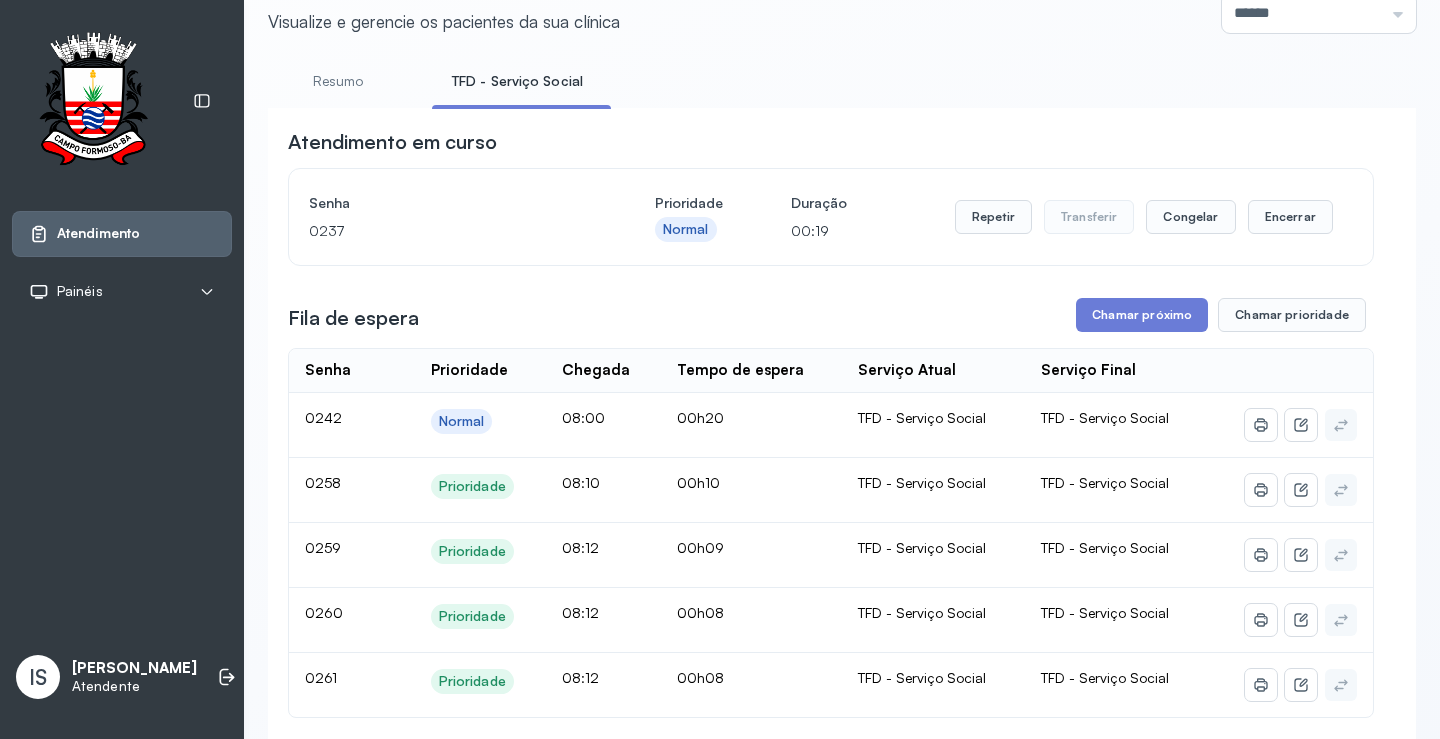 scroll, scrollTop: 100, scrollLeft: 0, axis: vertical 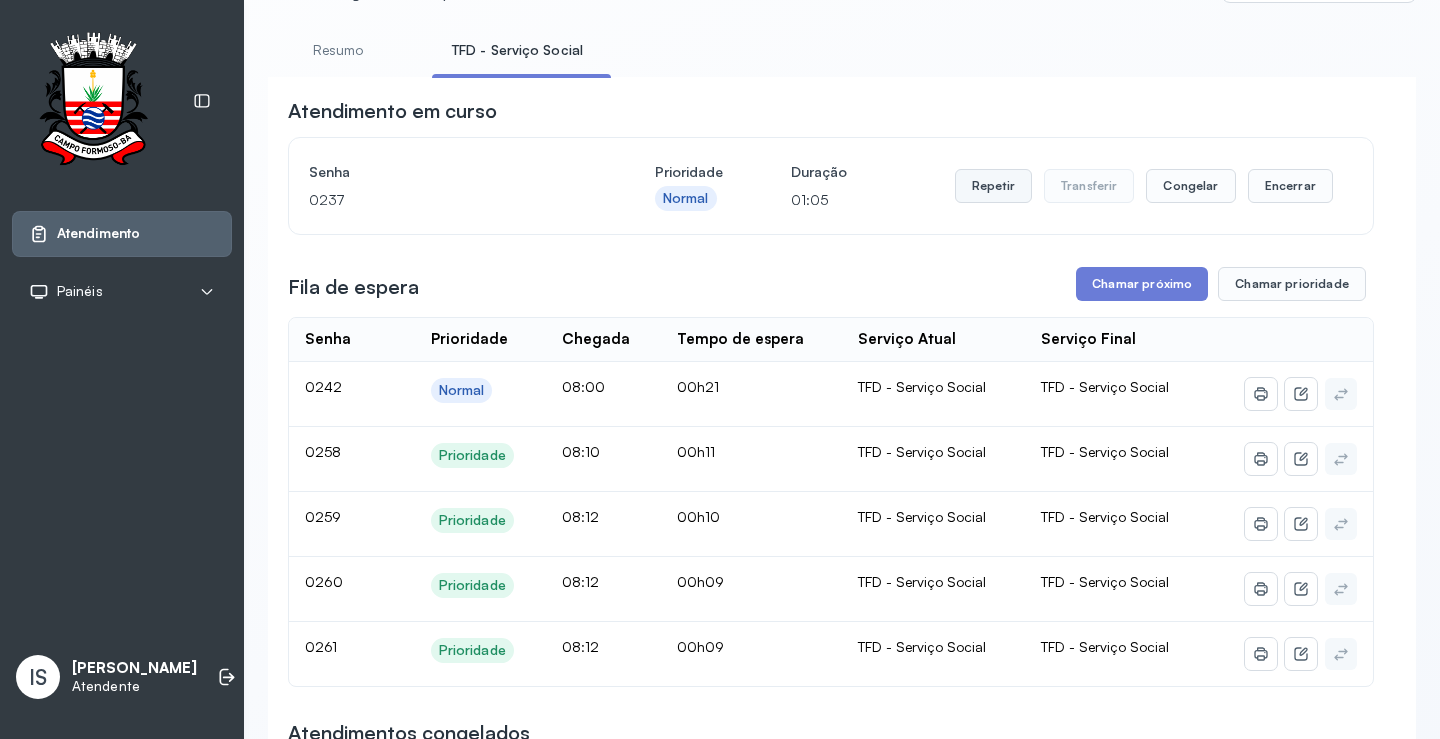 click on "Repetir" at bounding box center (993, 186) 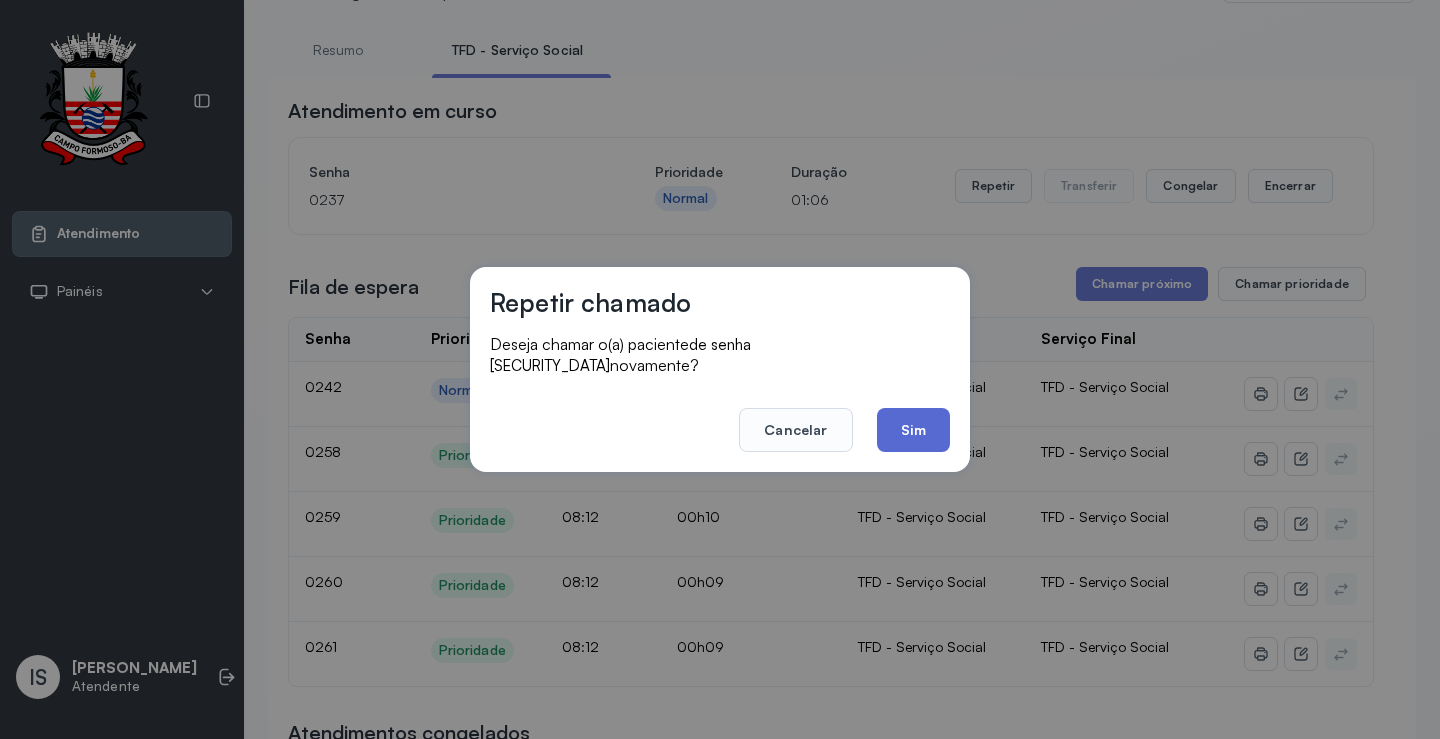 click on "Sim" 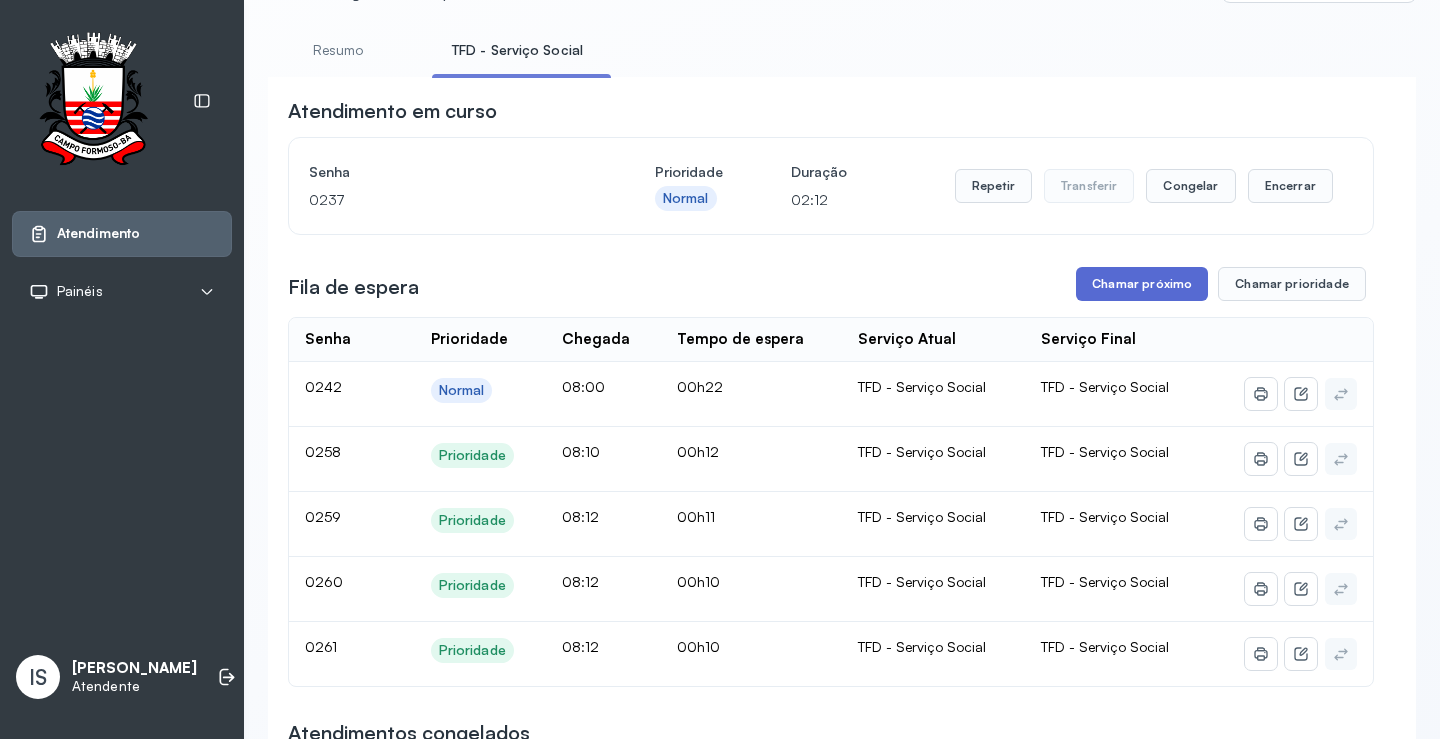click on "Chamar próximo" at bounding box center [1142, 284] 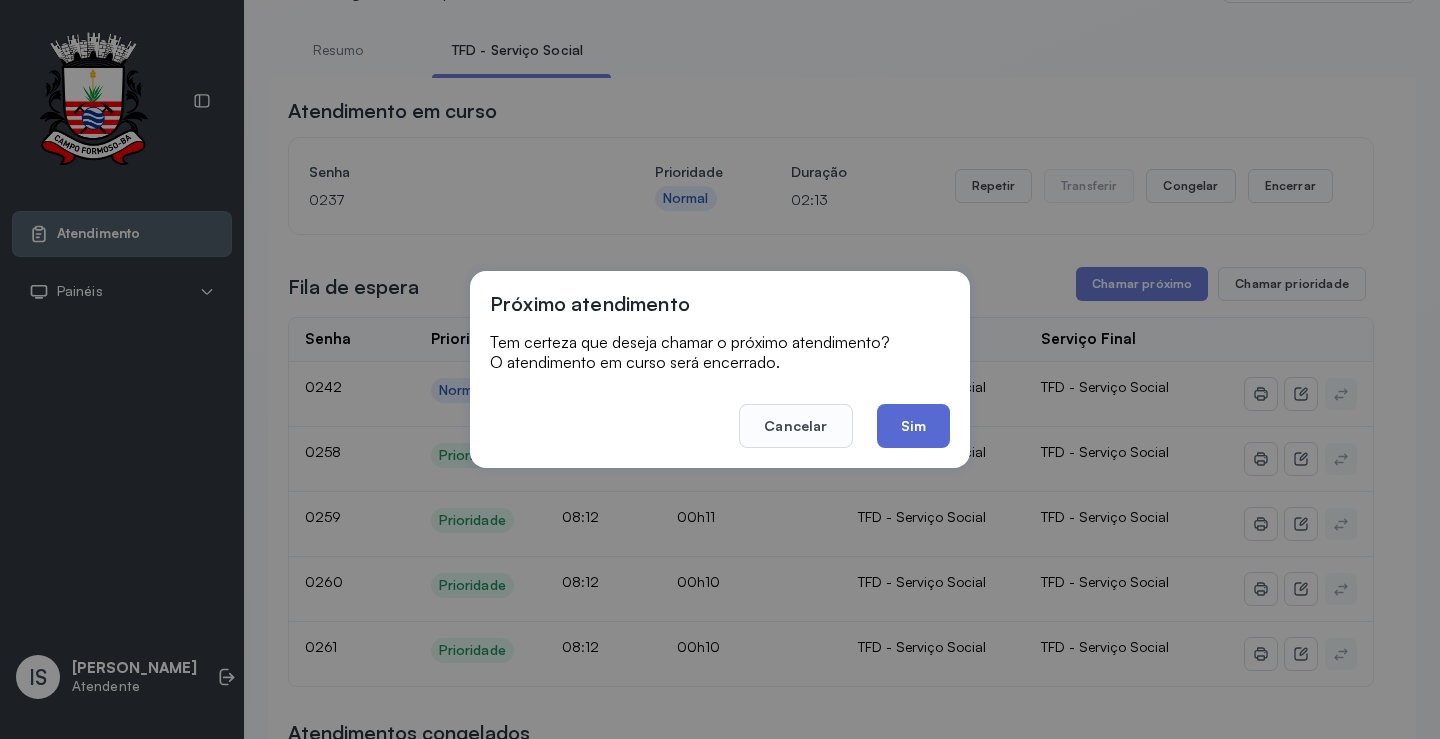 click on "Sim" 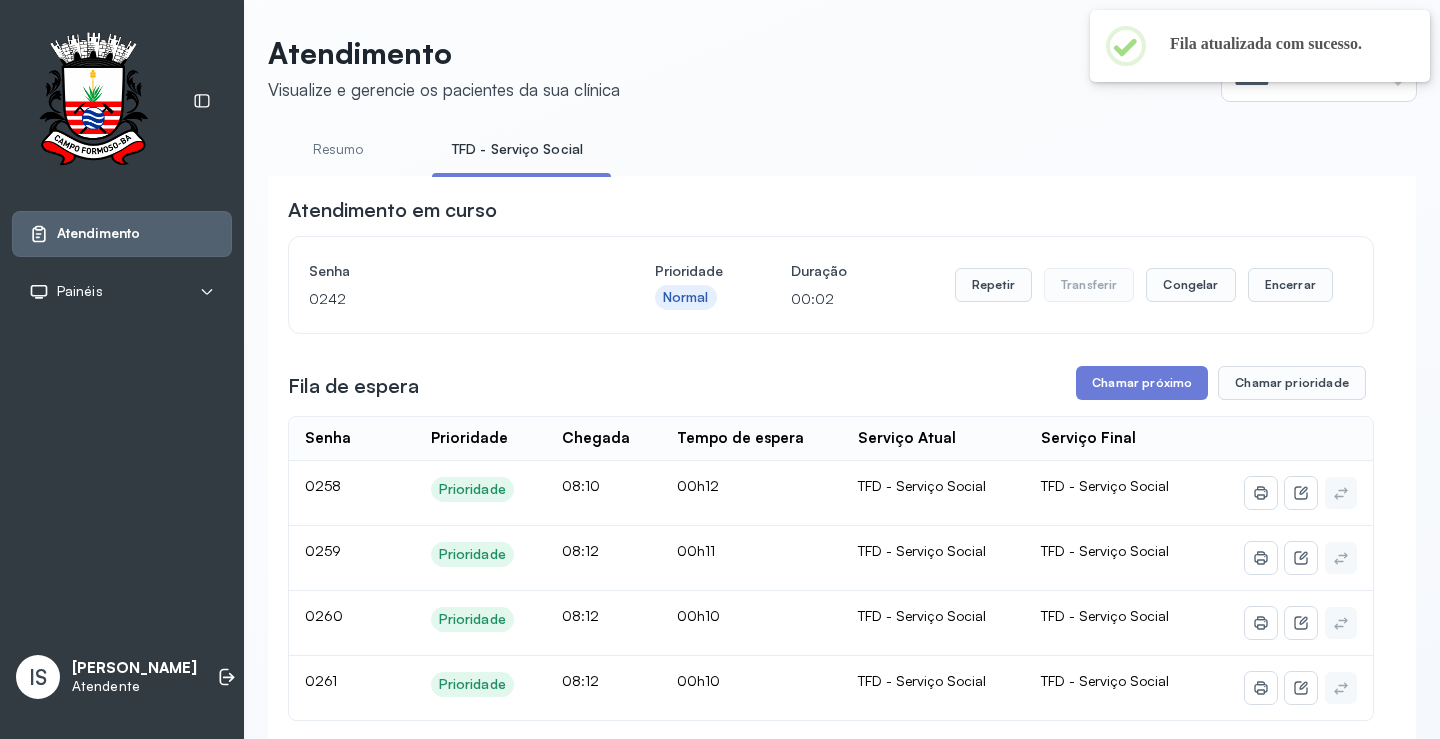scroll, scrollTop: 100, scrollLeft: 0, axis: vertical 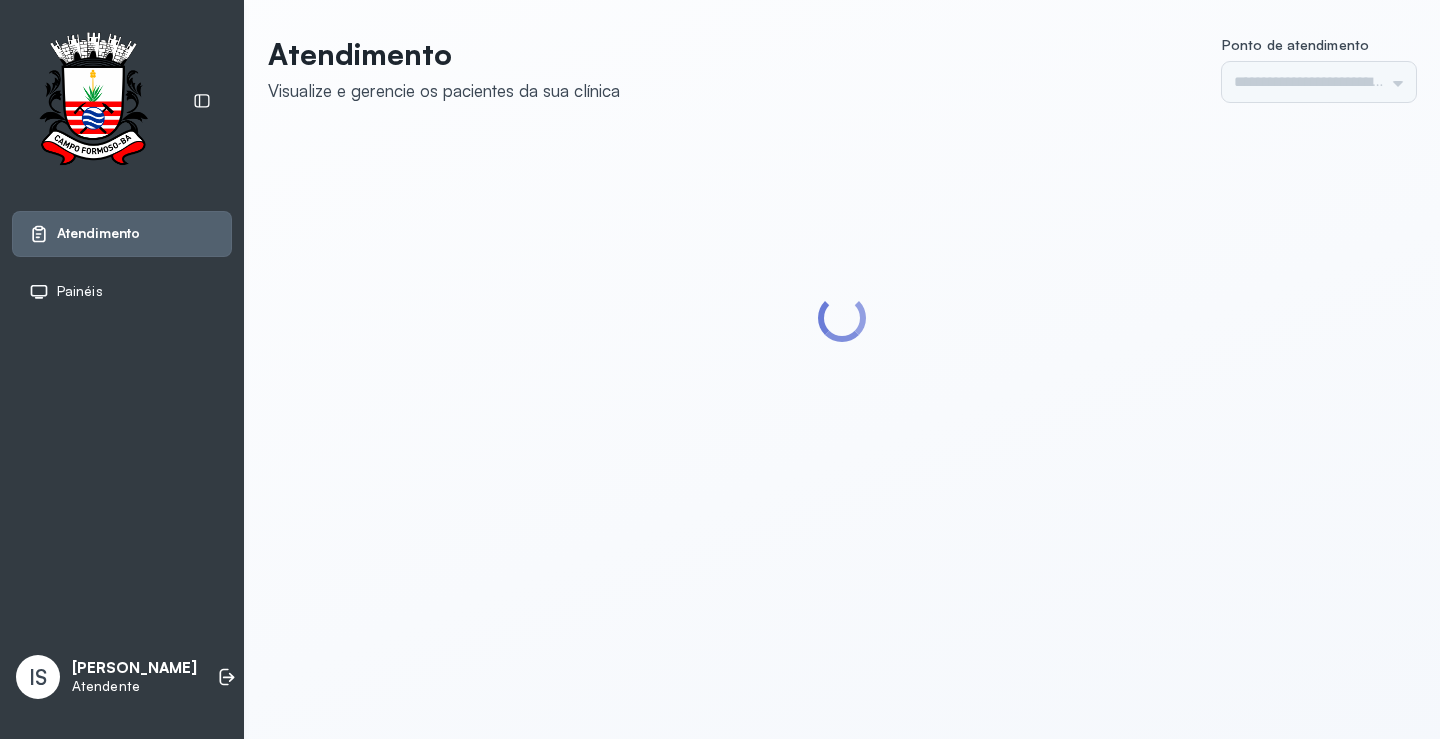 type on "******" 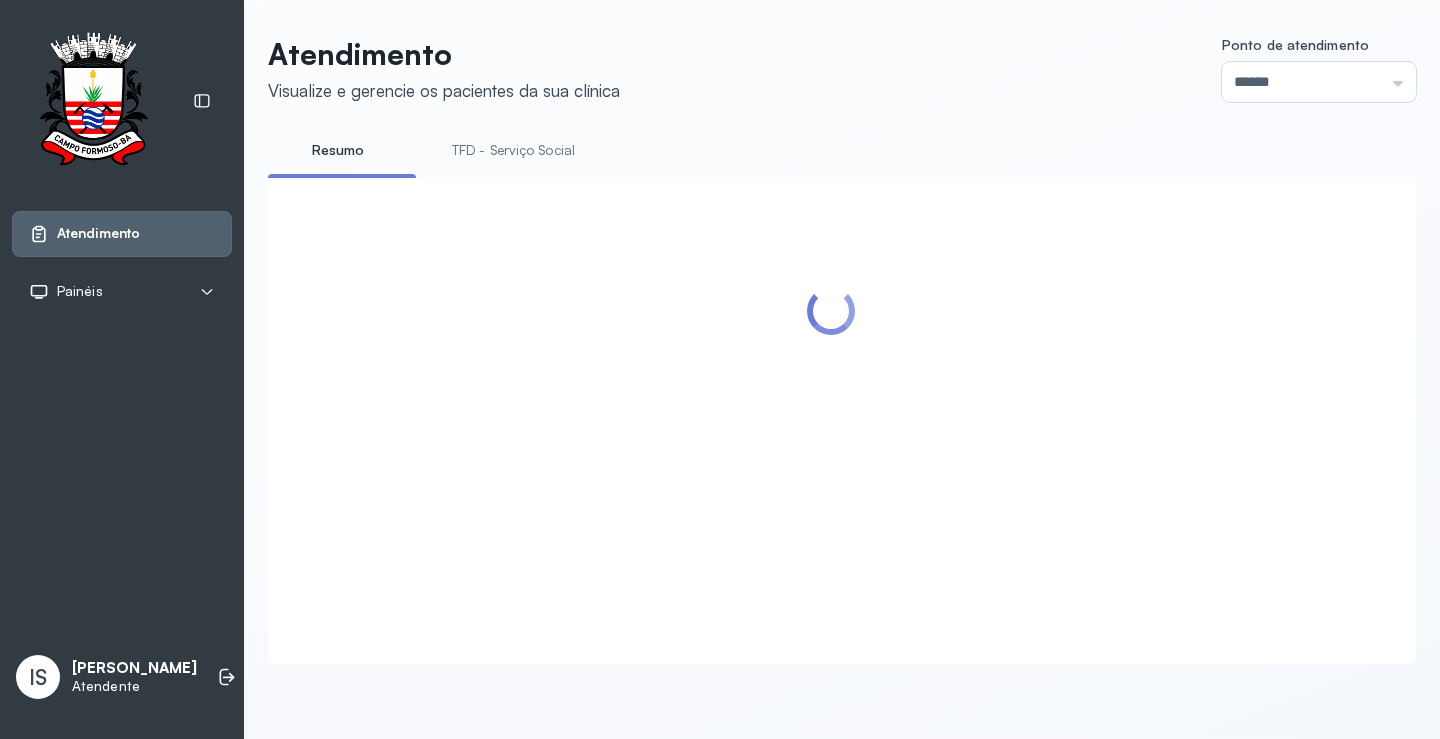 click on "TFD - Serviço Social" at bounding box center [513, 150] 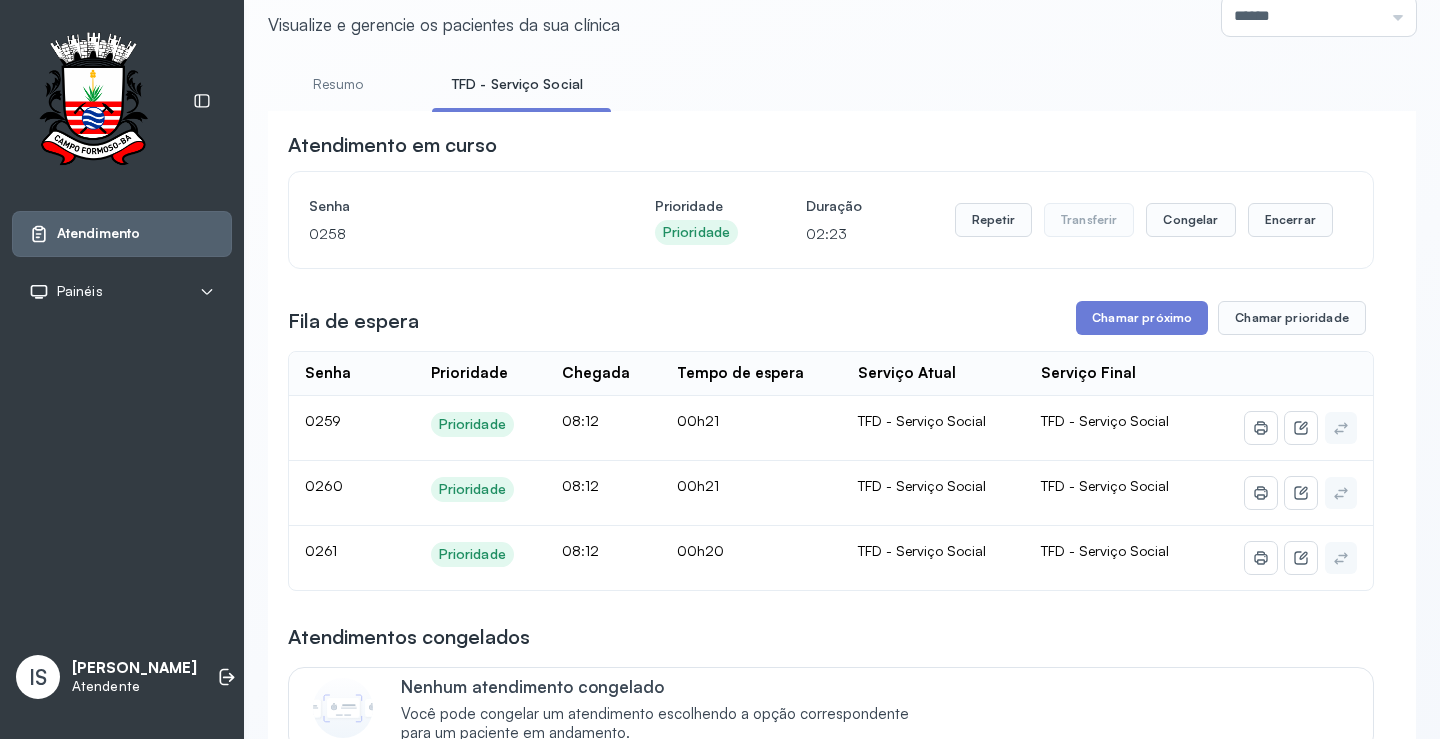 scroll, scrollTop: 100, scrollLeft: 0, axis: vertical 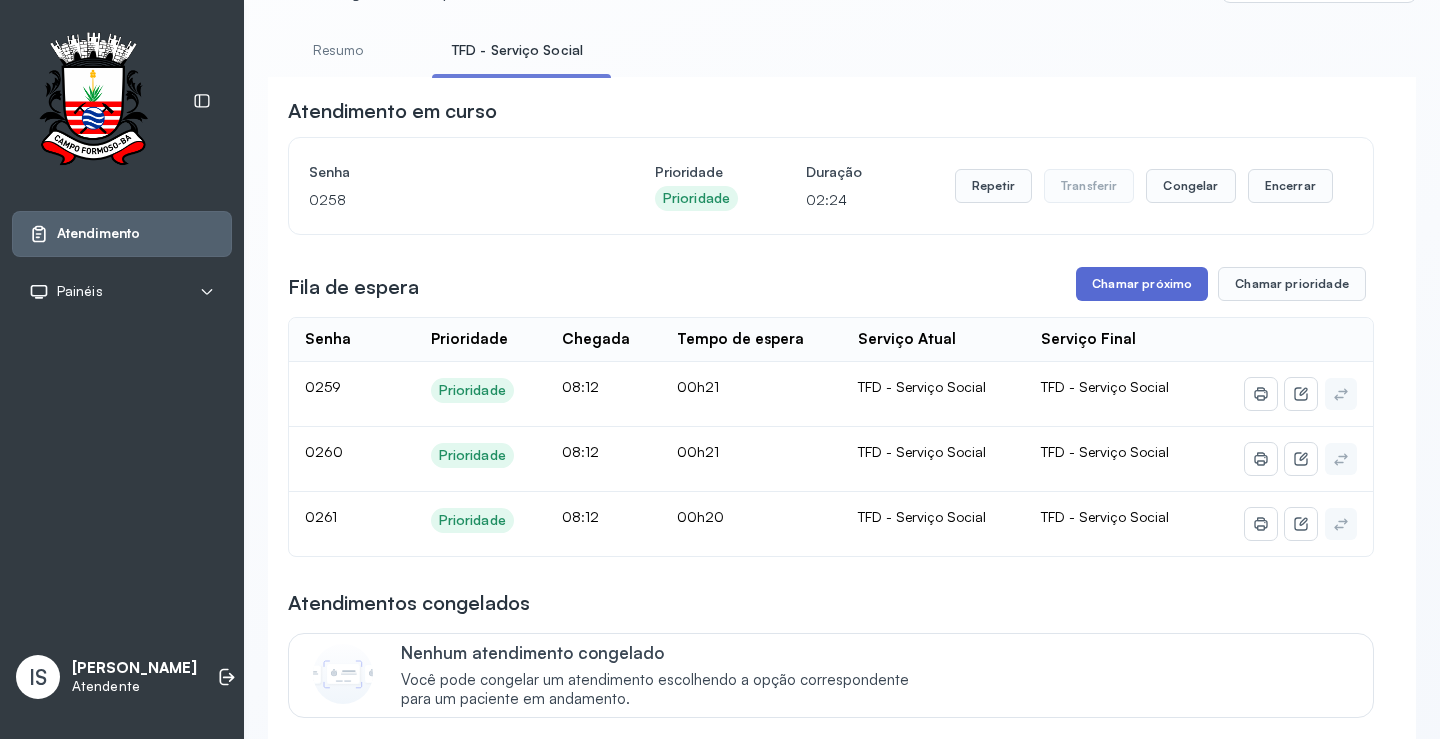click on "Chamar próximo" at bounding box center (1142, 284) 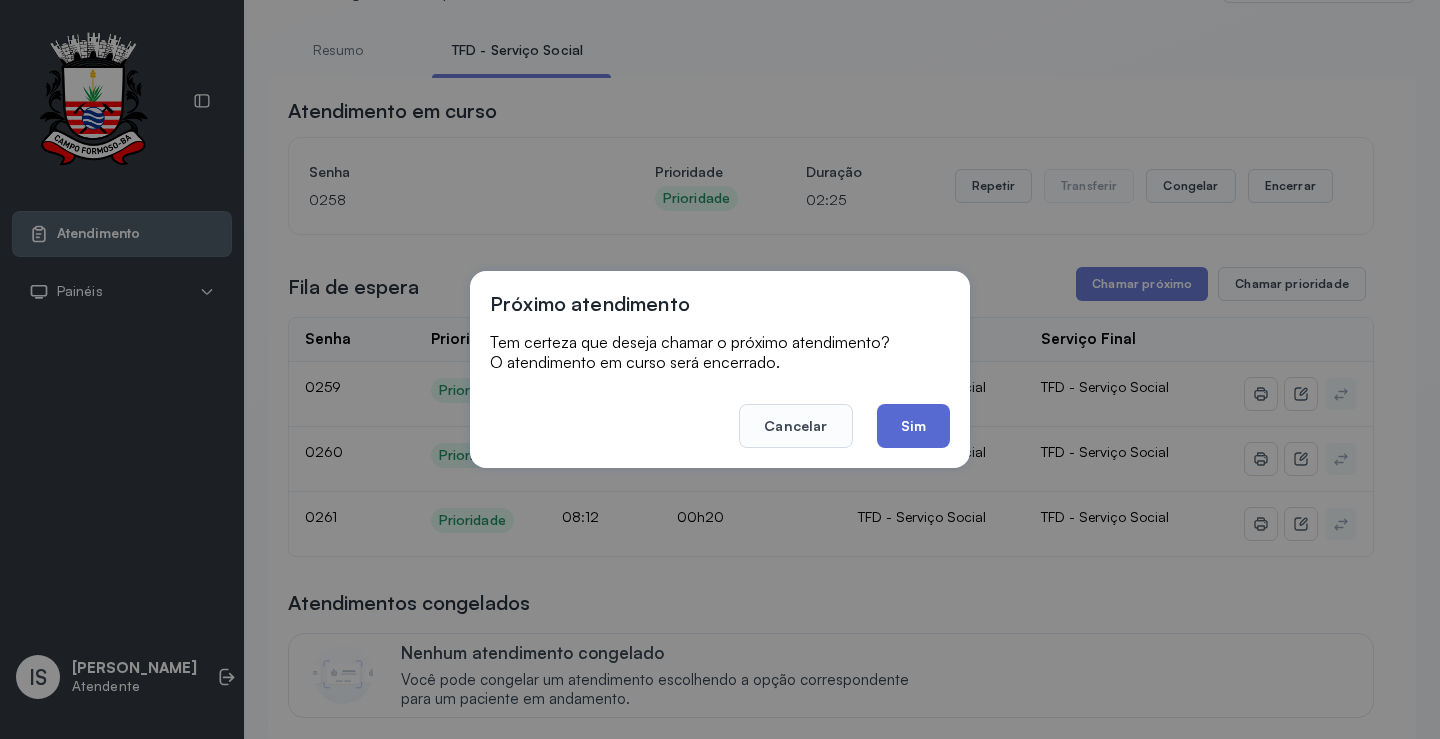 click on "Sim" 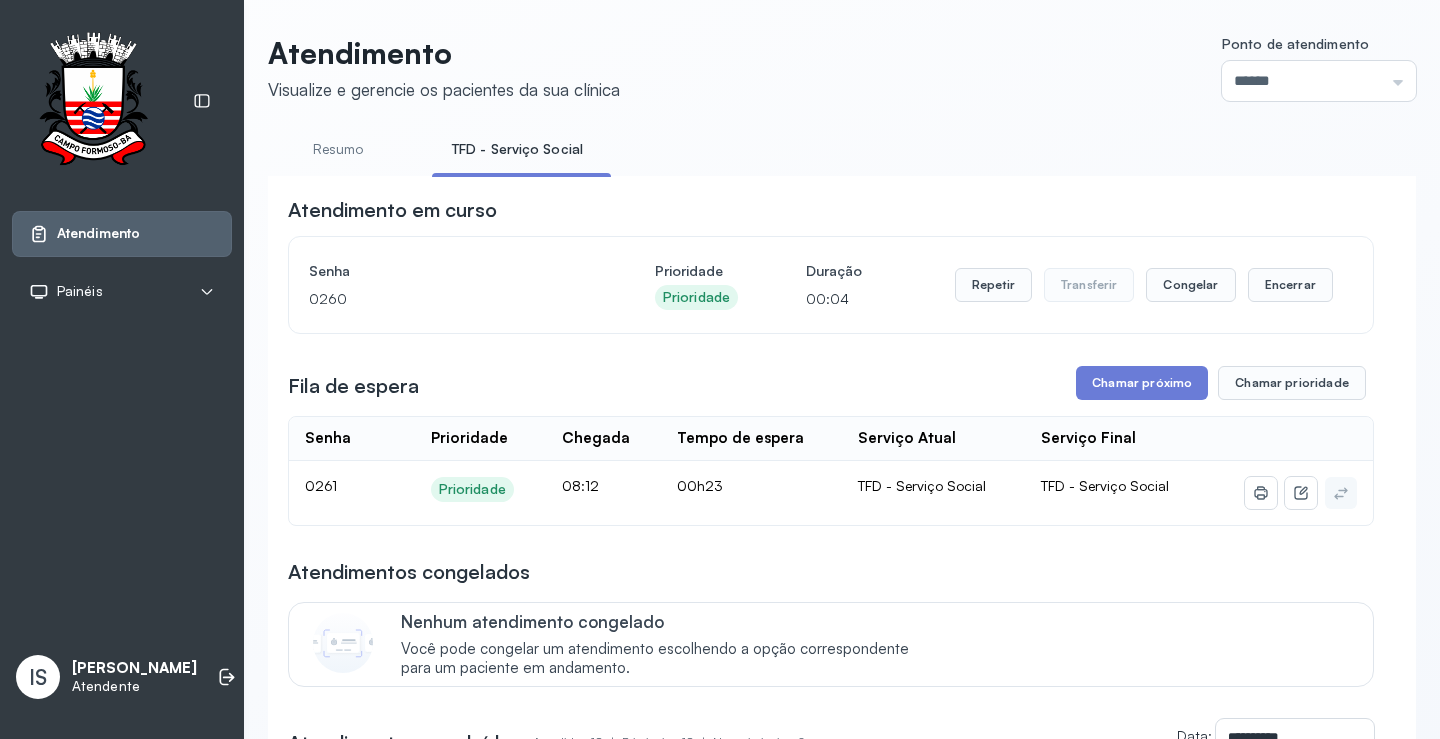 scroll, scrollTop: 100, scrollLeft: 0, axis: vertical 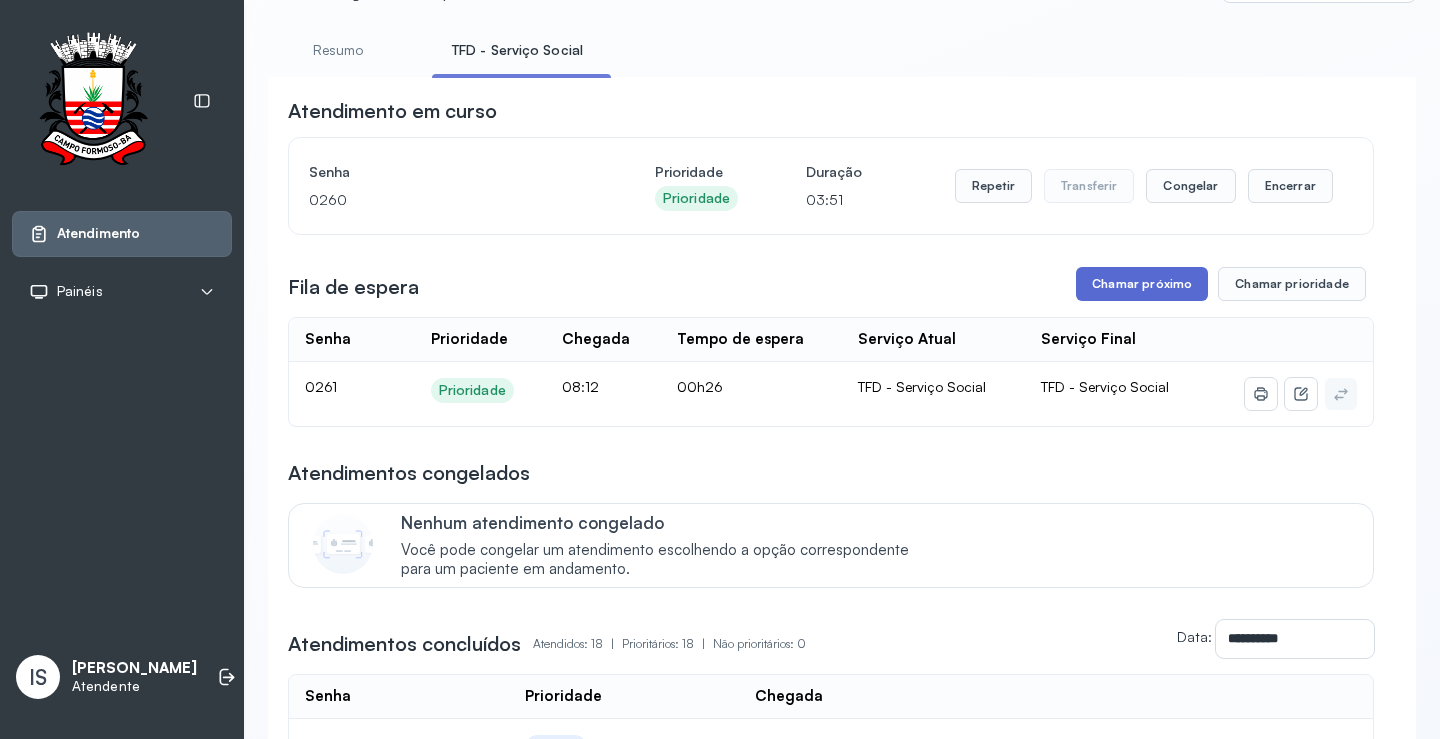 click on "Chamar próximo" at bounding box center (1142, 284) 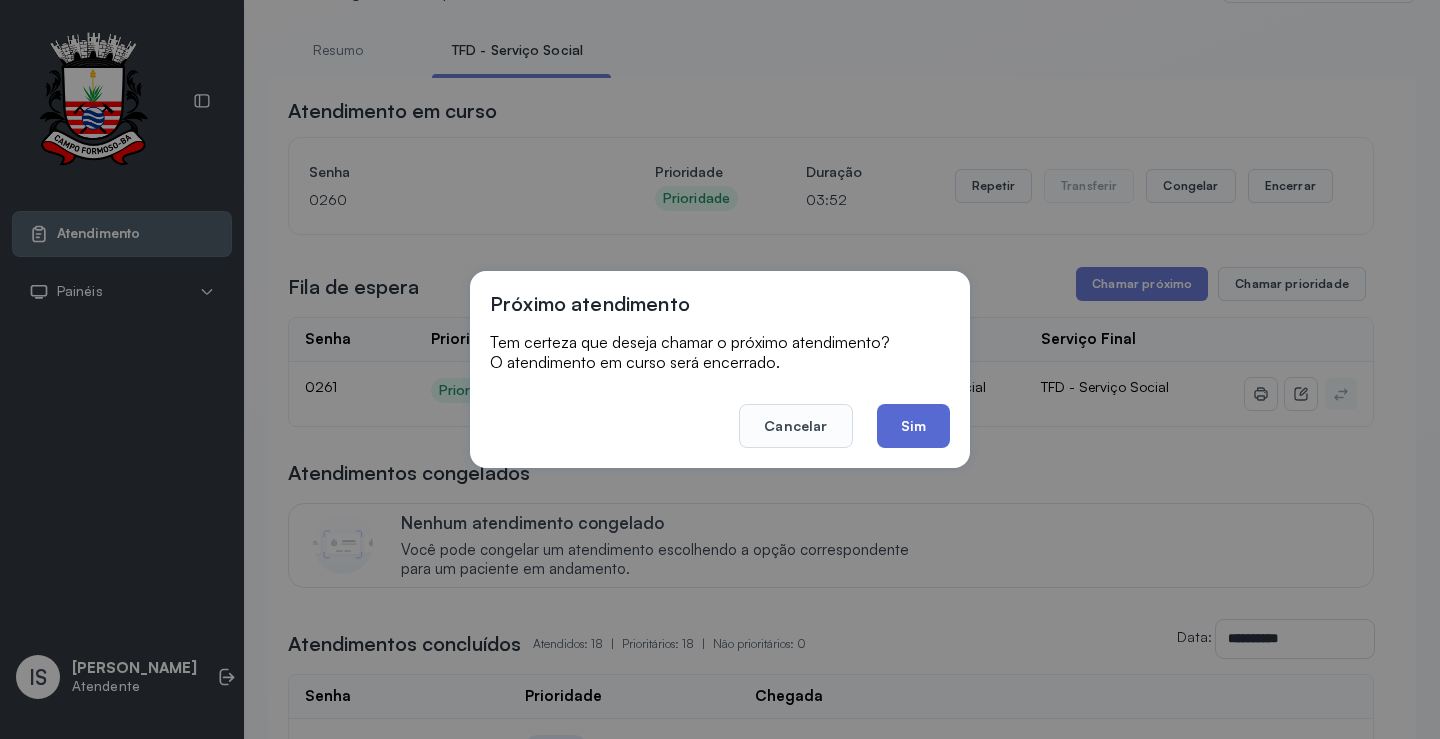 click on "Sim" 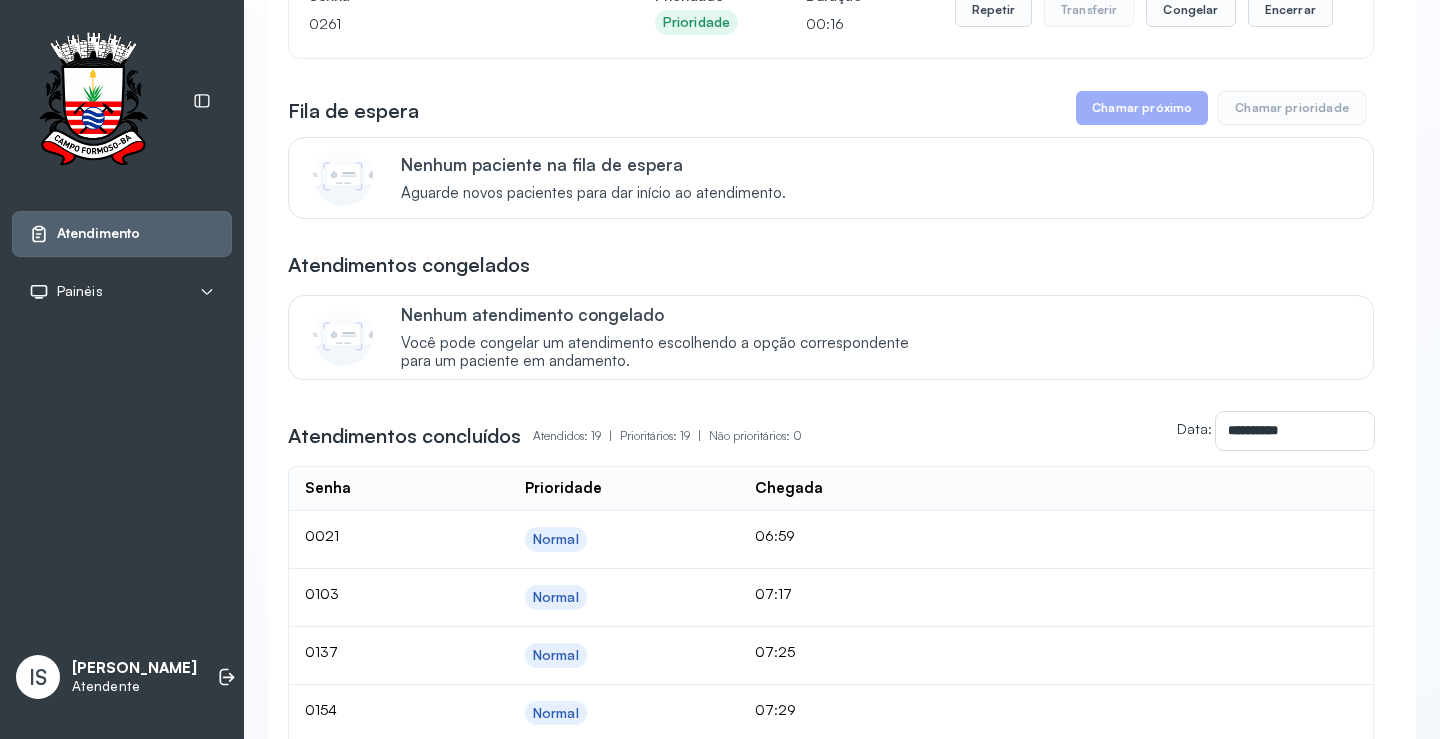 scroll, scrollTop: 0, scrollLeft: 0, axis: both 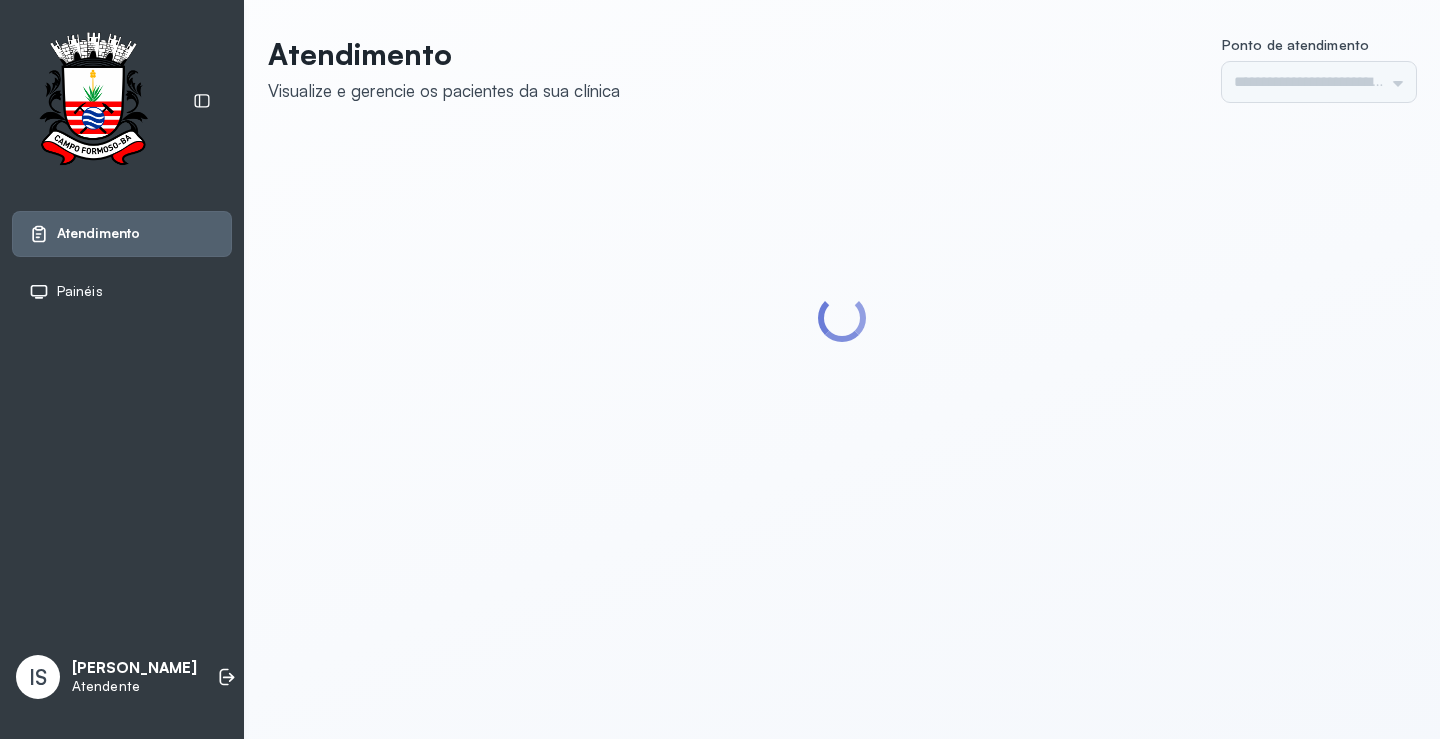 type on "******" 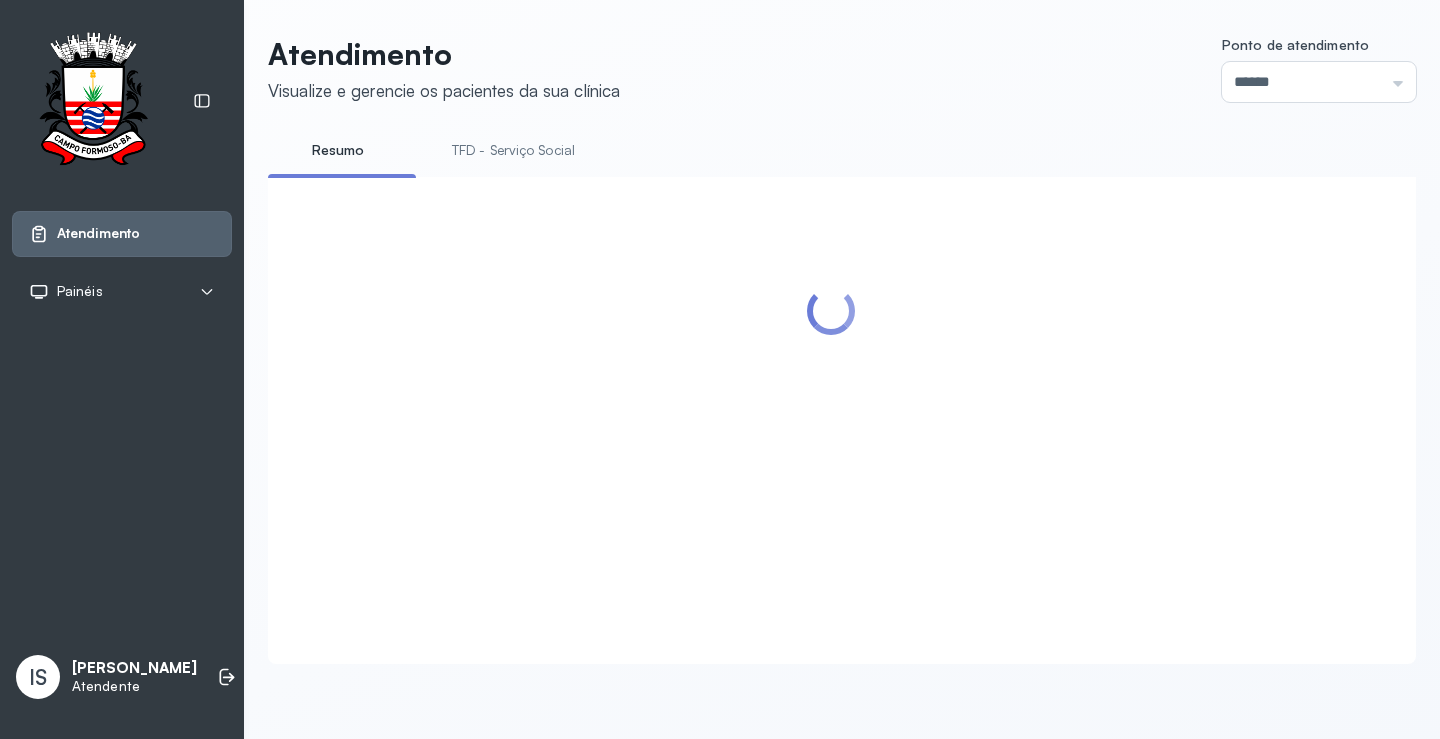 click on "TFD - Serviço Social" at bounding box center [513, 150] 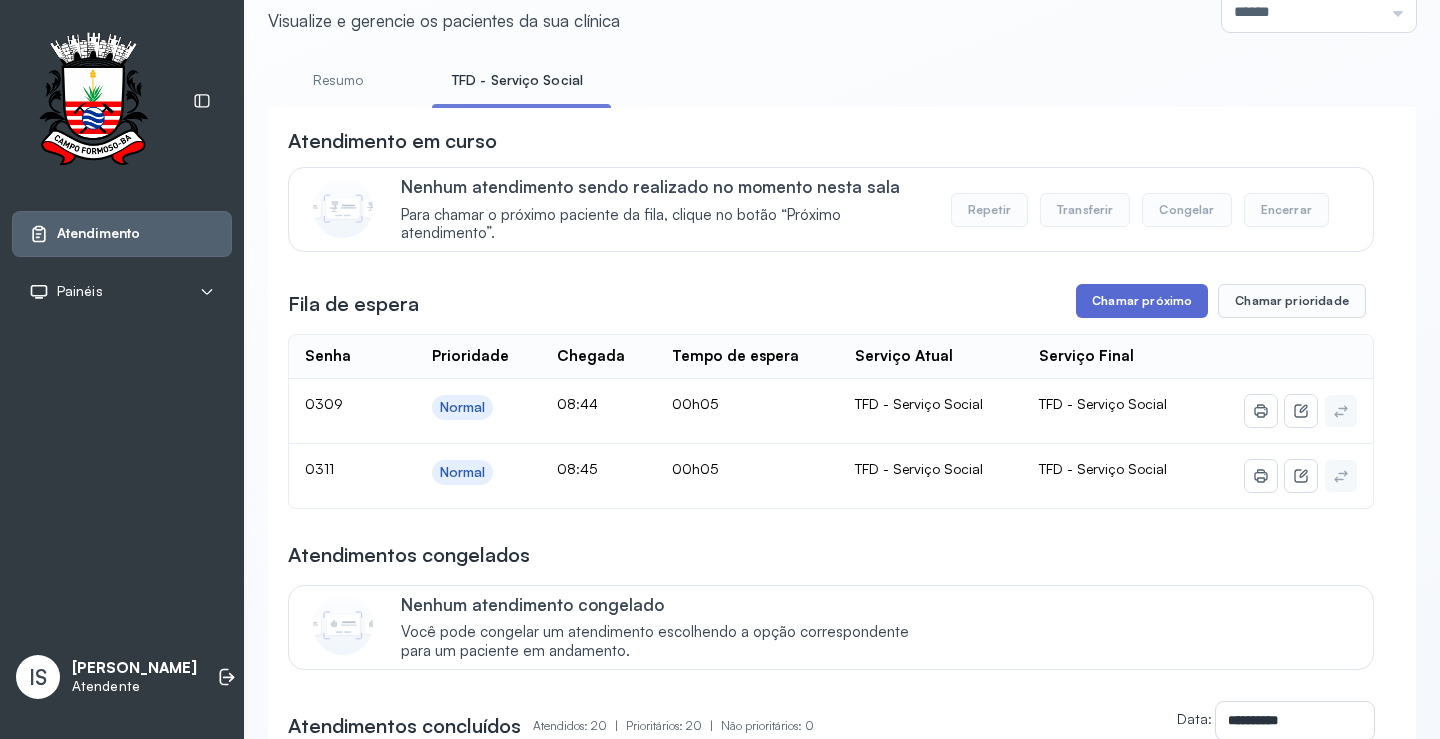 scroll, scrollTop: 100, scrollLeft: 0, axis: vertical 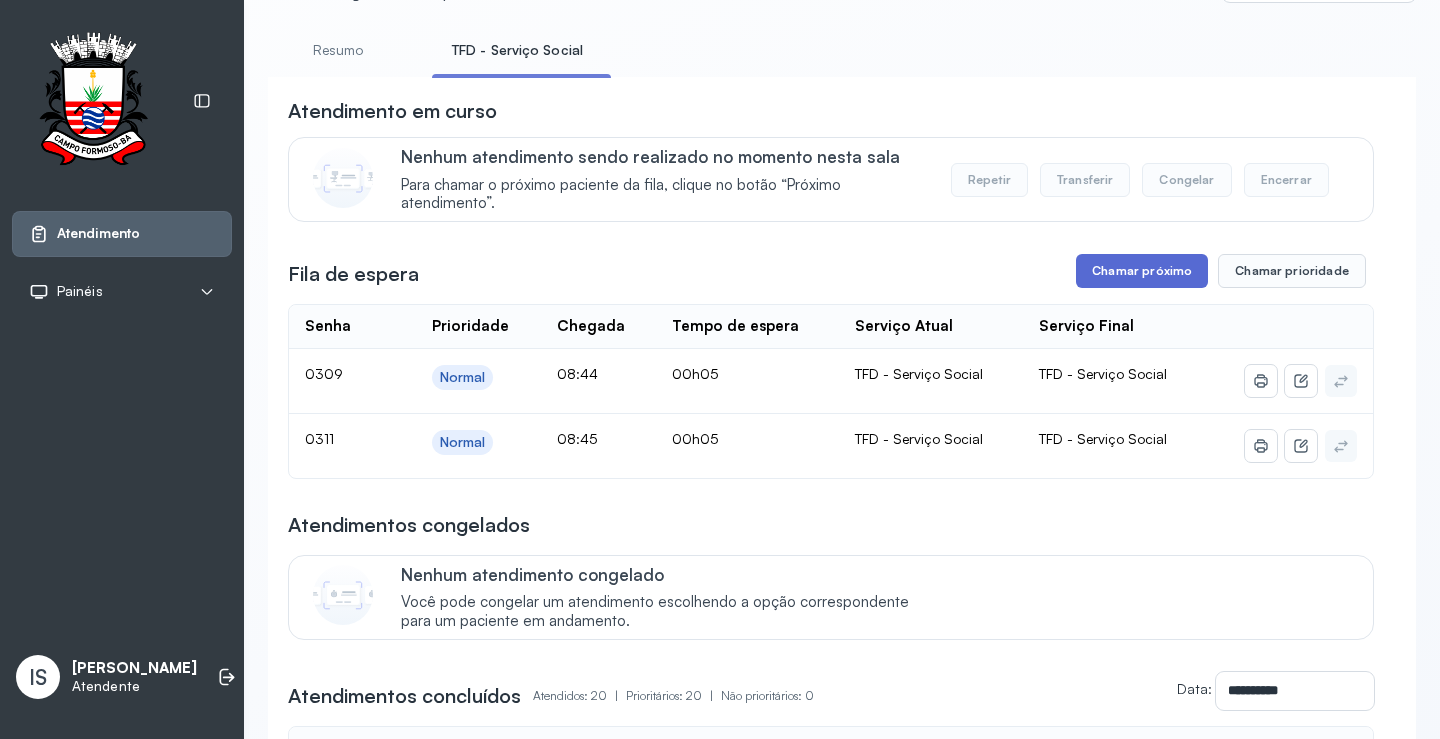 click on "Chamar próximo" at bounding box center [1142, 271] 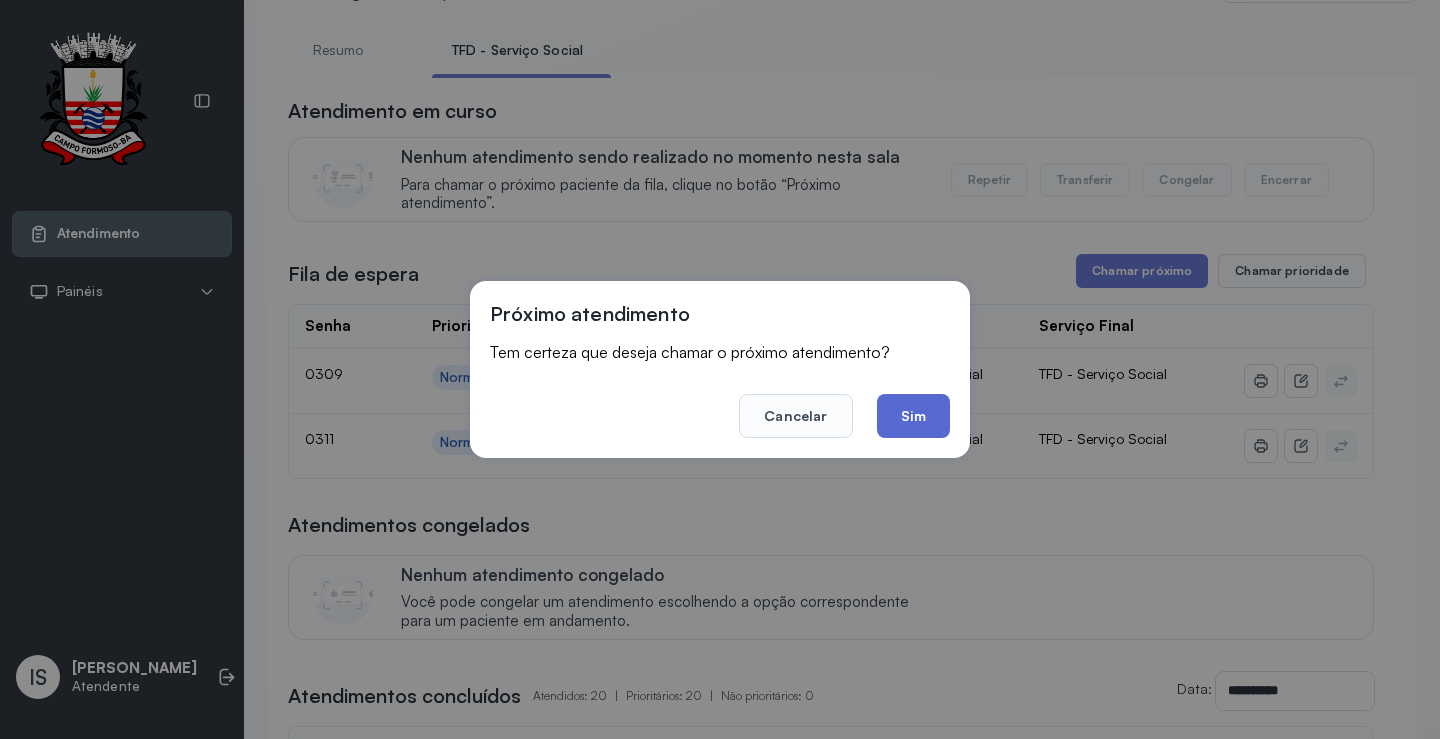 click on "Sim" 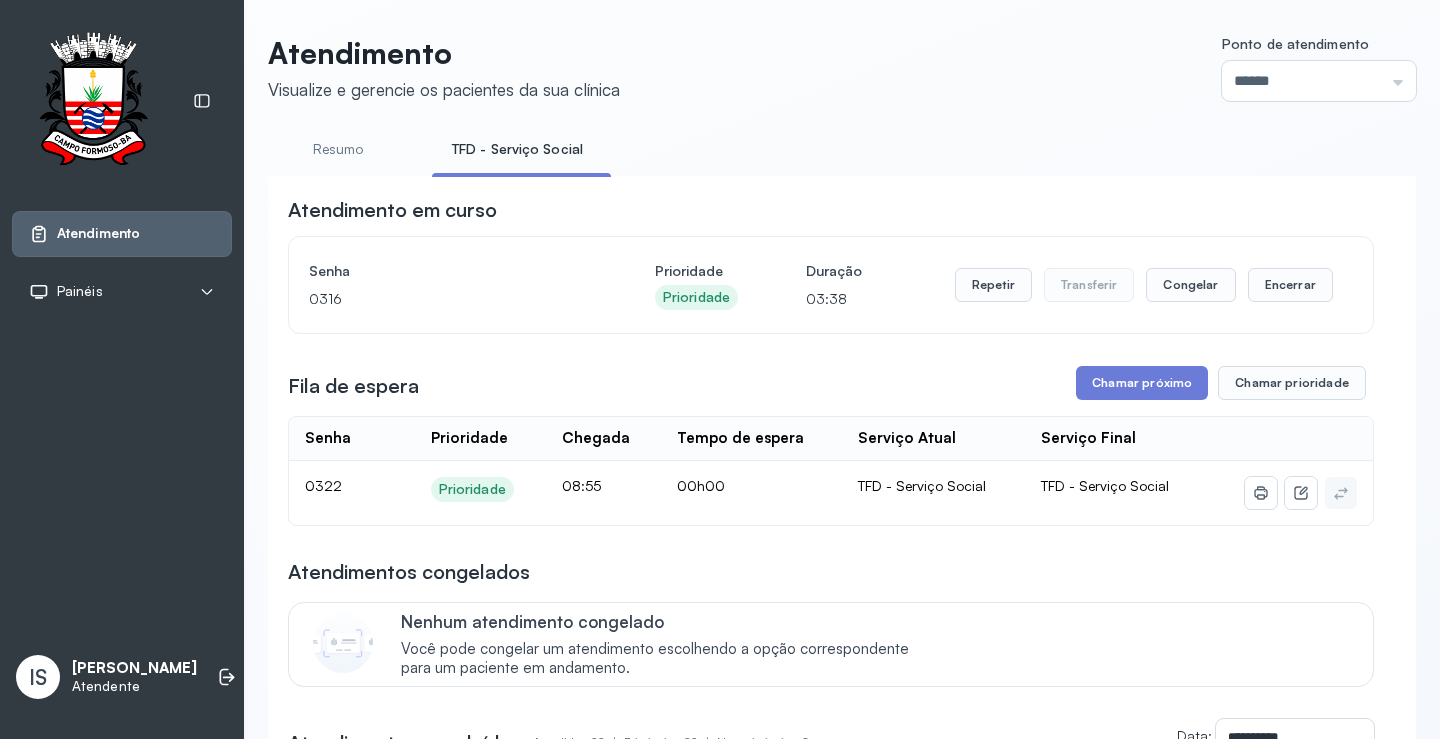 scroll, scrollTop: 100, scrollLeft: 0, axis: vertical 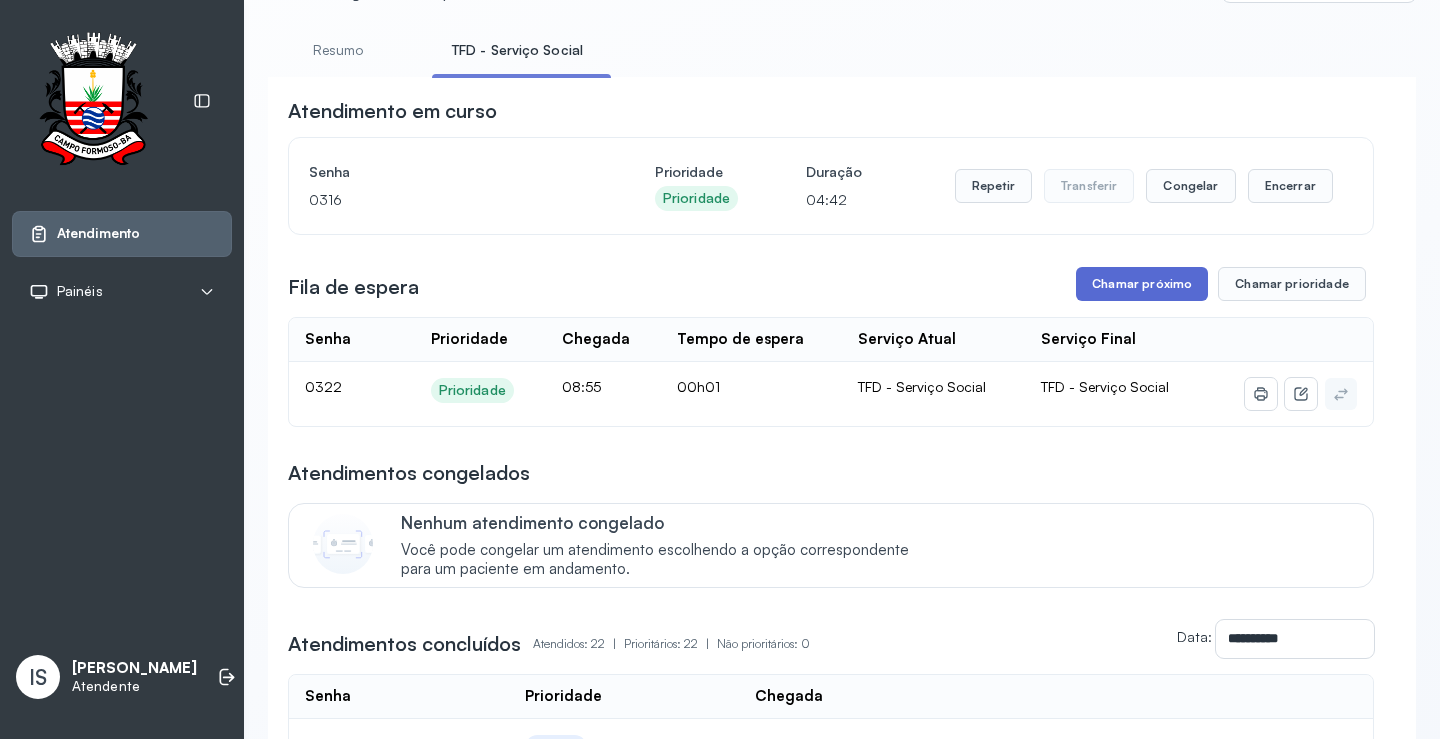 click on "Chamar próximo" at bounding box center (1142, 284) 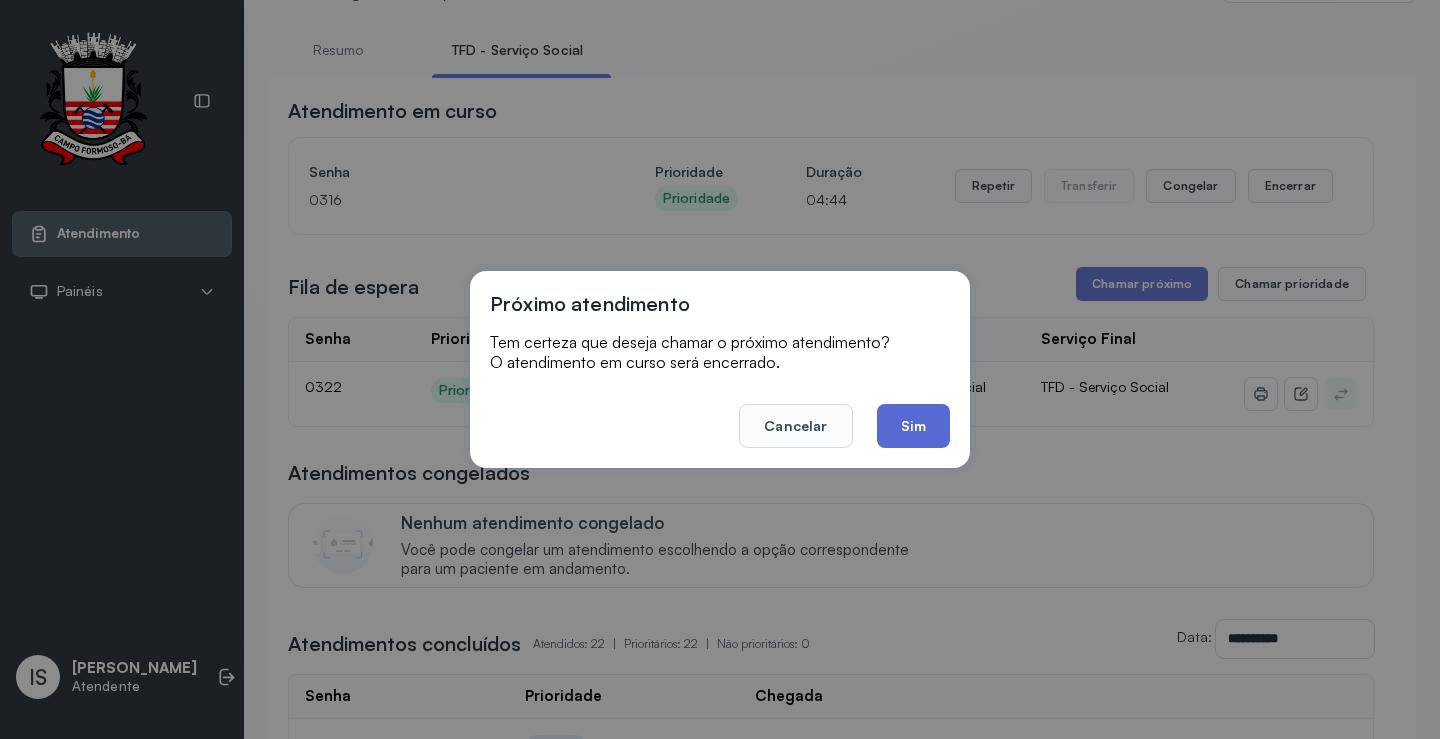 click on "Sim" 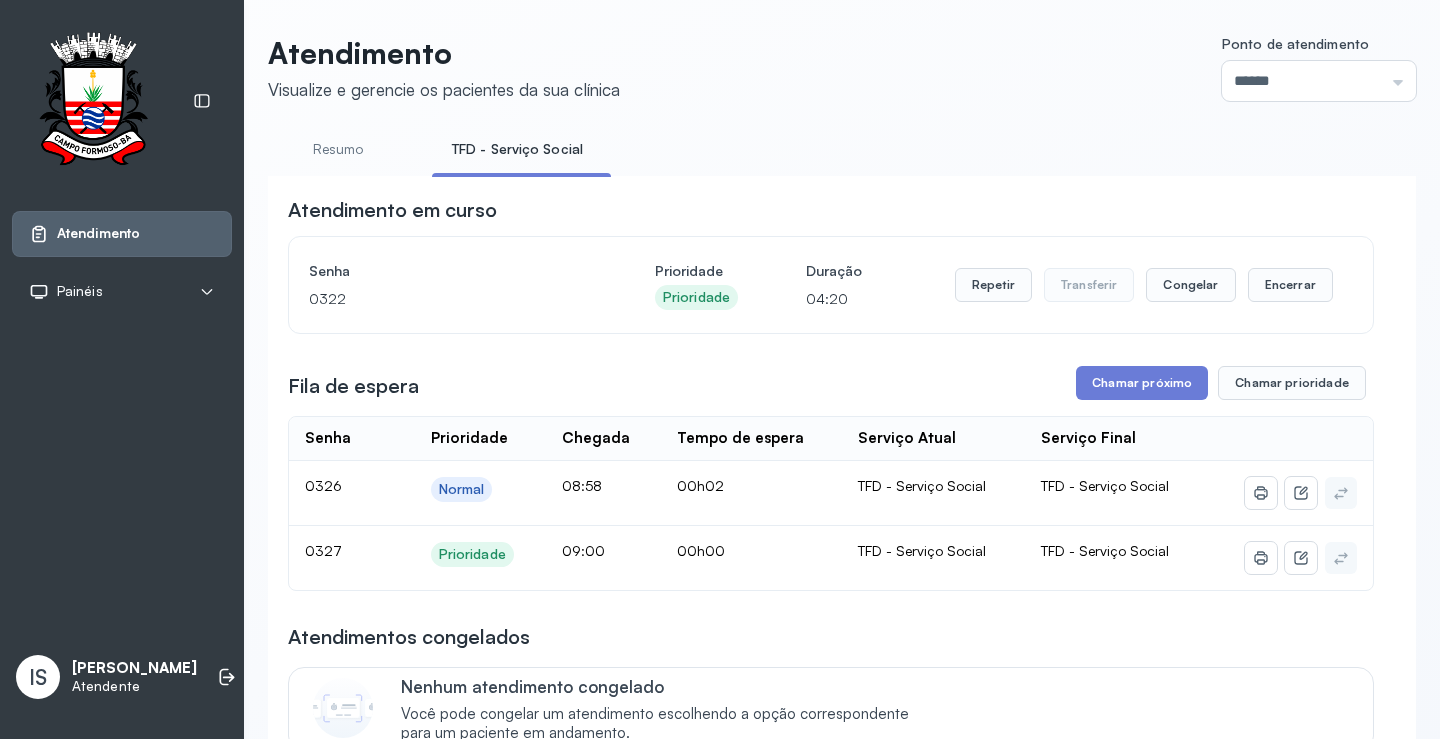 scroll, scrollTop: 100, scrollLeft: 0, axis: vertical 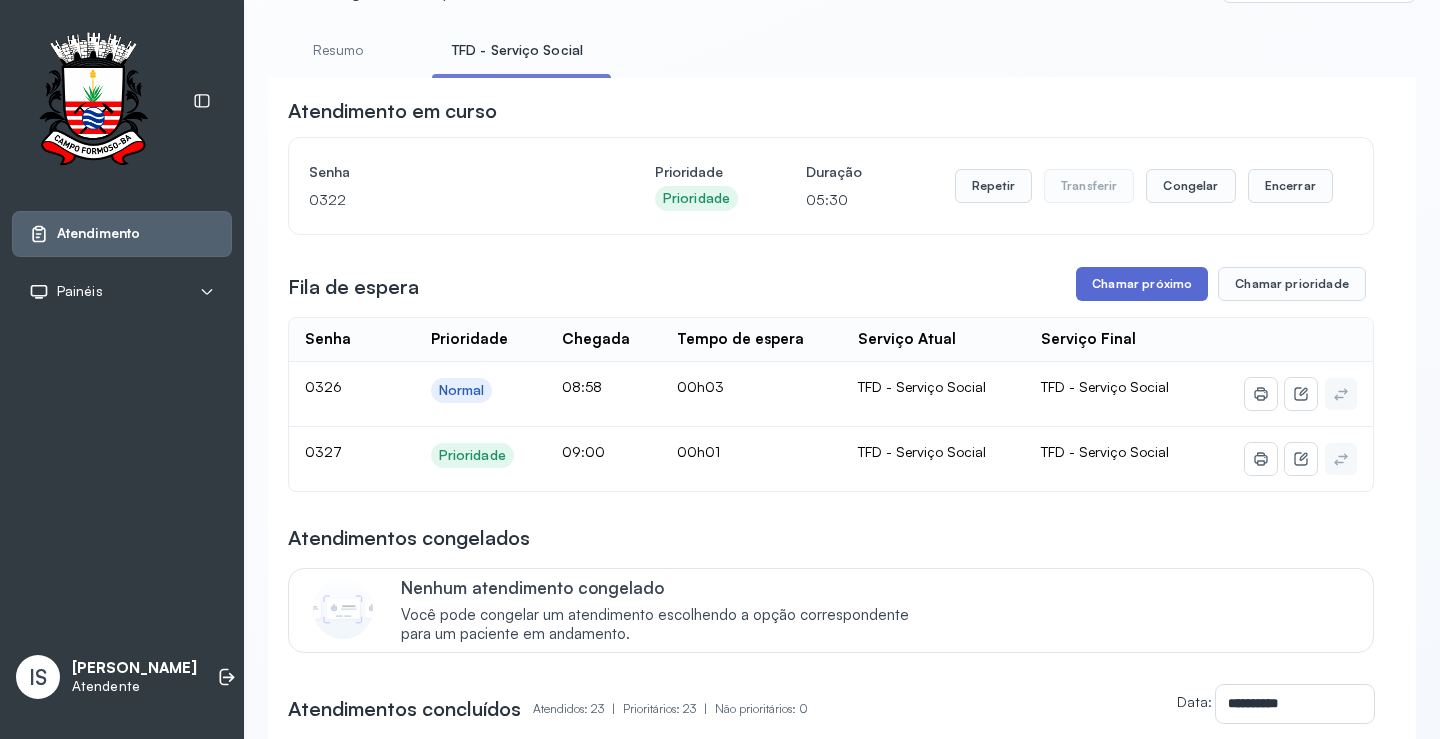 click on "Chamar próximo" at bounding box center (1142, 284) 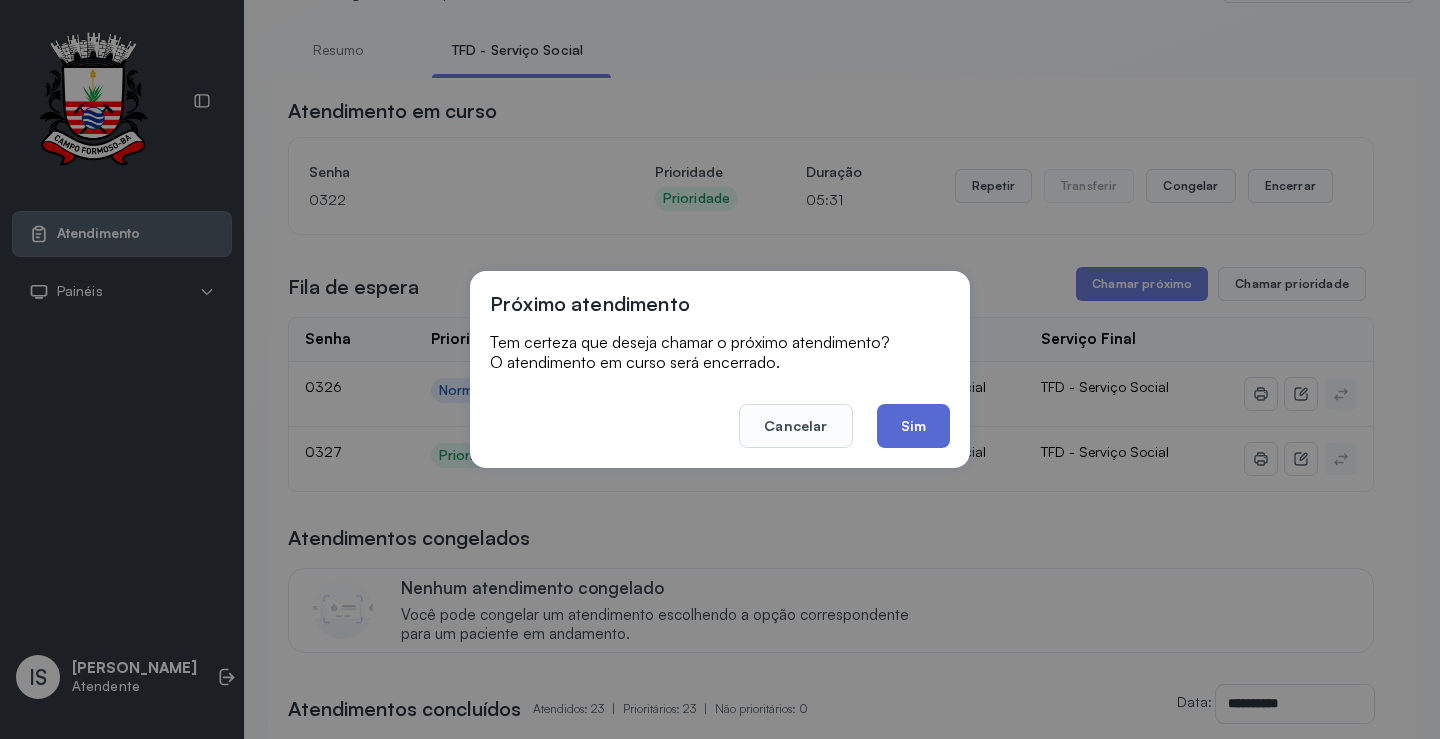 click on "Sim" 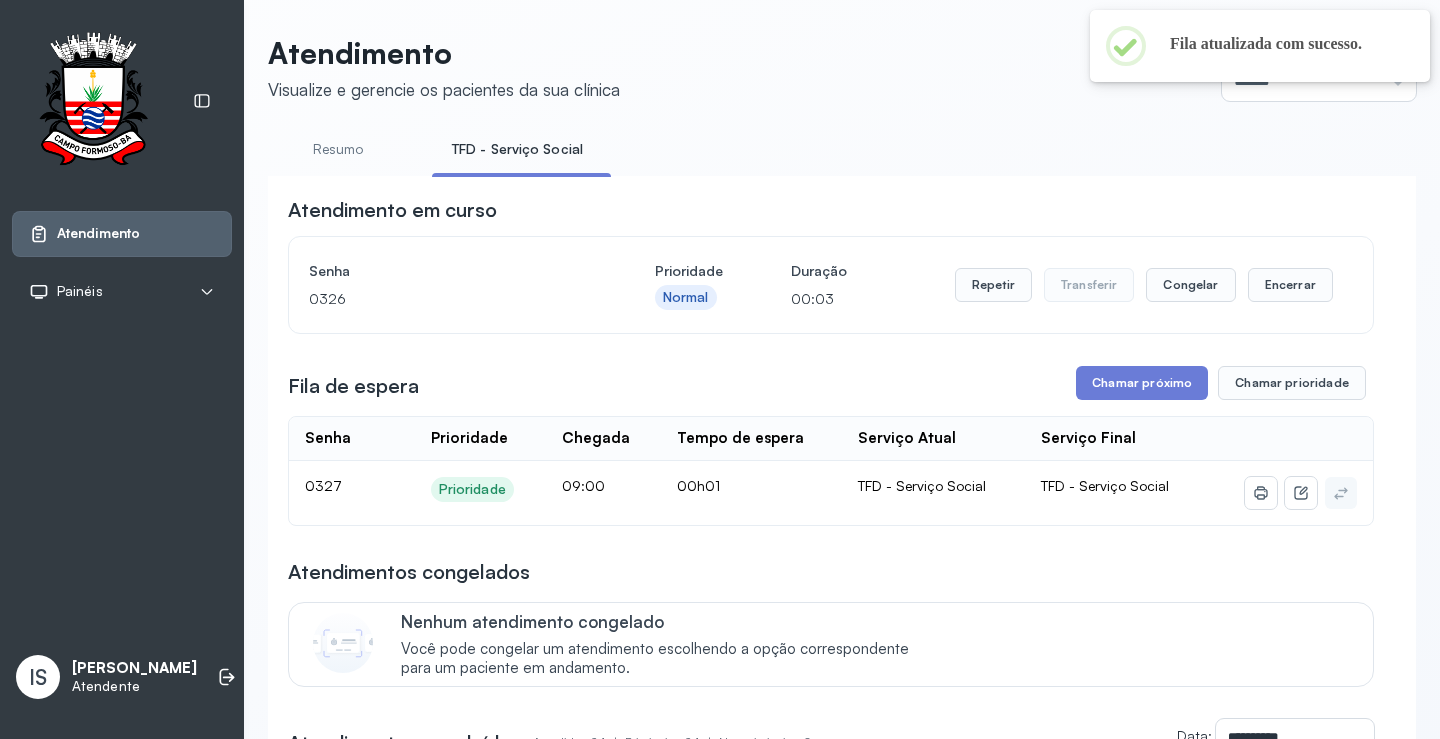 scroll, scrollTop: 100, scrollLeft: 0, axis: vertical 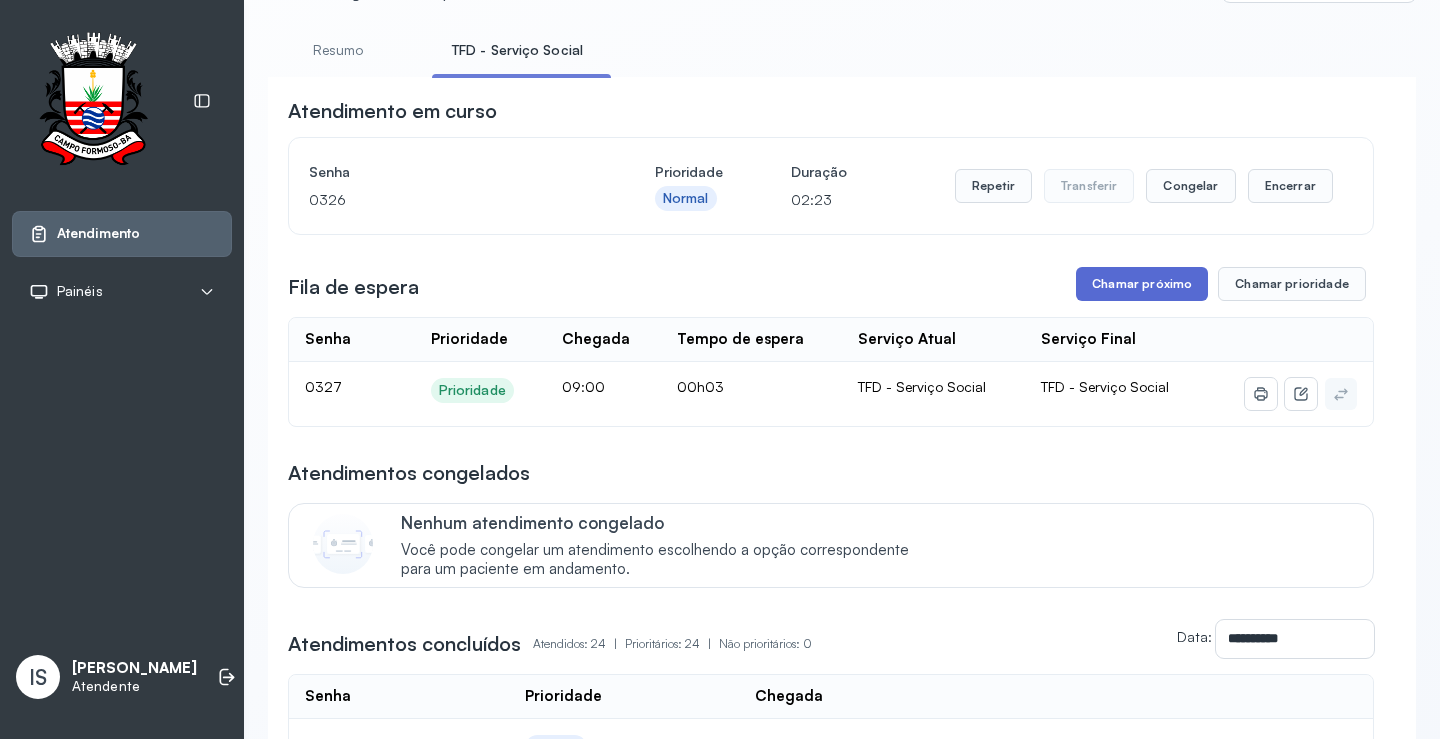 drag, startPoint x: 1115, startPoint y: 269, endPoint x: 1117, endPoint y: 283, distance: 14.142136 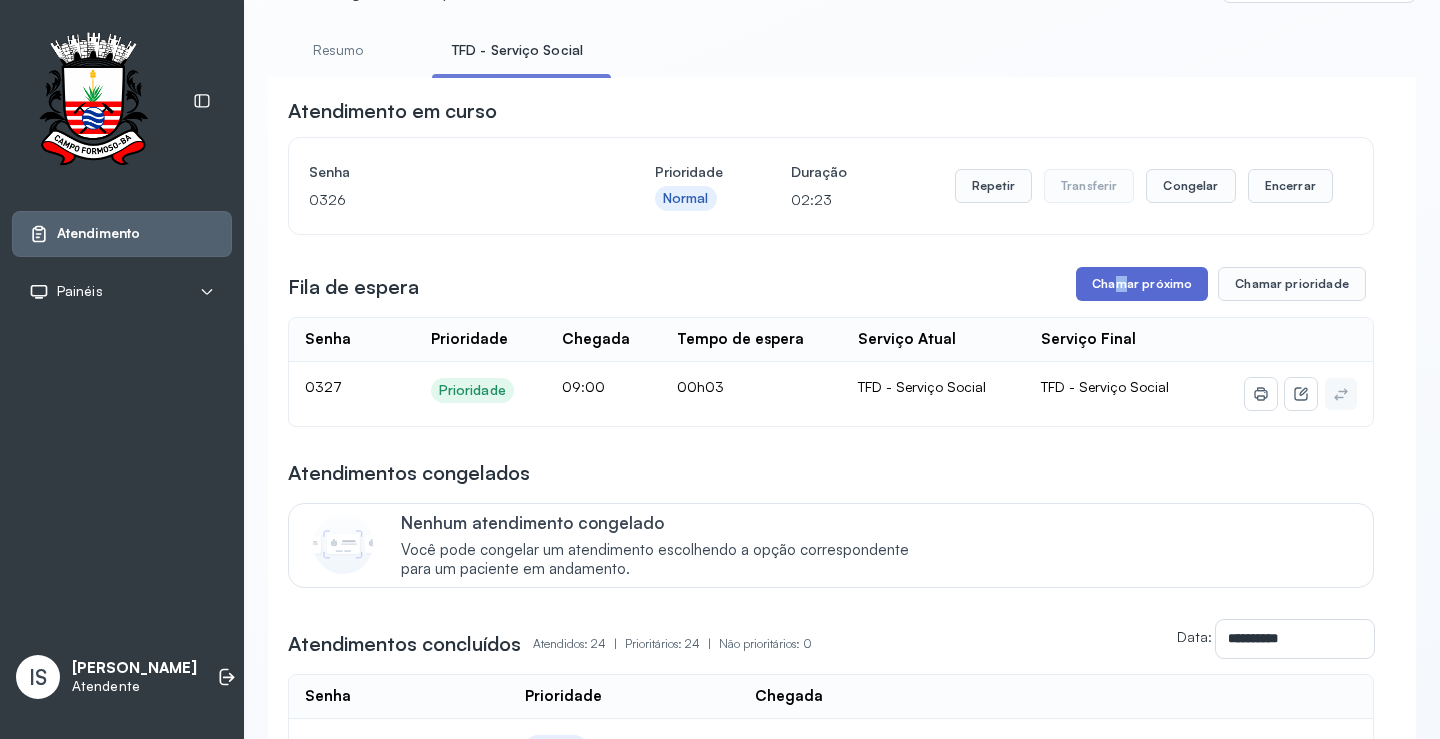 click on "Chamar próximo" at bounding box center (1142, 284) 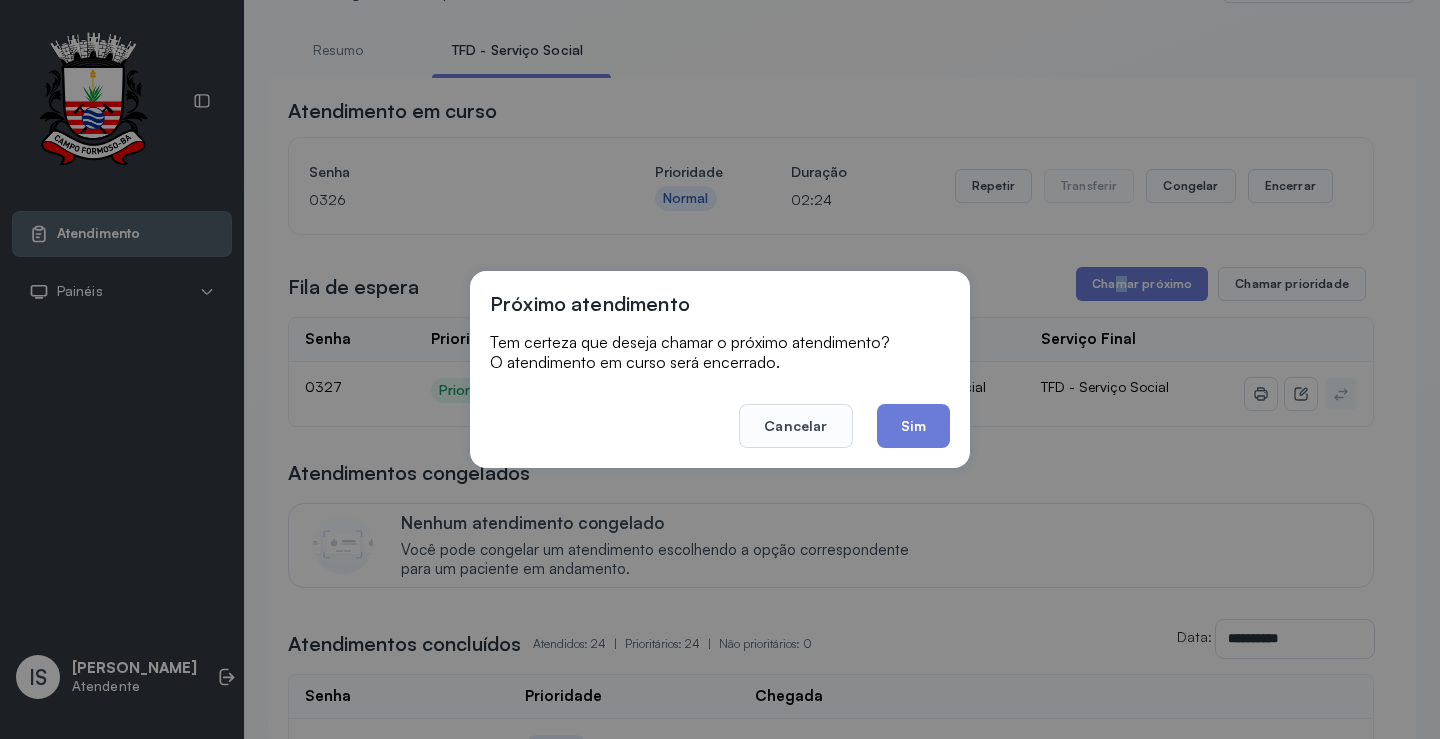 click on "Sim" 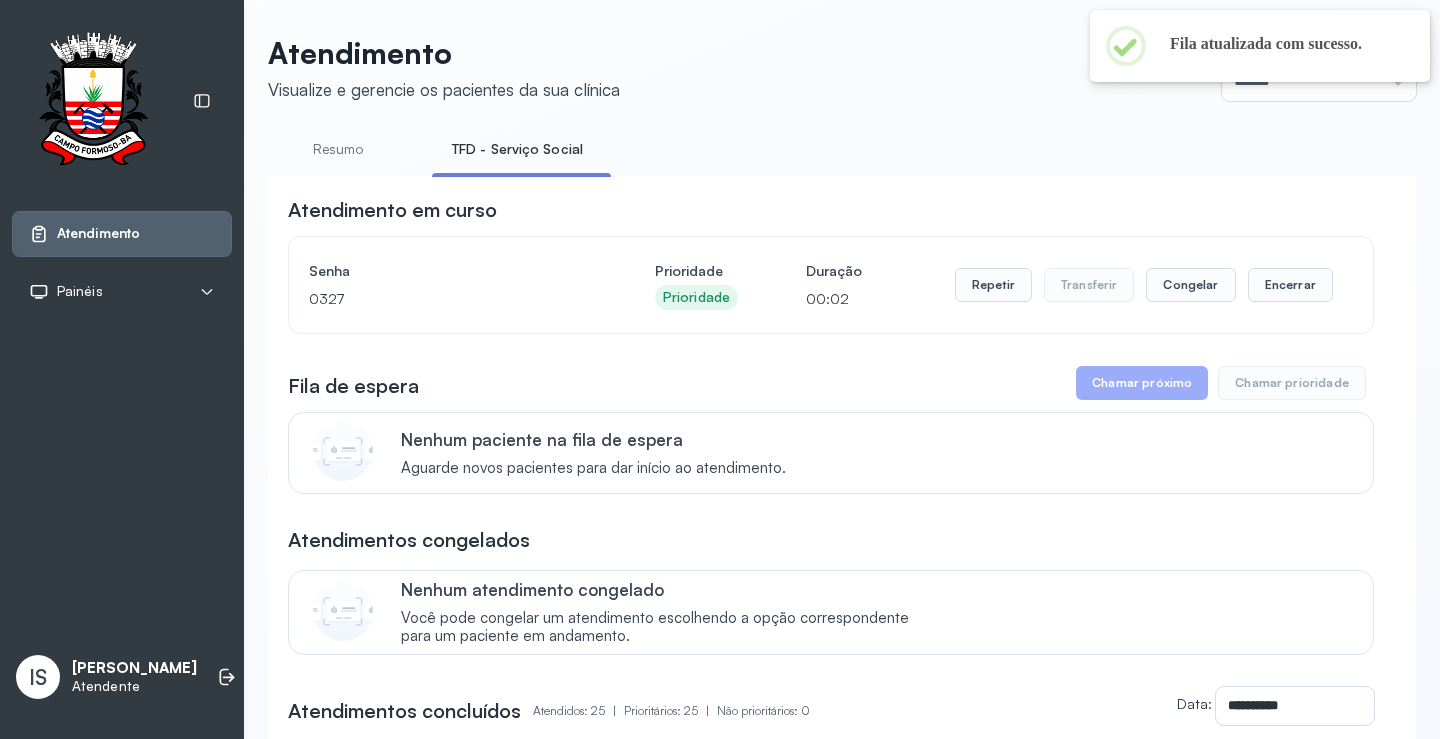 scroll, scrollTop: 100, scrollLeft: 0, axis: vertical 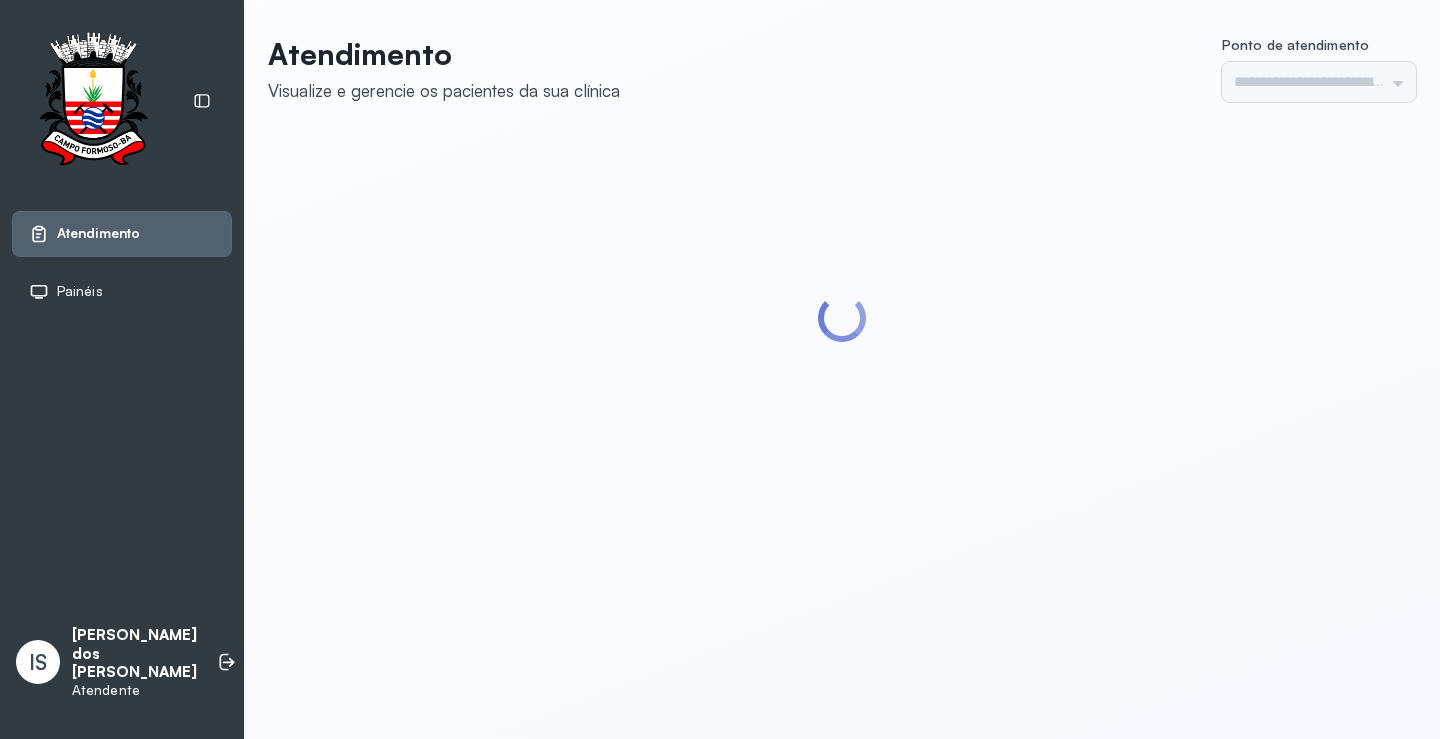 type on "******" 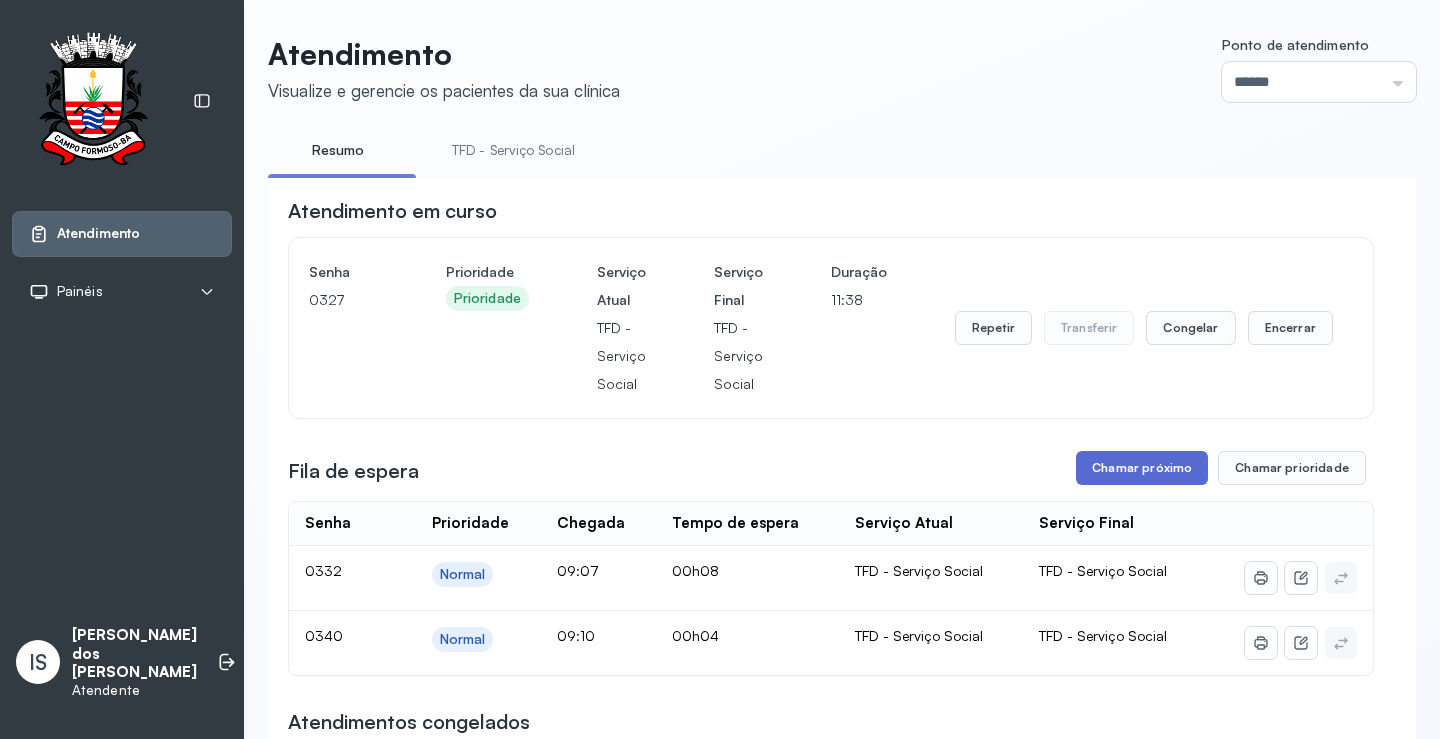 click on "Chamar próximo" at bounding box center (1142, 468) 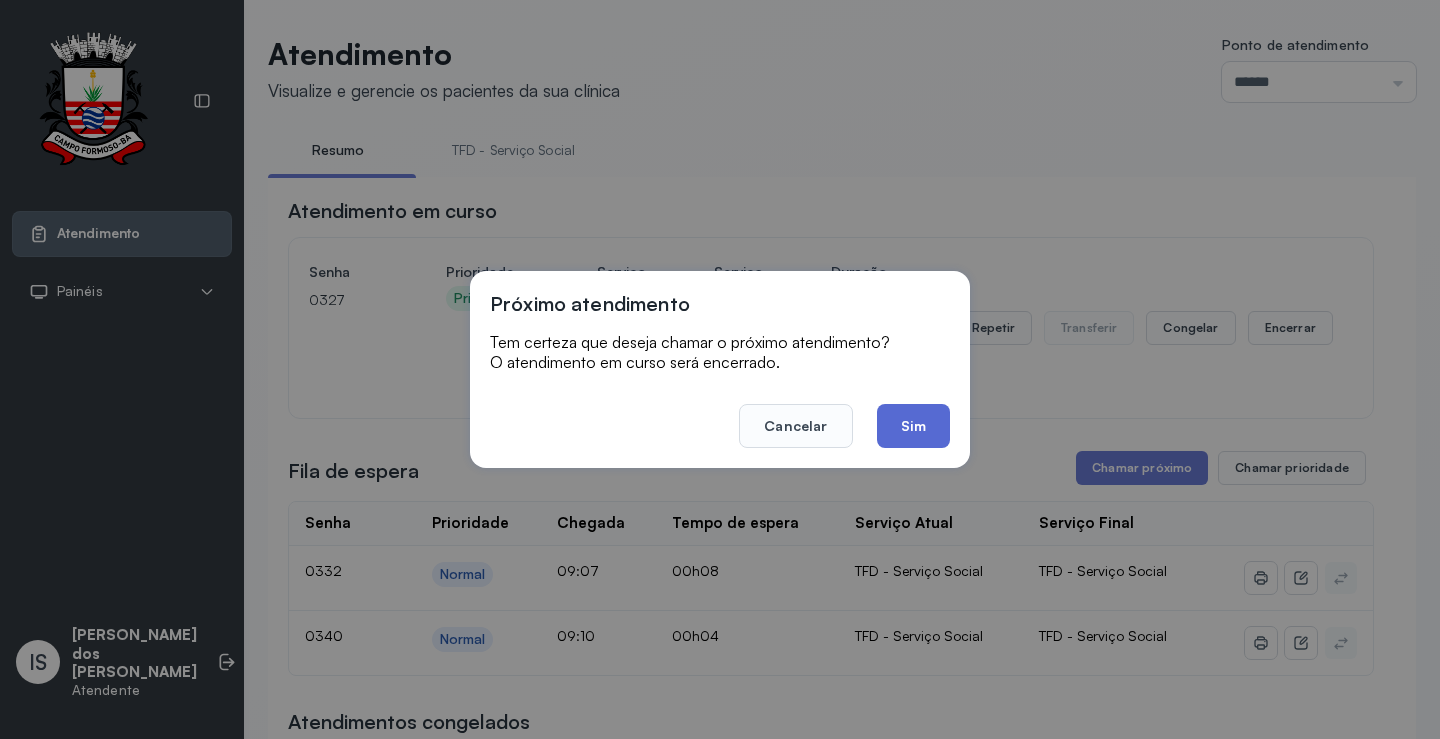 click on "Sim" 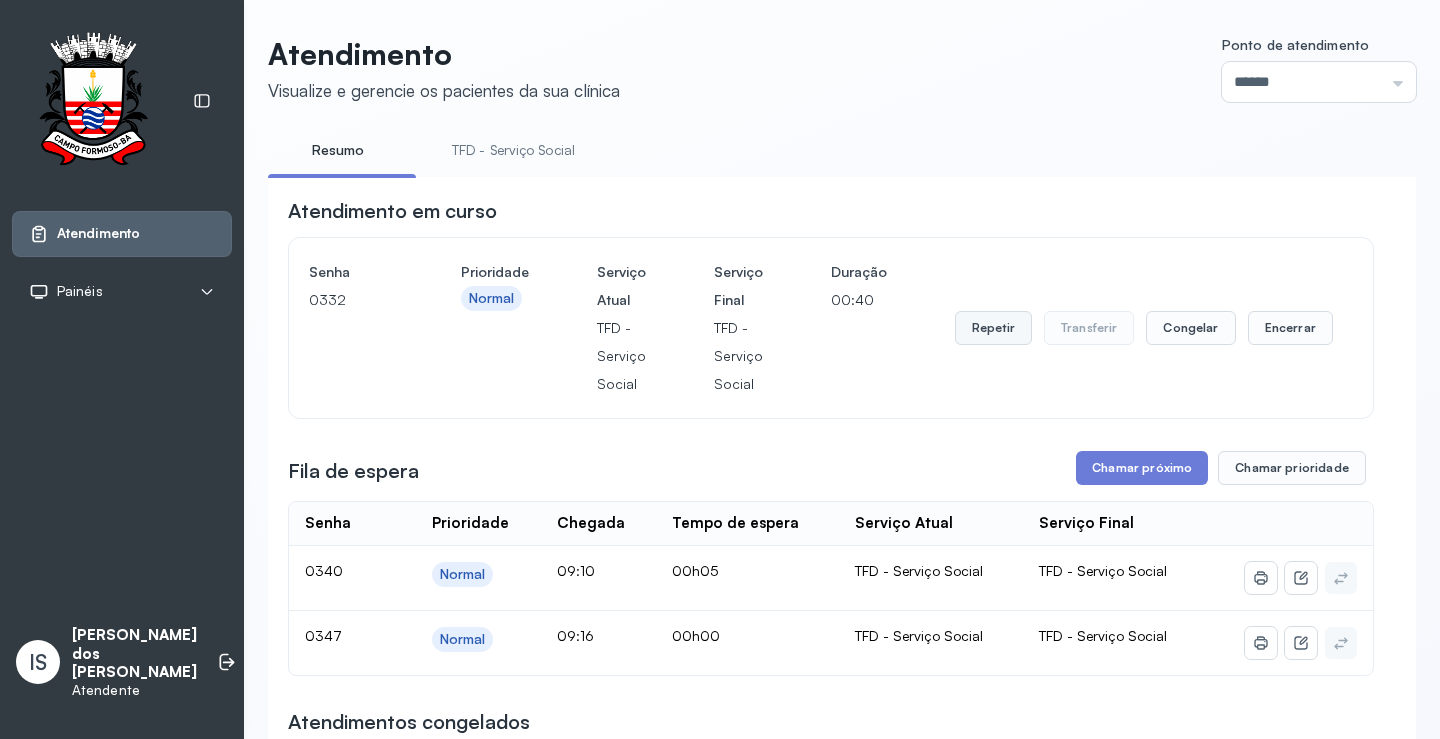click on "Repetir" at bounding box center (993, 328) 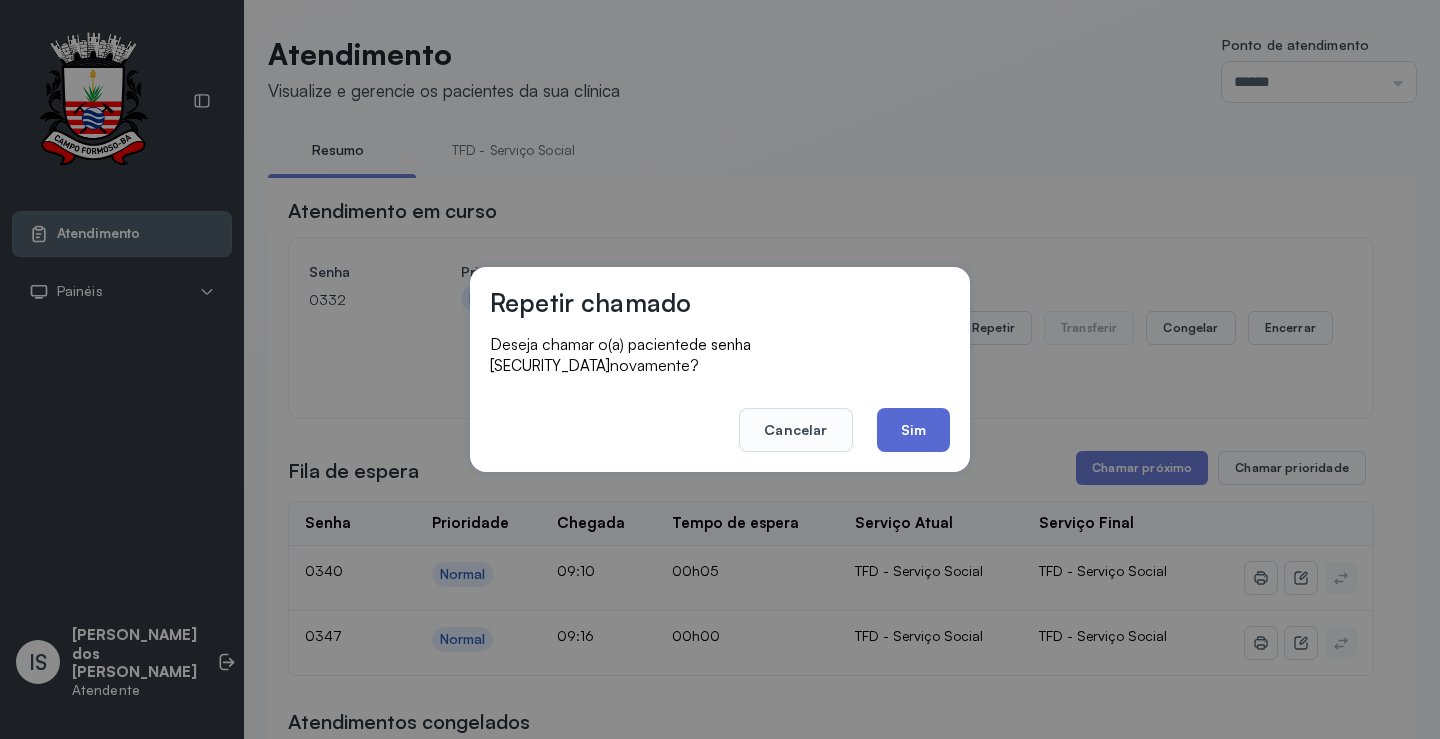 click on "Sim" 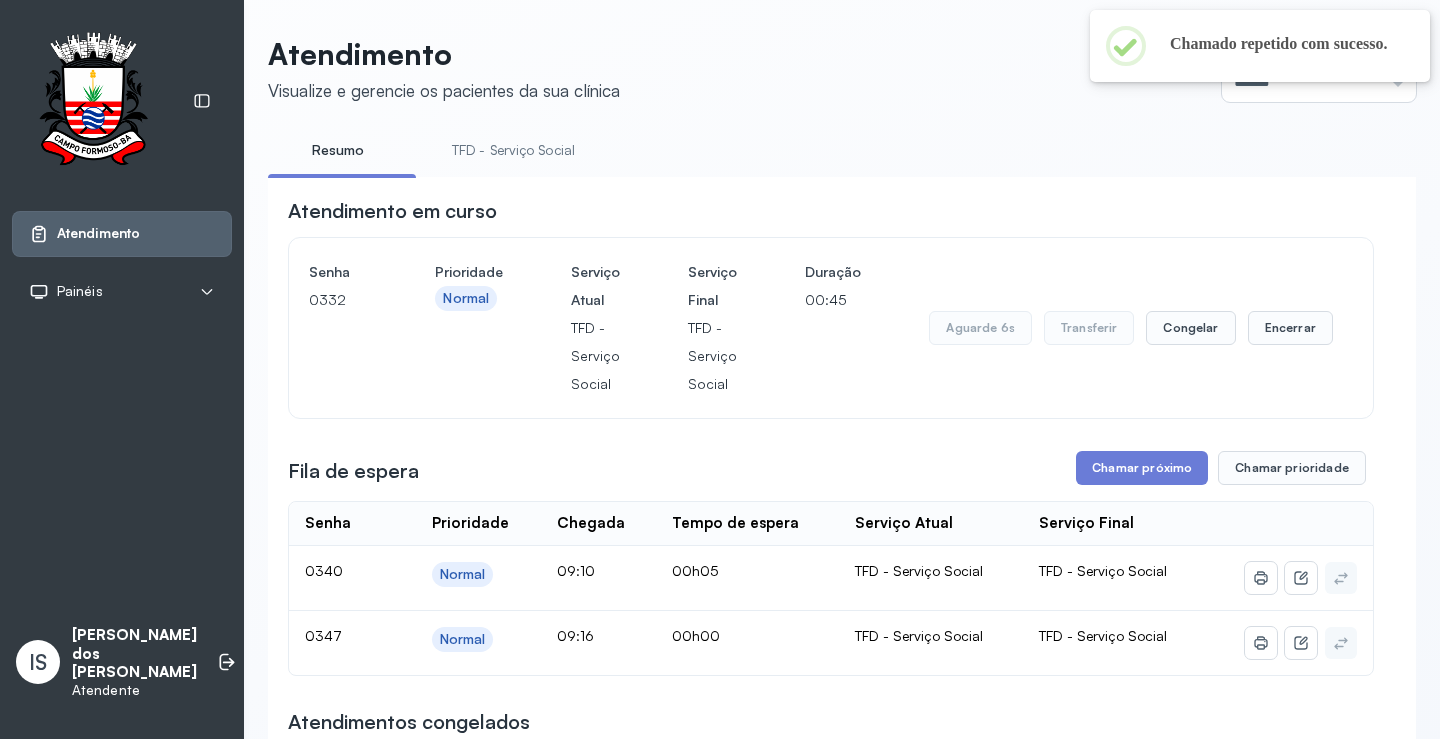 click on "TFD - Serviço Social" at bounding box center (513, 150) 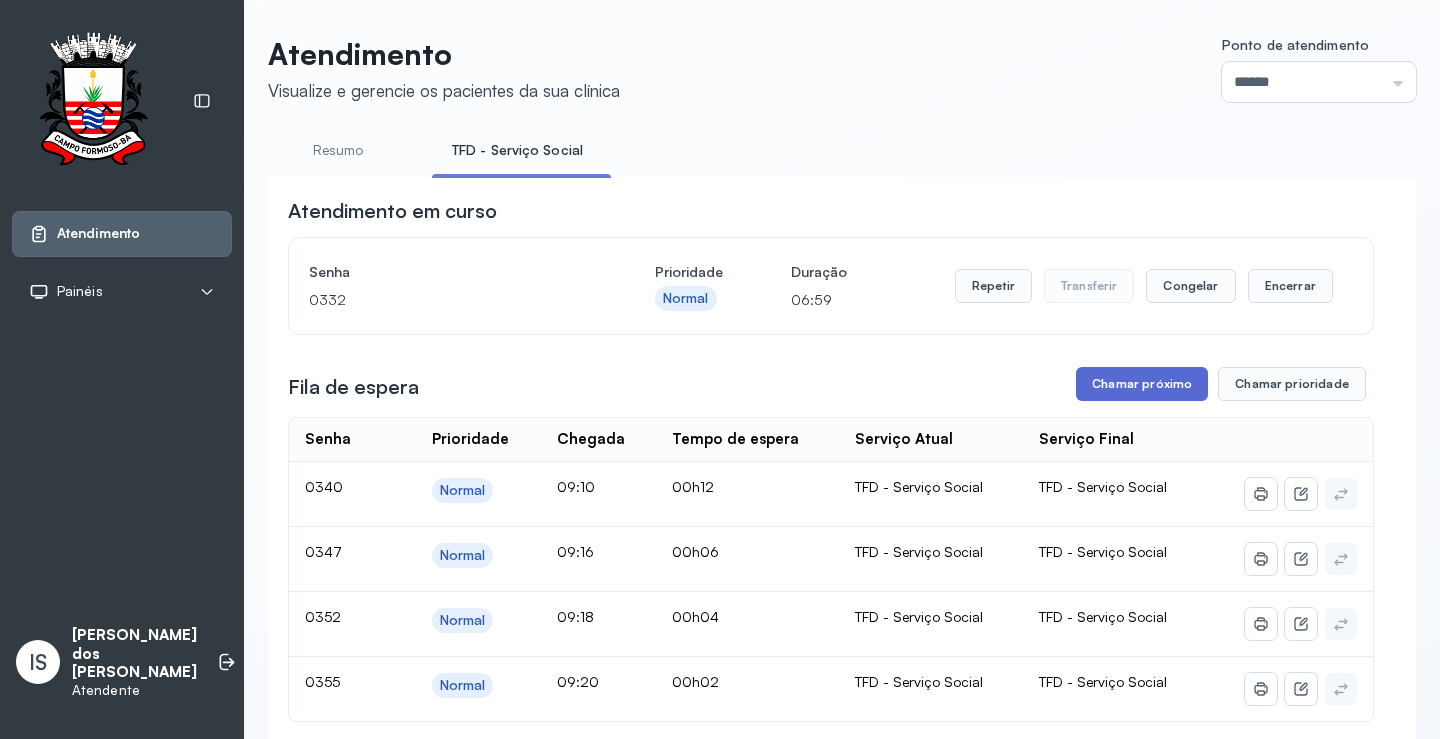 click on "Chamar próximo" at bounding box center [1142, 384] 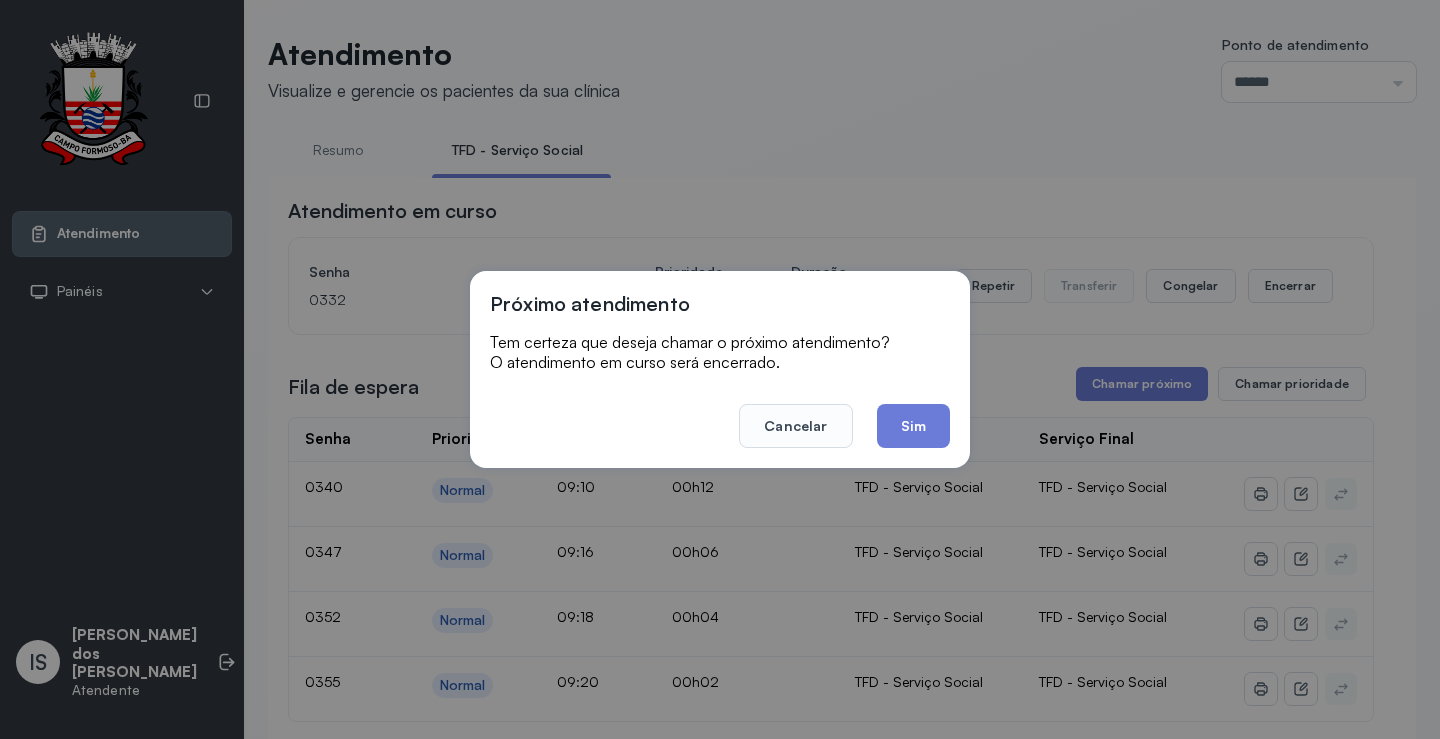 drag, startPoint x: 915, startPoint y: 431, endPoint x: 871, endPoint y: 372, distance: 73.60027 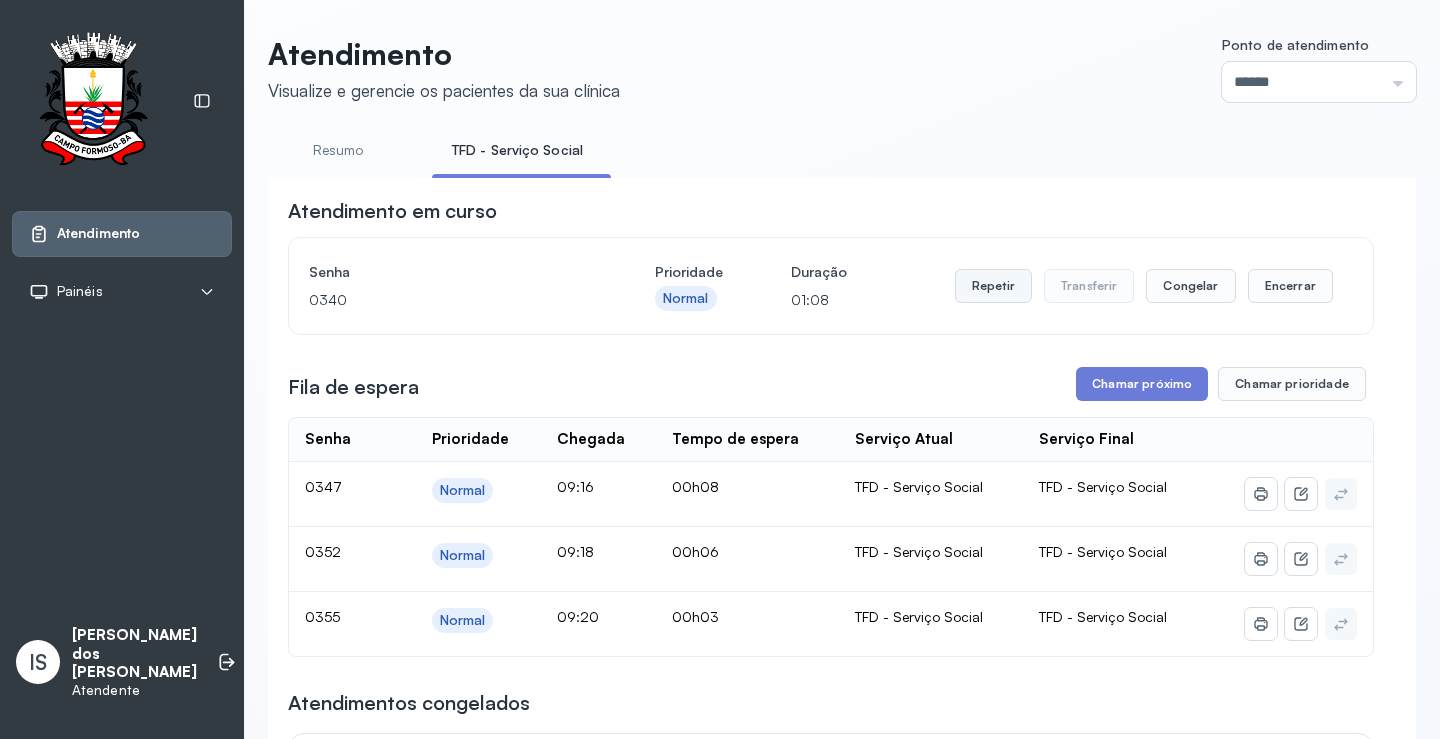 click on "Repetir" at bounding box center [993, 286] 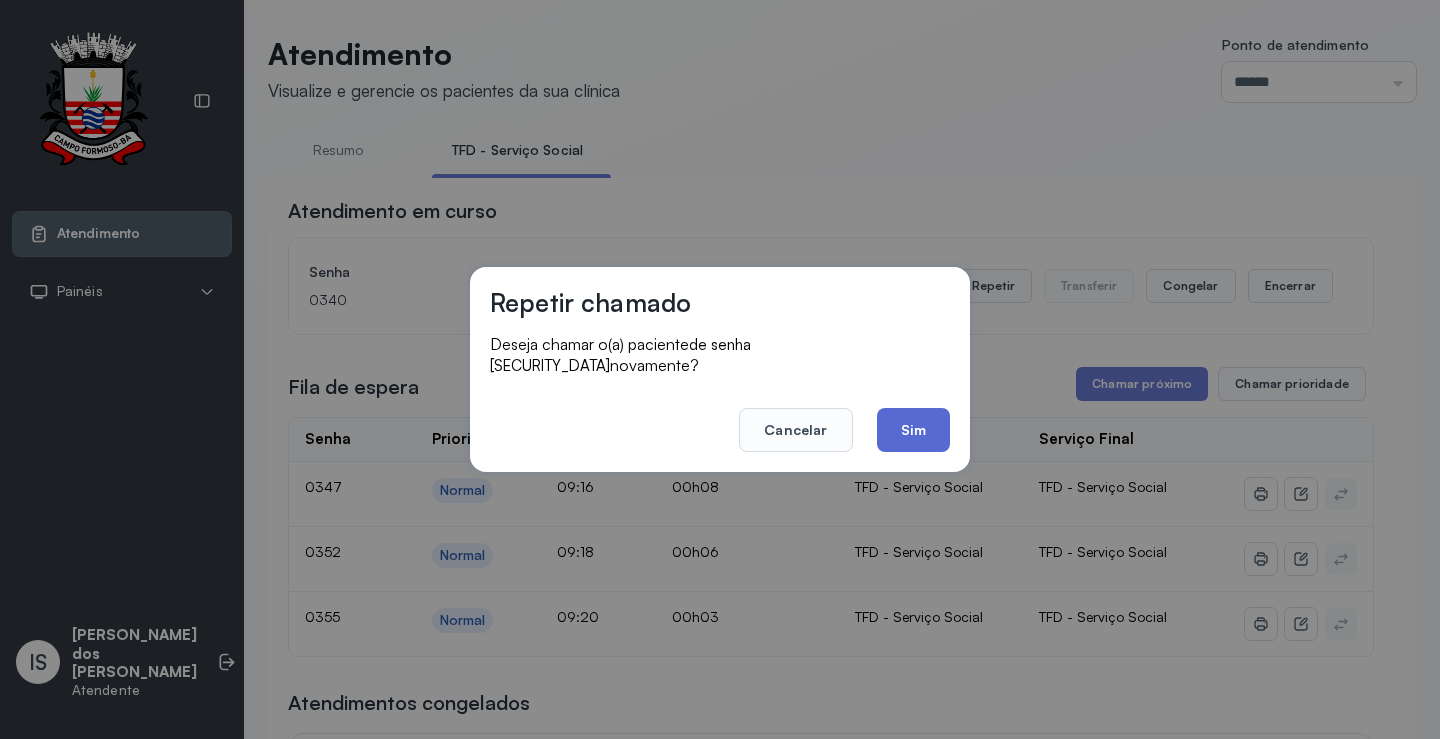 click on "Sim" 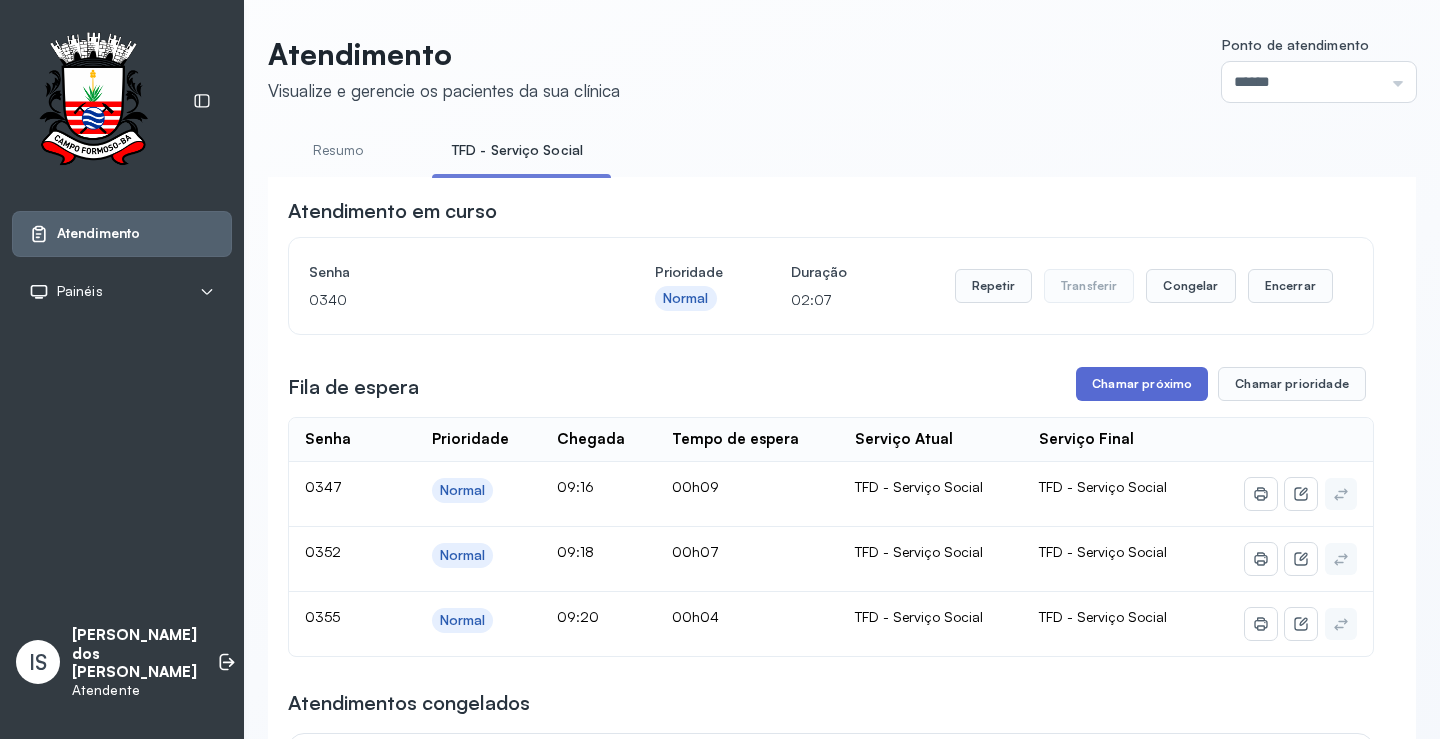 click on "Chamar próximo" at bounding box center (1142, 384) 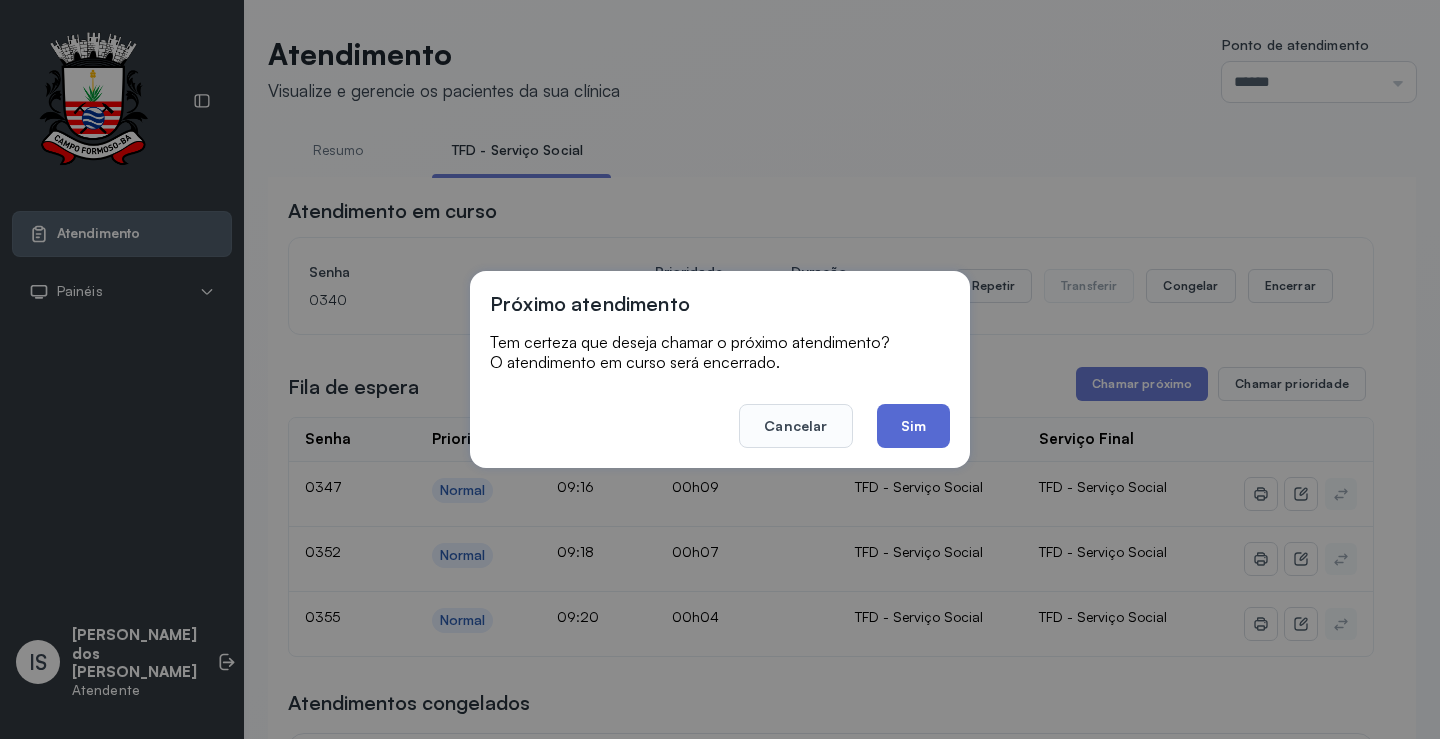 click on "Sim" 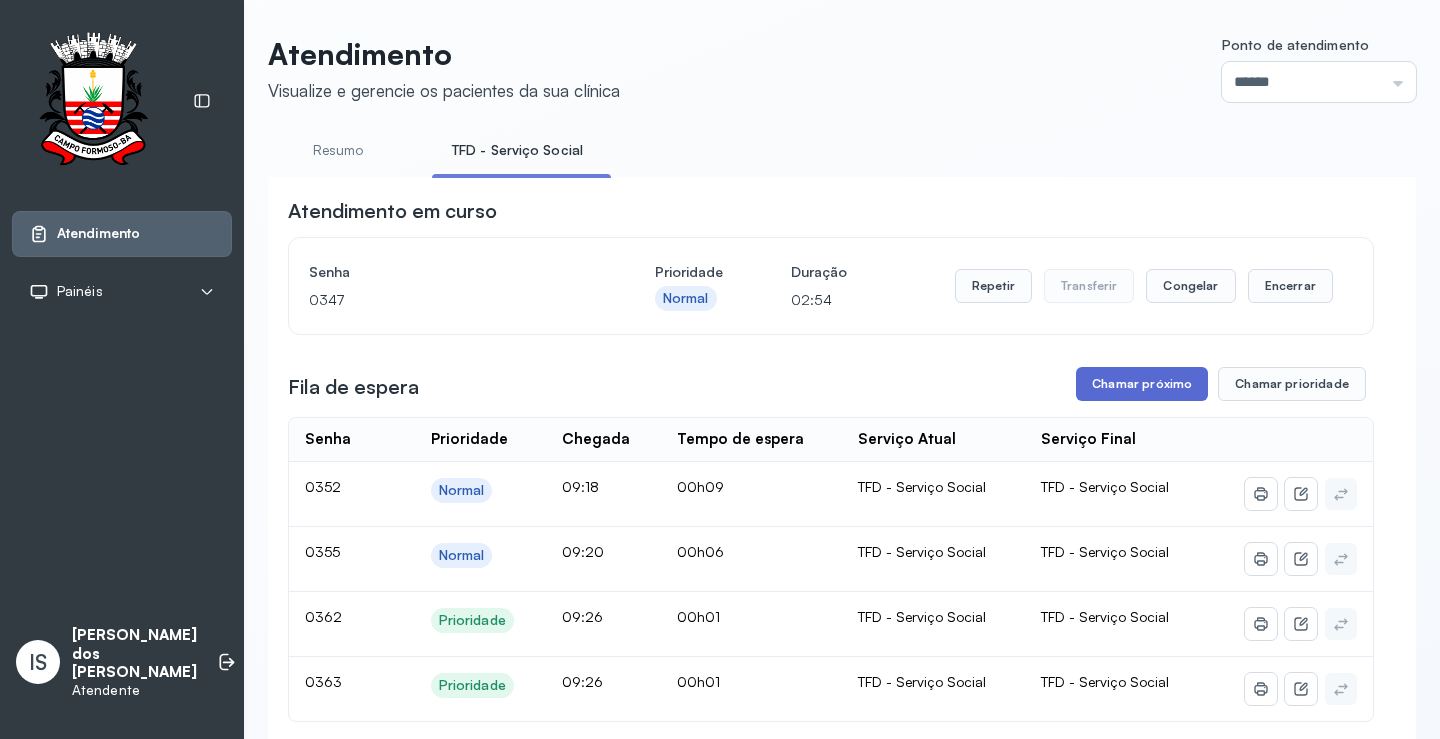 click on "Chamar próximo" at bounding box center (1142, 384) 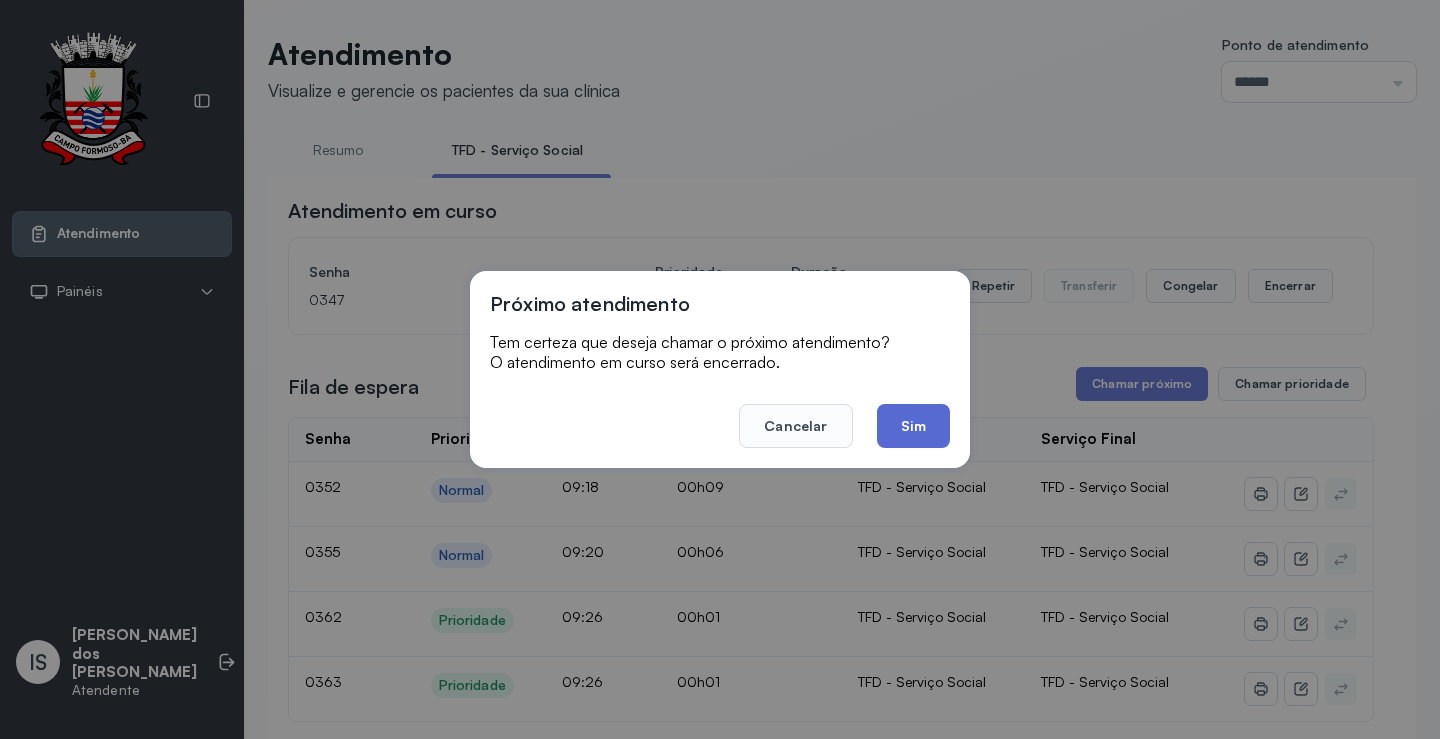 click on "Sim" 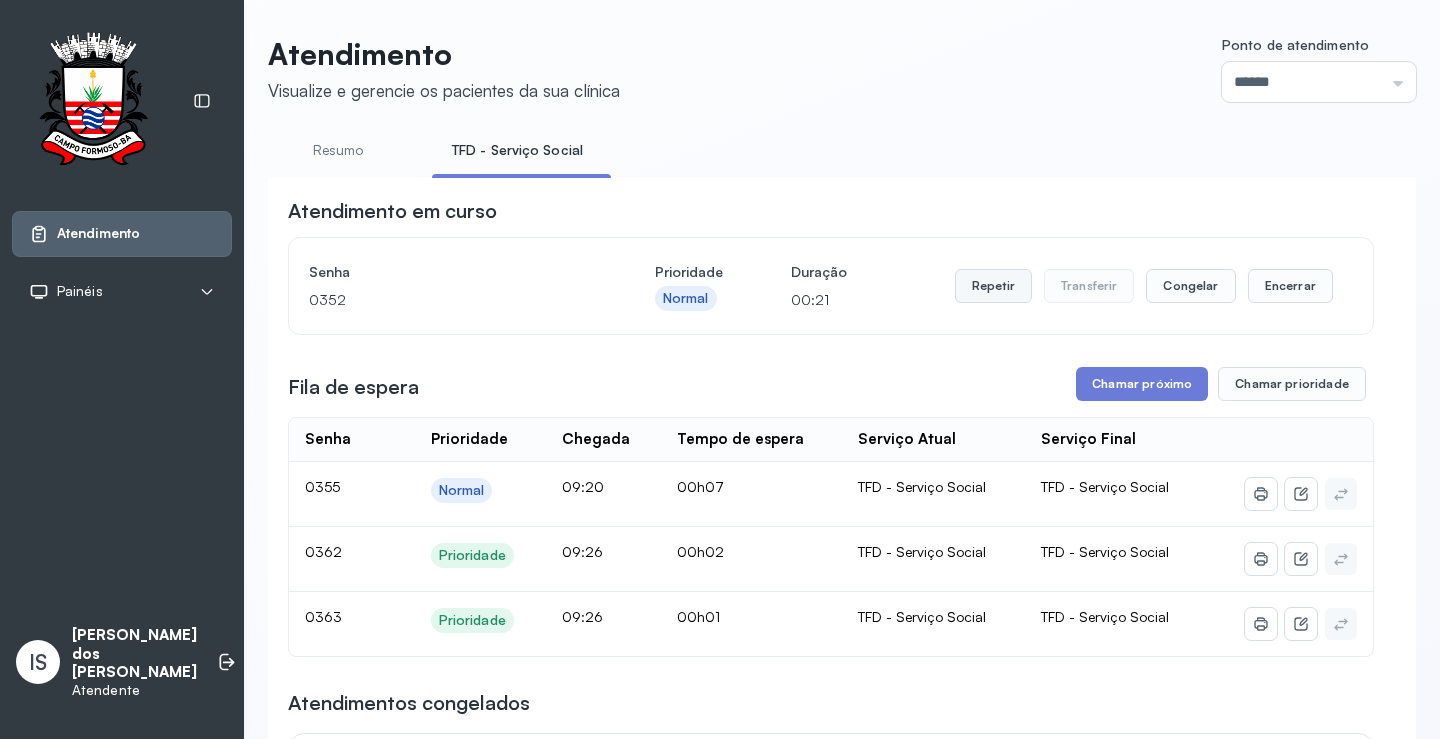click on "Repetir" at bounding box center [993, 286] 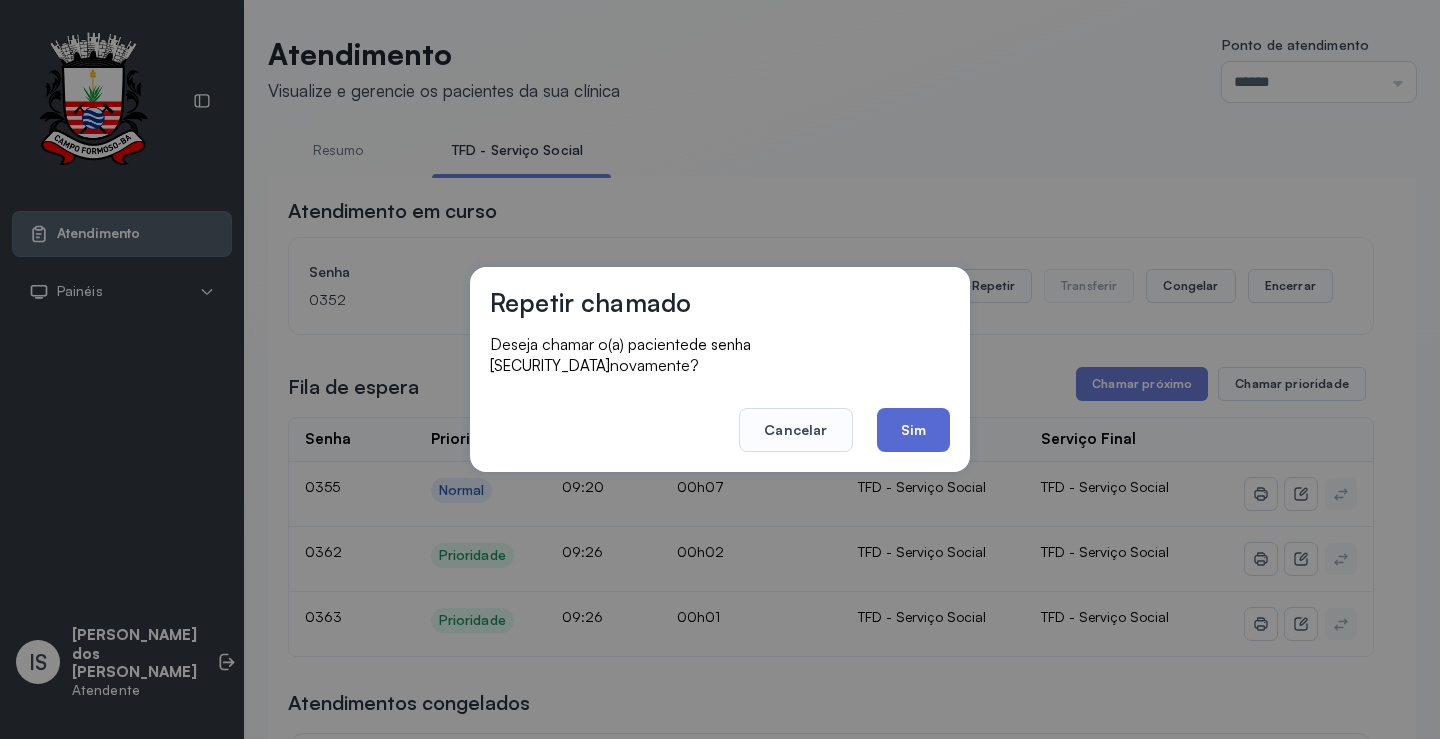 click on "Sim" 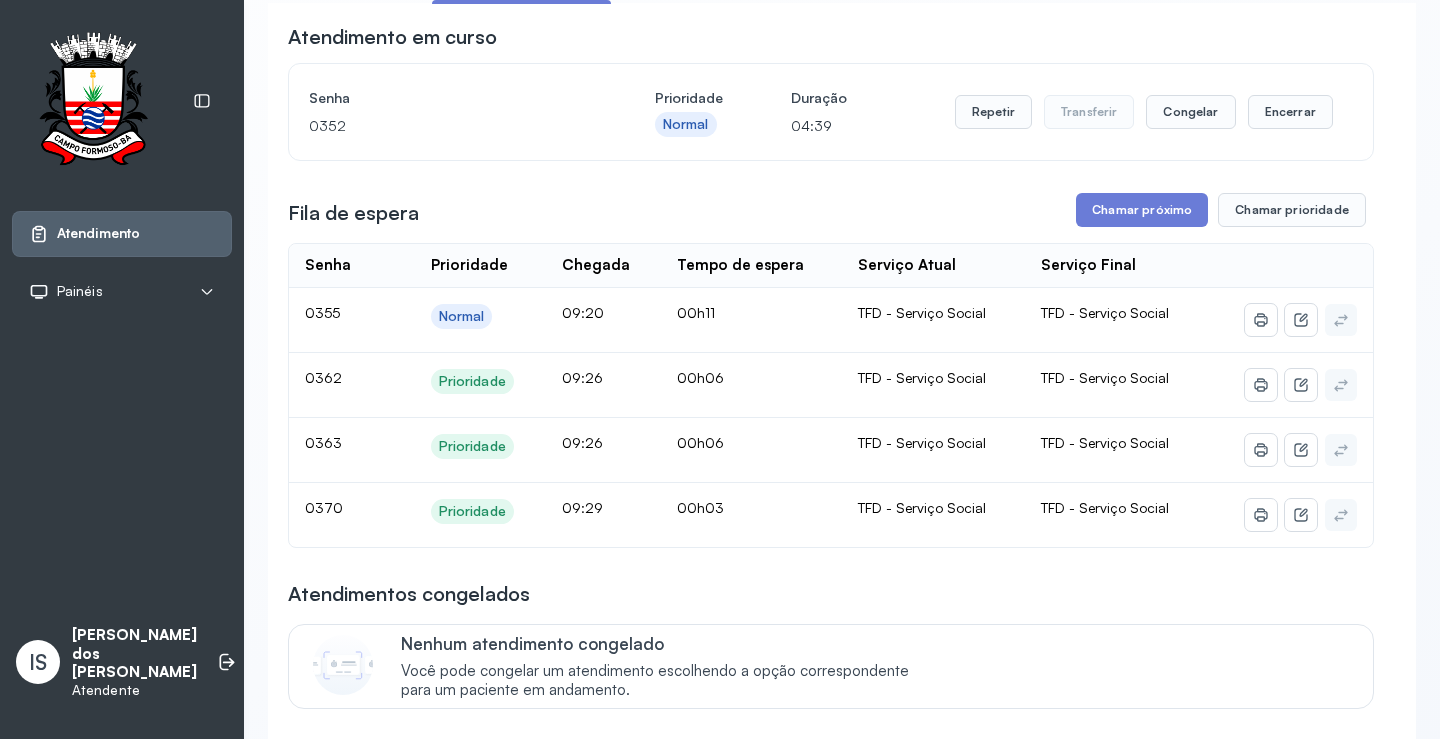 scroll, scrollTop: 200, scrollLeft: 0, axis: vertical 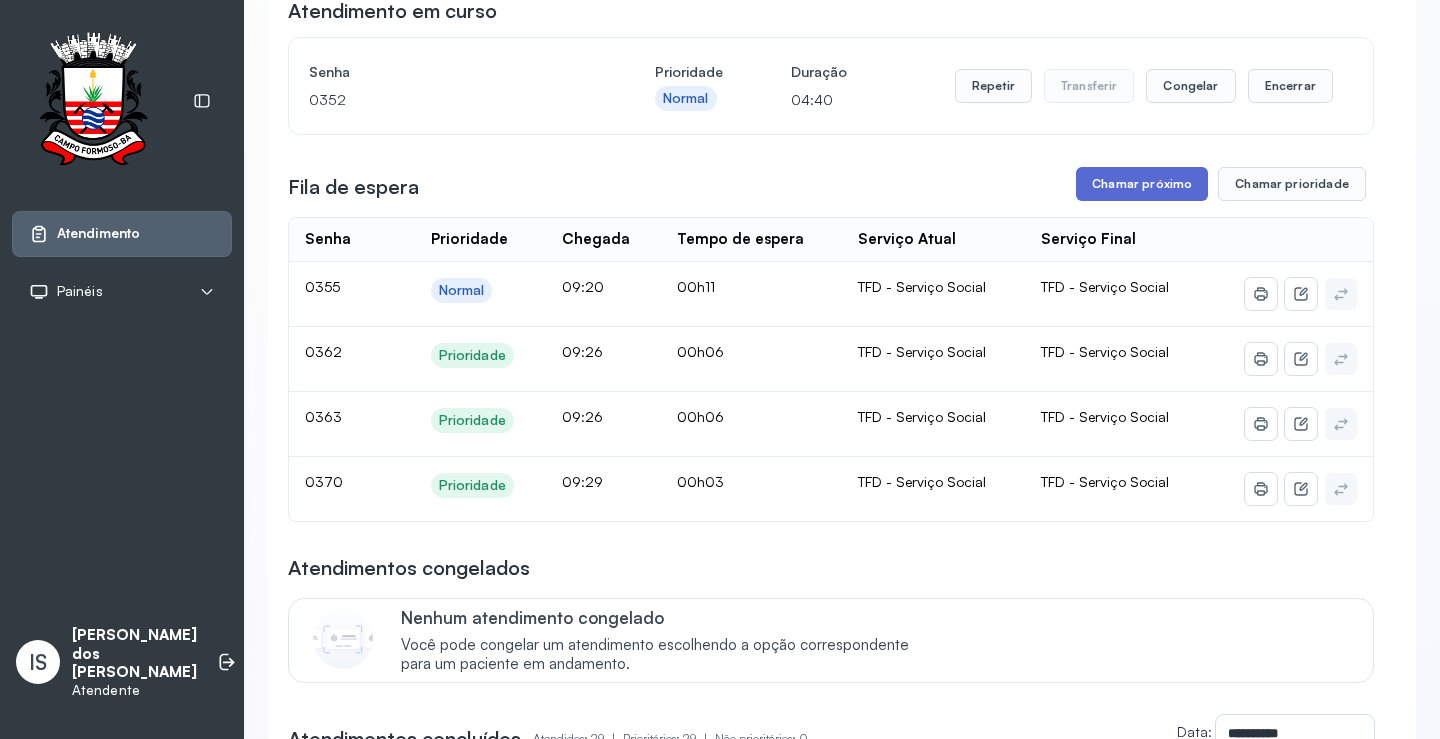 click on "Chamar próximo" at bounding box center (1142, 184) 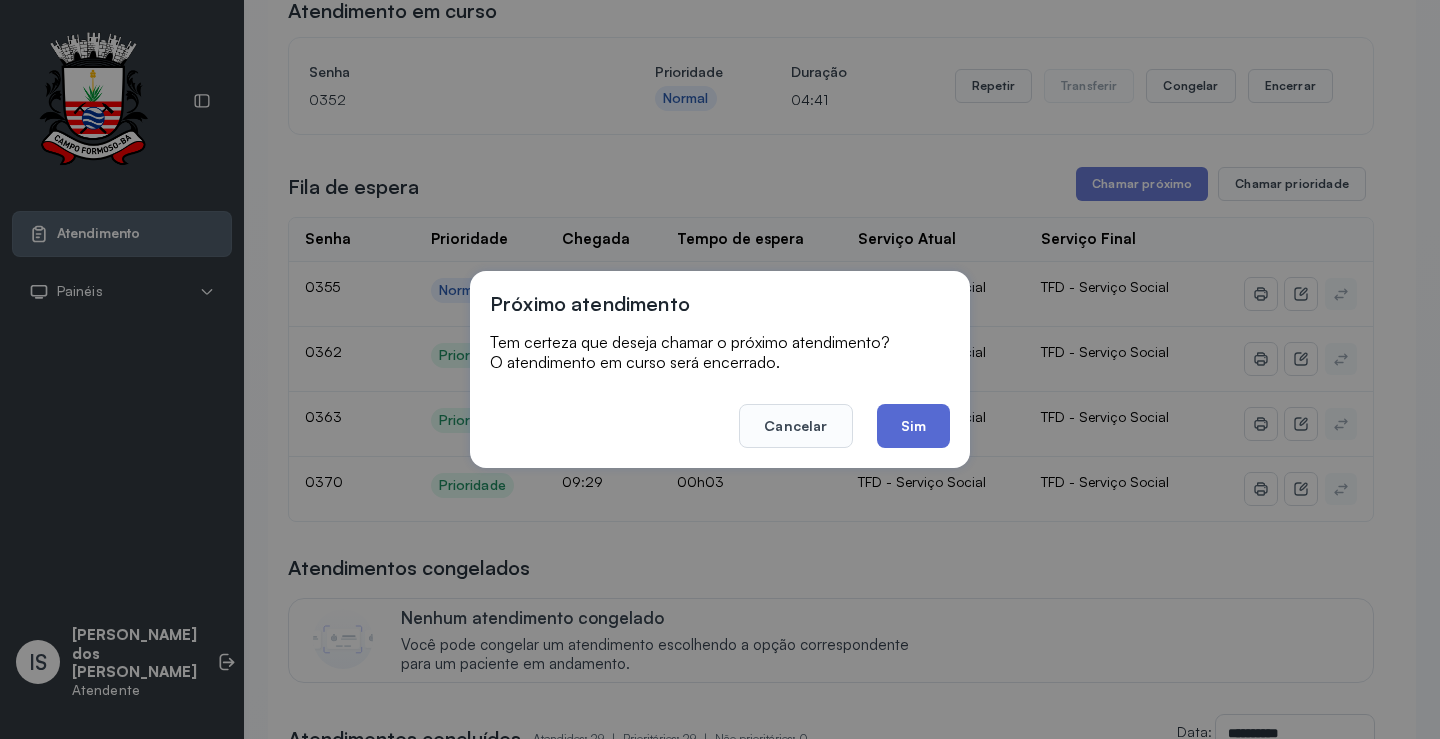 click on "Sim" 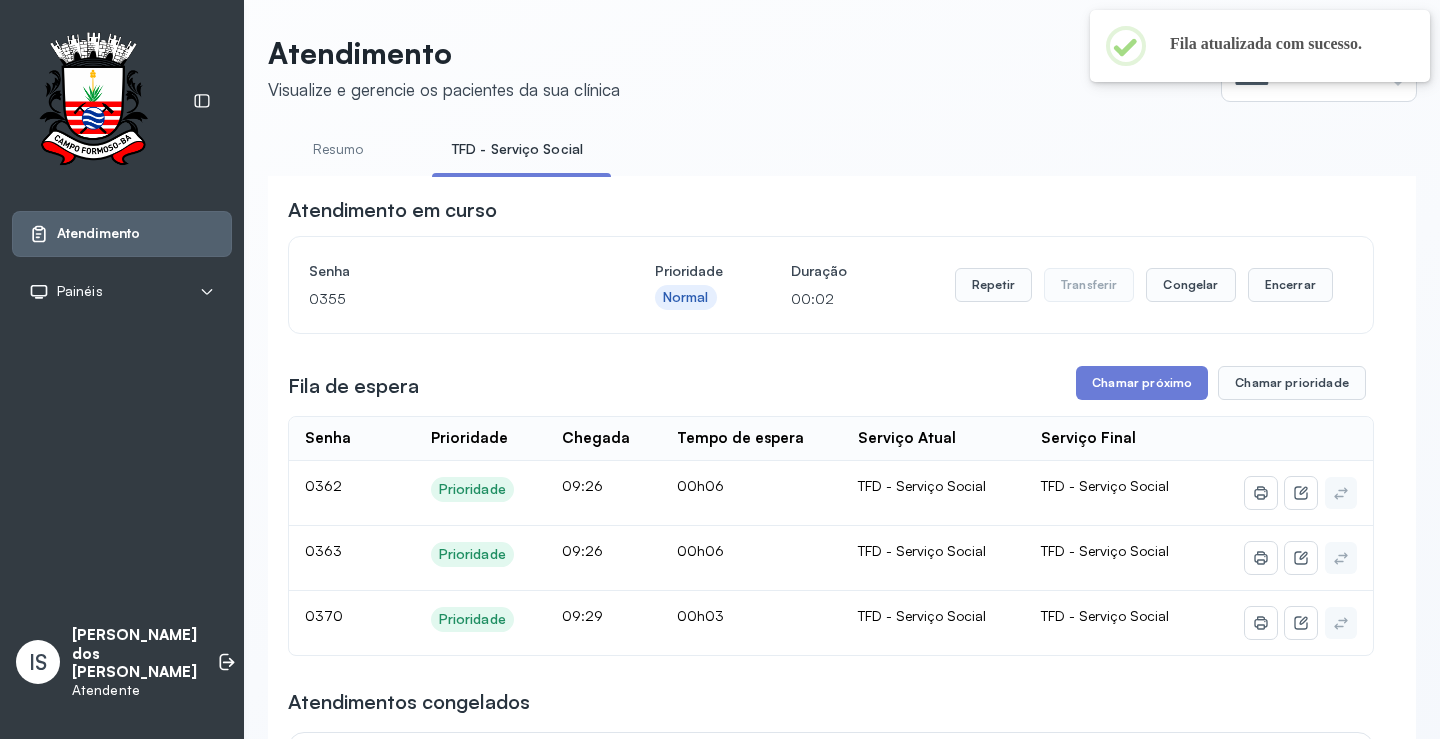 scroll, scrollTop: 200, scrollLeft: 0, axis: vertical 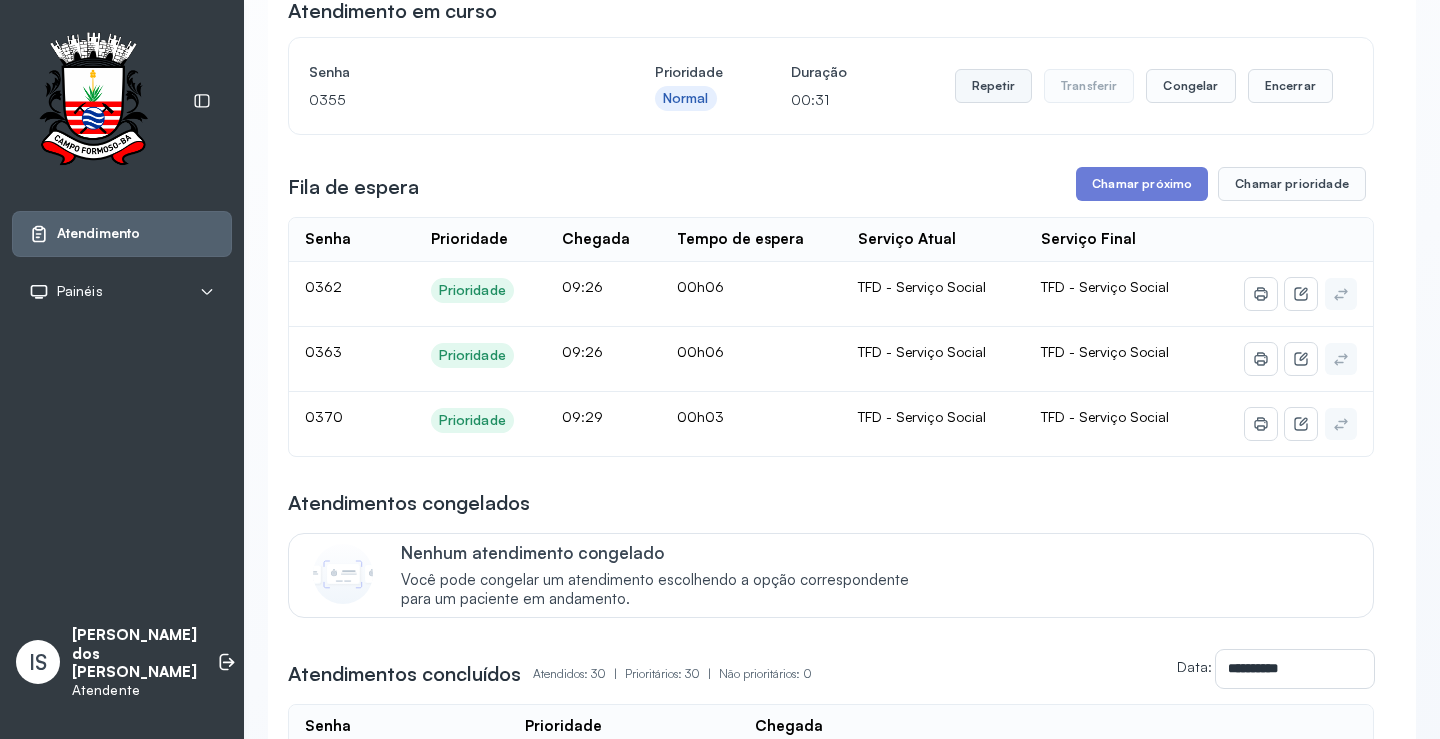 click on "Repetir" at bounding box center (993, 86) 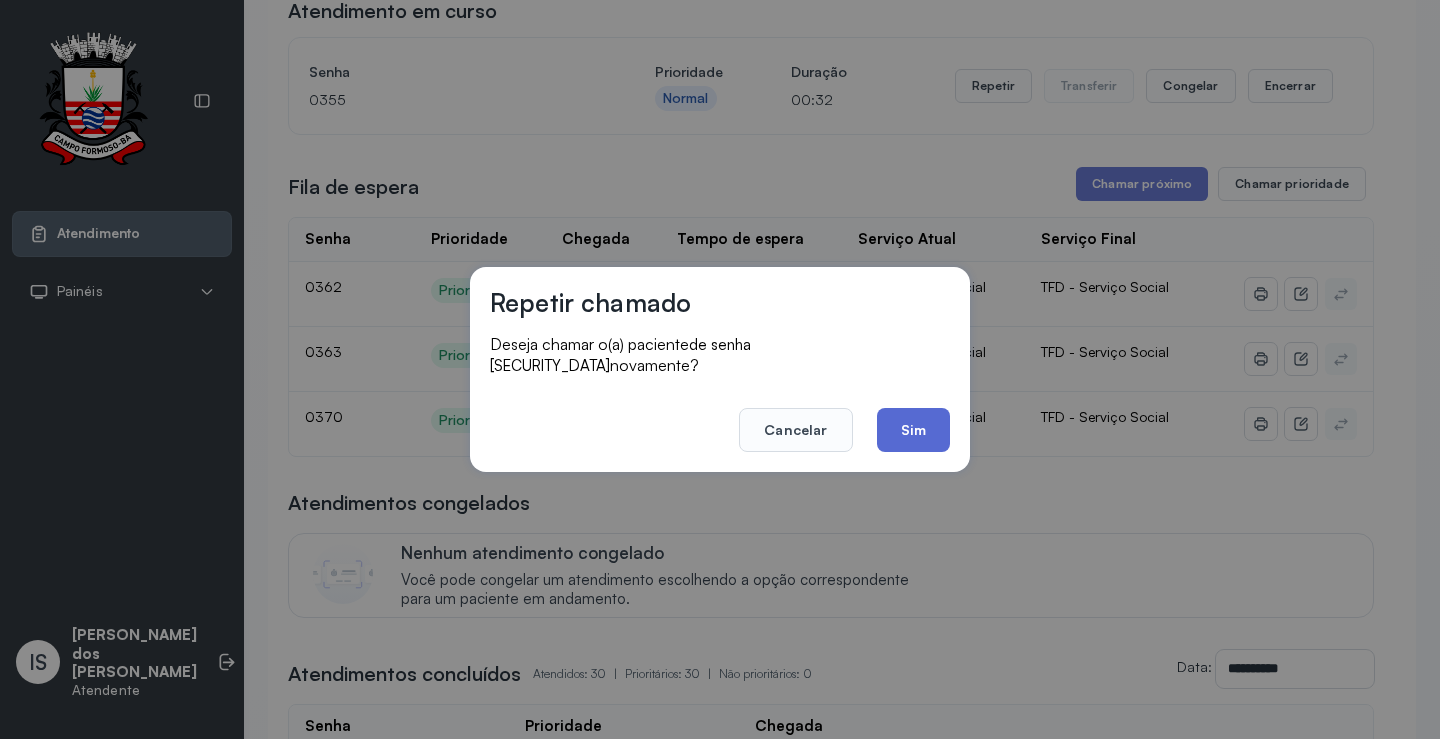 click on "Sim" 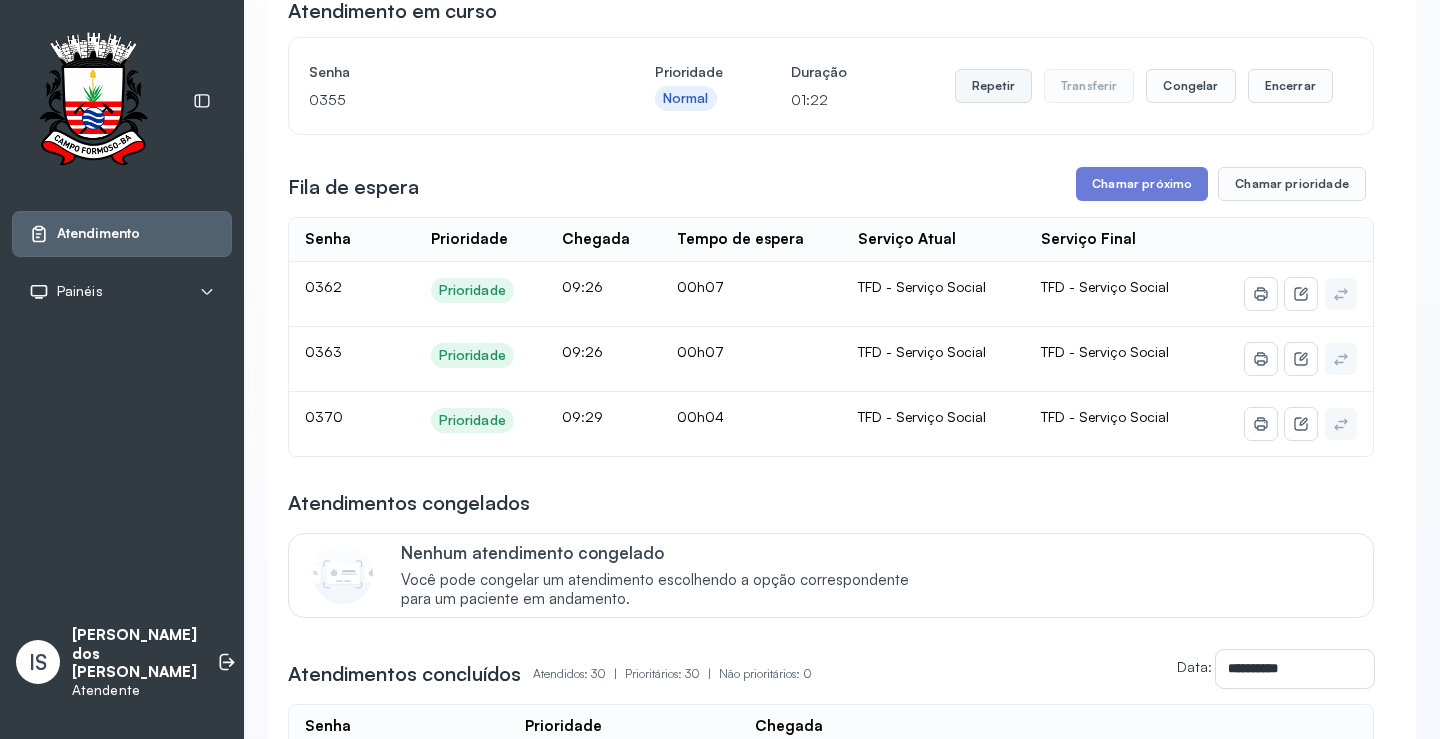 click on "Repetir" at bounding box center [993, 86] 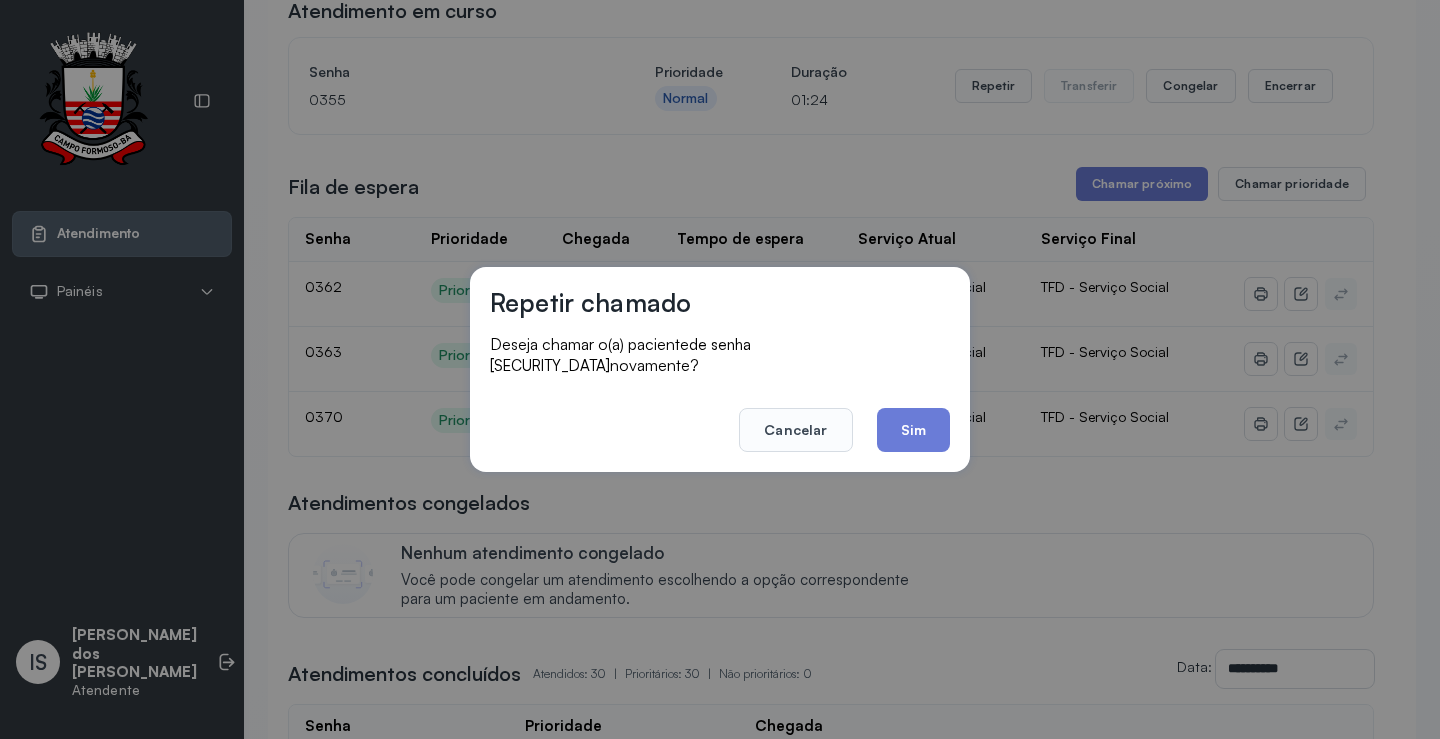 drag, startPoint x: 915, startPoint y: 421, endPoint x: 917, endPoint y: 411, distance: 10.198039 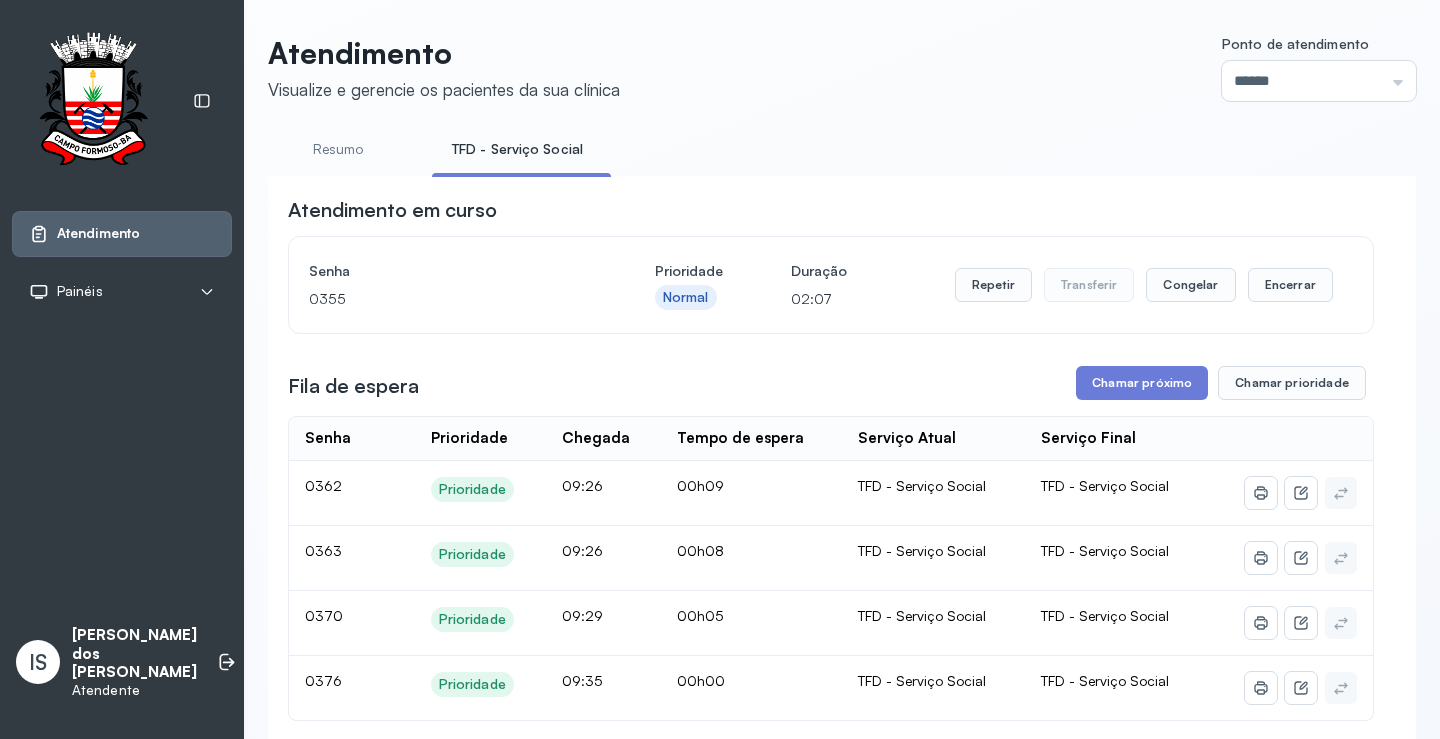 scroll, scrollTop: 200, scrollLeft: 0, axis: vertical 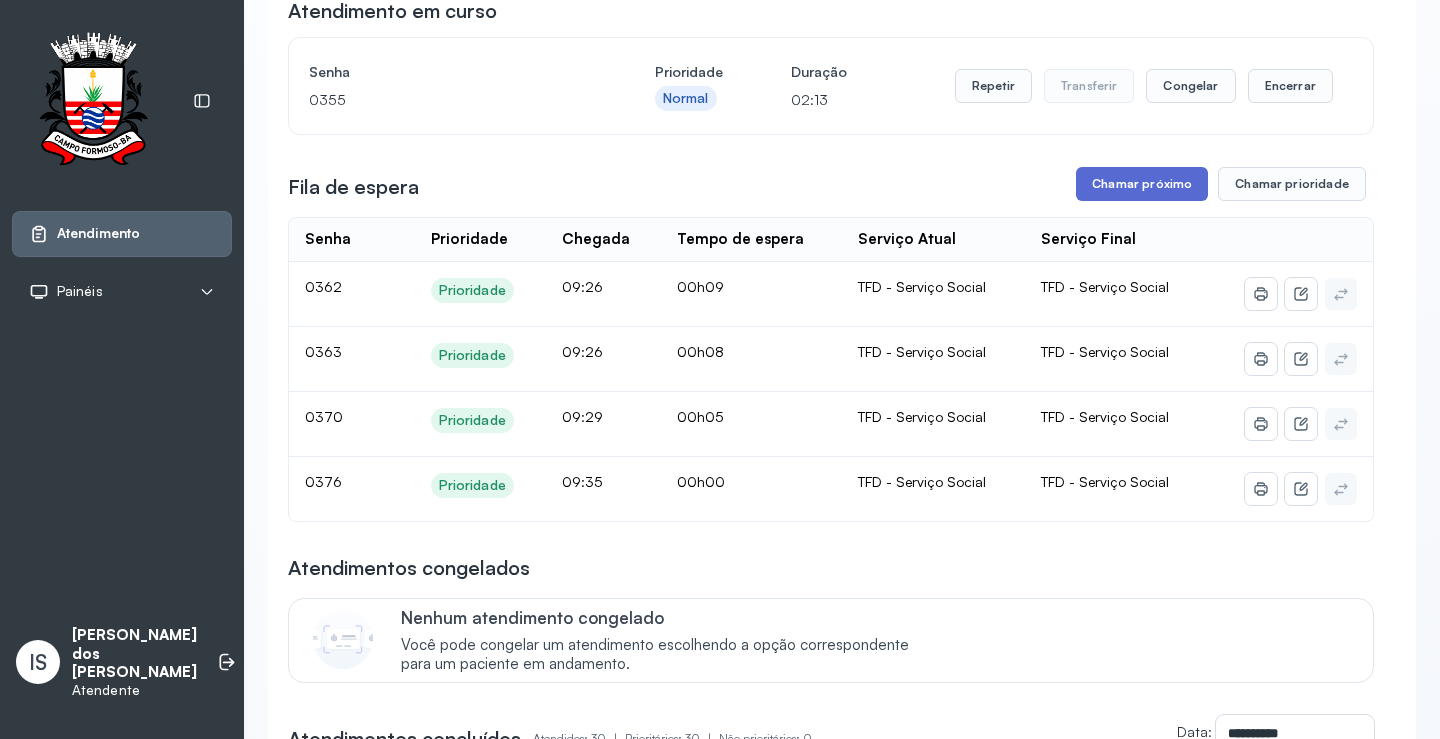 click on "Chamar próximo" at bounding box center (1142, 184) 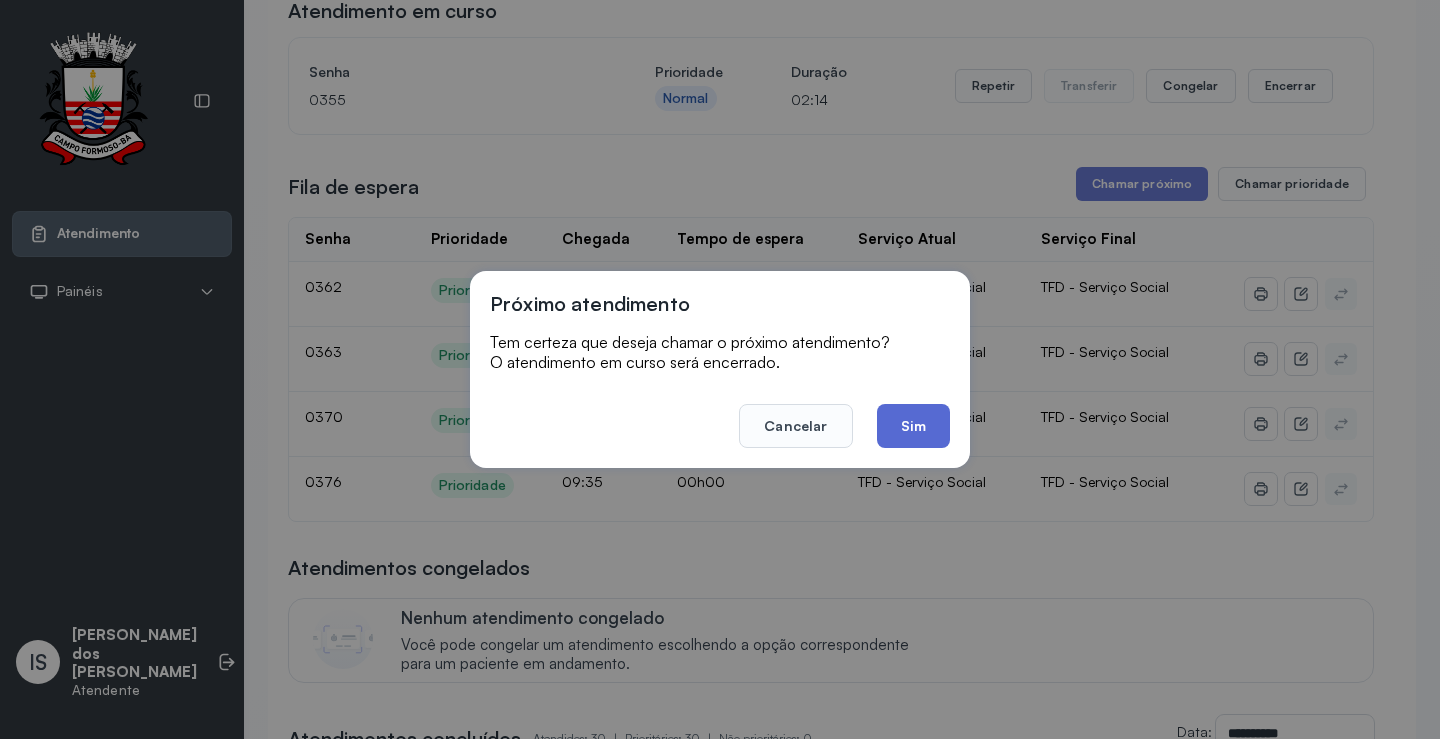 click on "Sim" 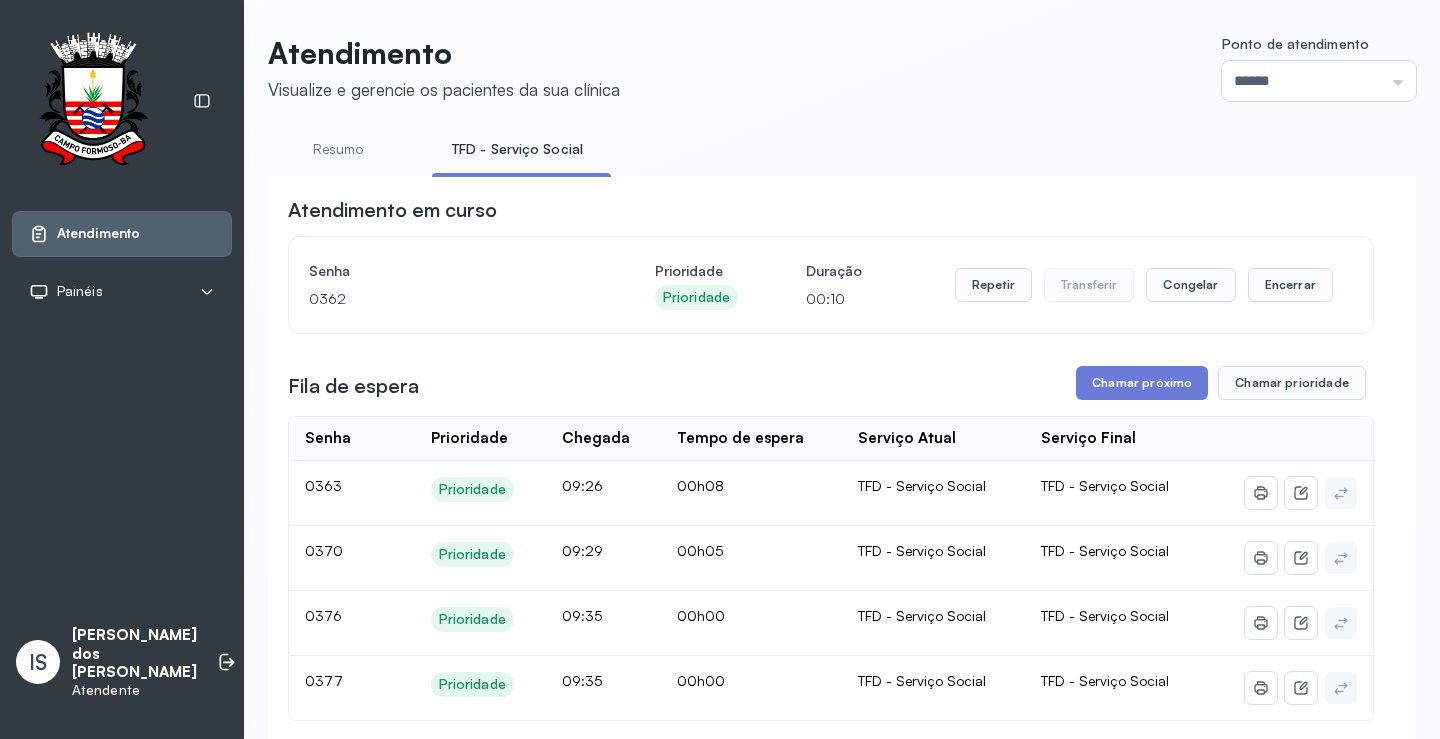 scroll, scrollTop: 200, scrollLeft: 0, axis: vertical 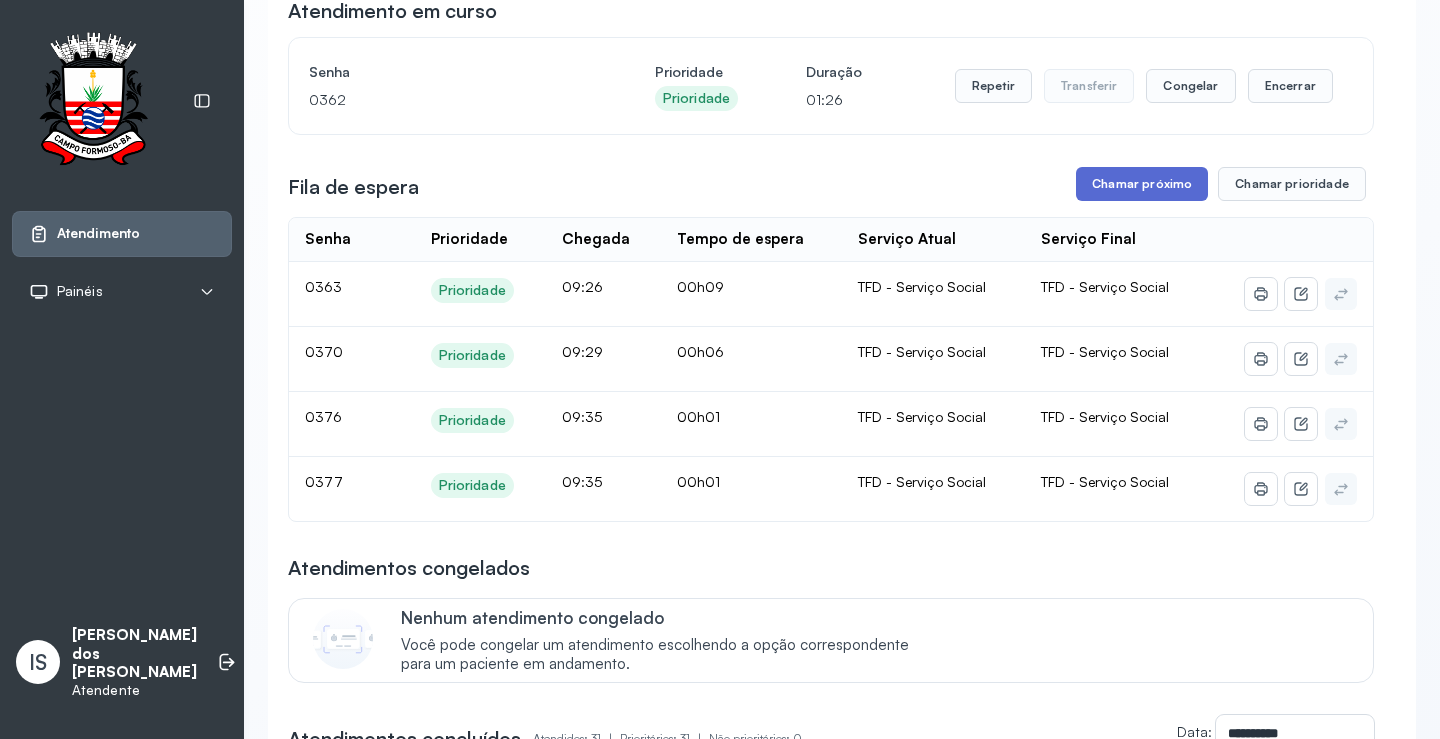 click on "Chamar próximo" at bounding box center (1142, 184) 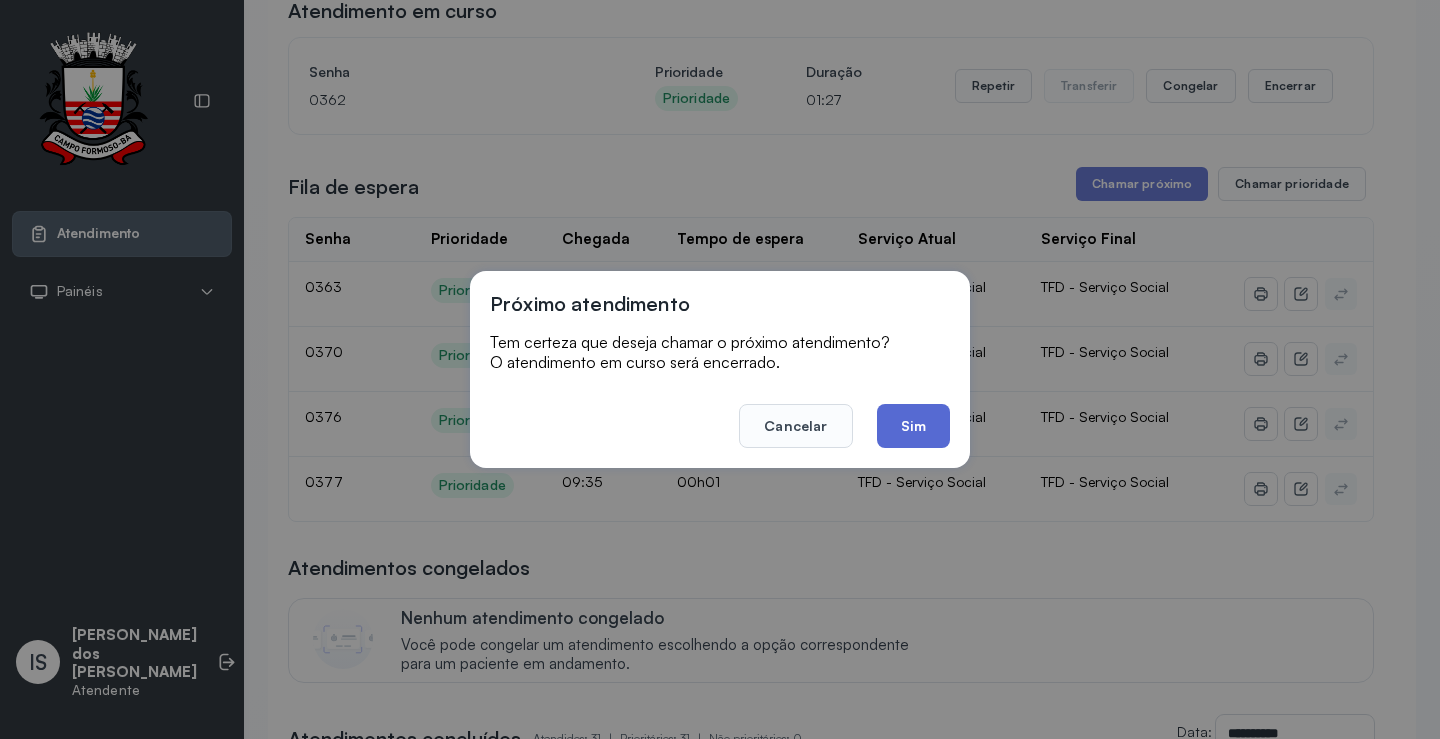click on "Sim" 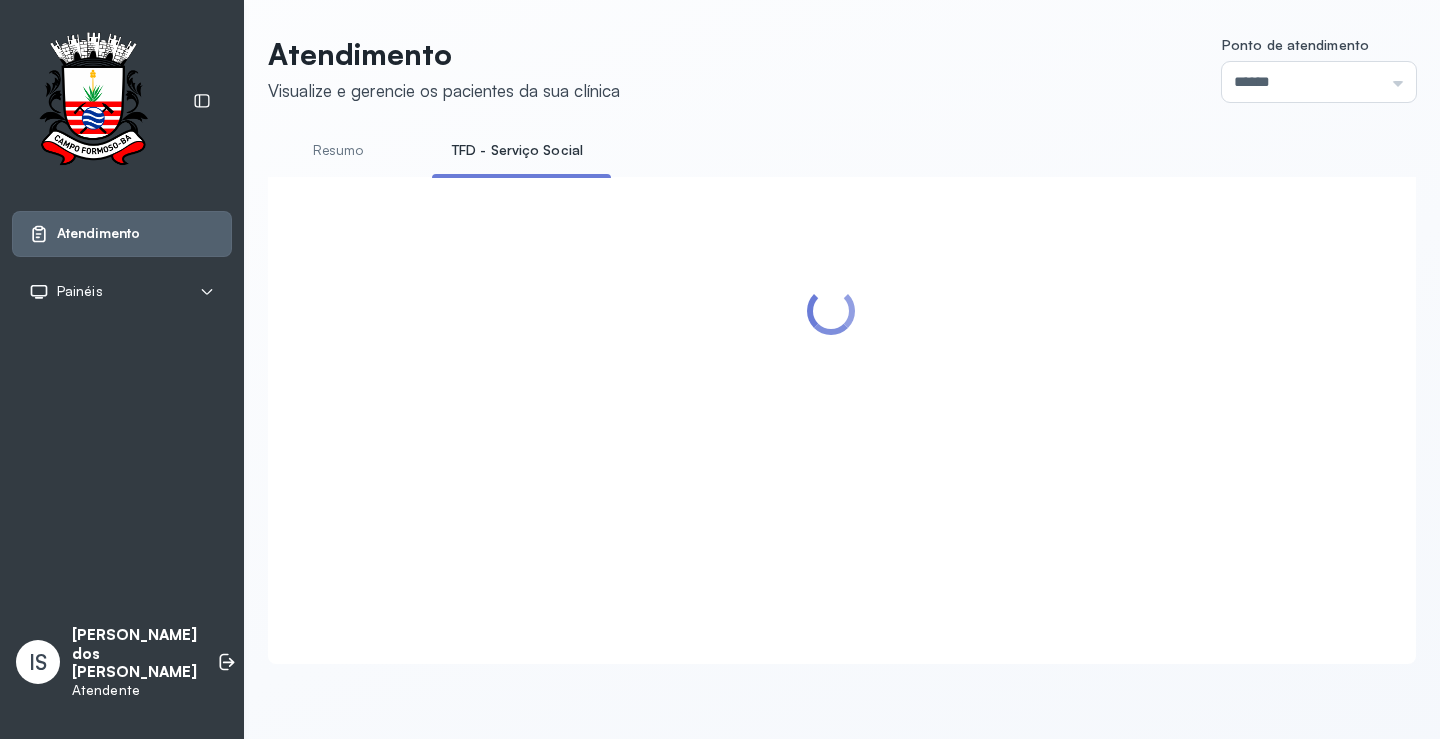 scroll, scrollTop: 200, scrollLeft: 0, axis: vertical 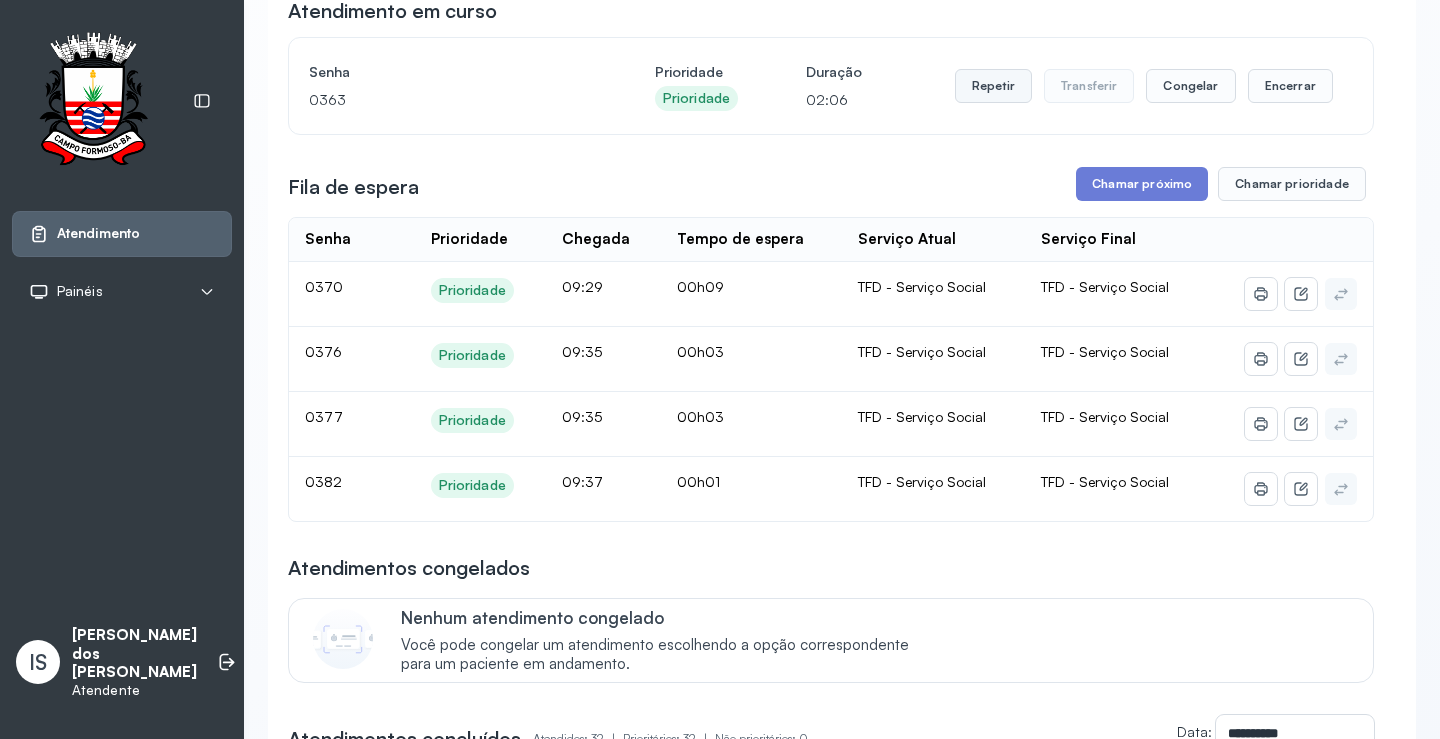 click on "Repetir" at bounding box center [993, 86] 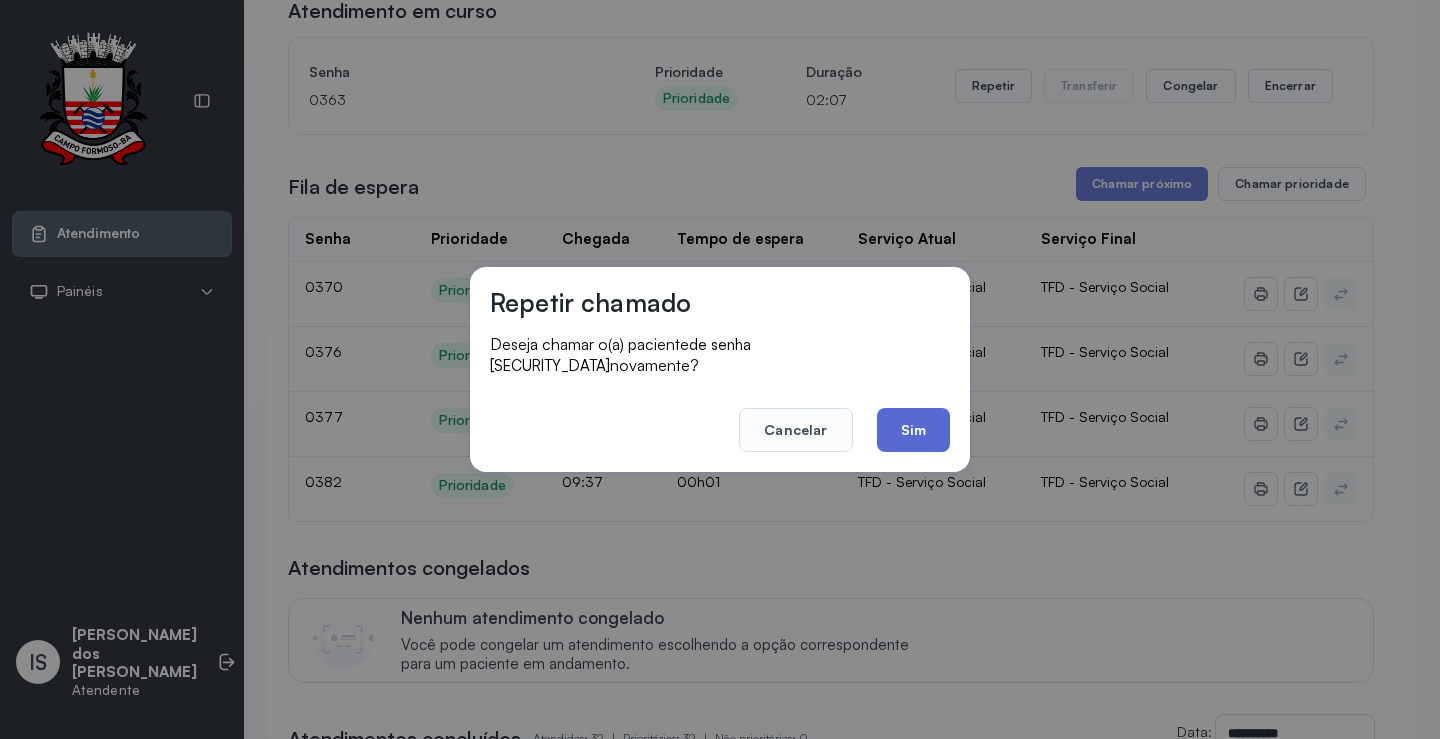 click on "Sim" 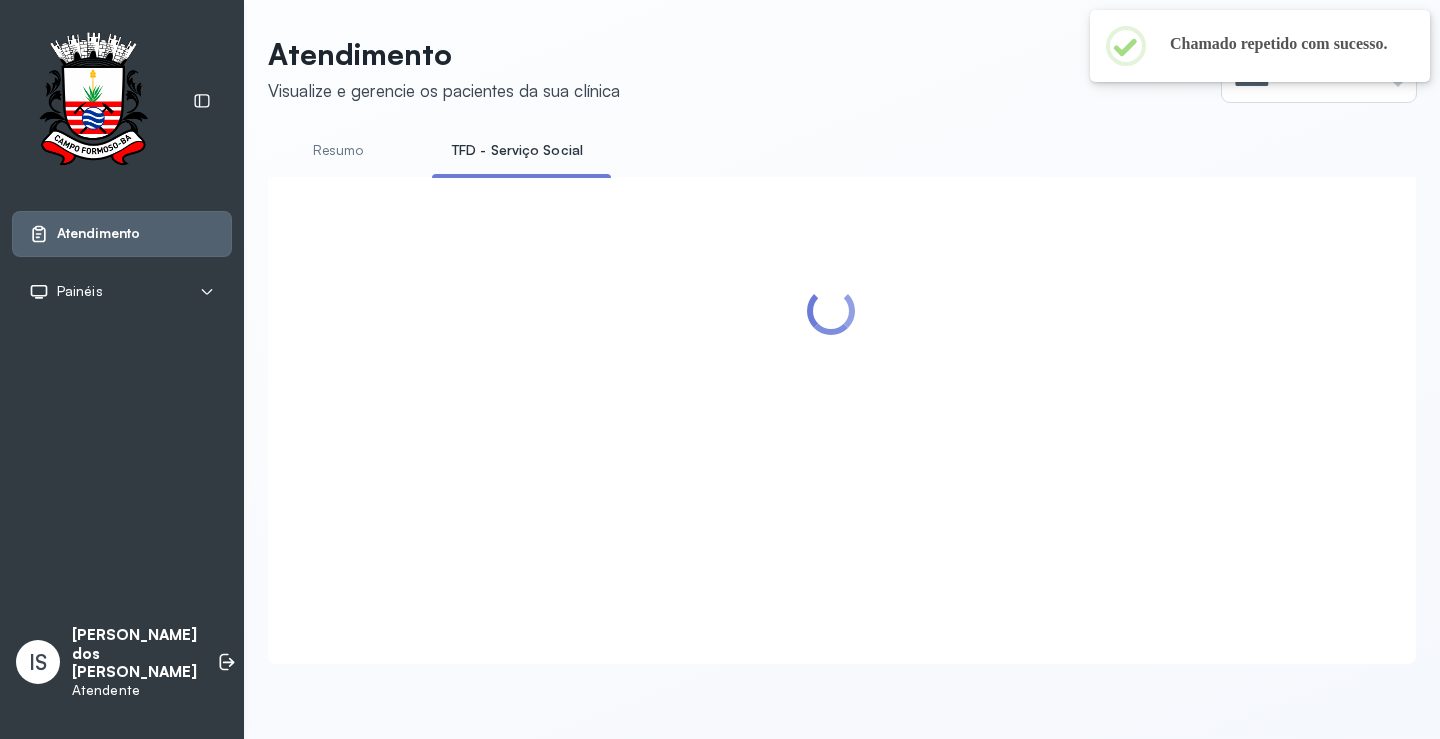 scroll, scrollTop: 200, scrollLeft: 0, axis: vertical 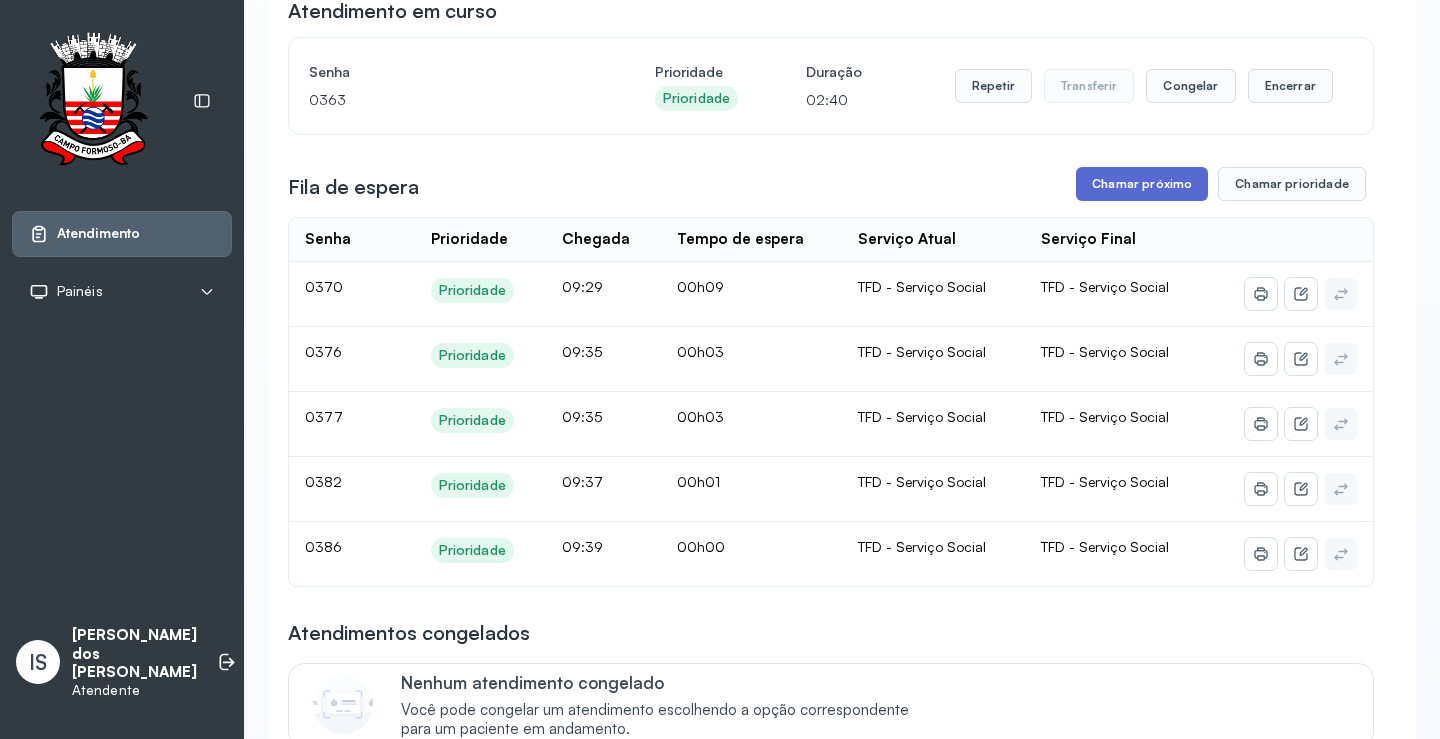 click on "Chamar próximo" at bounding box center [1142, 184] 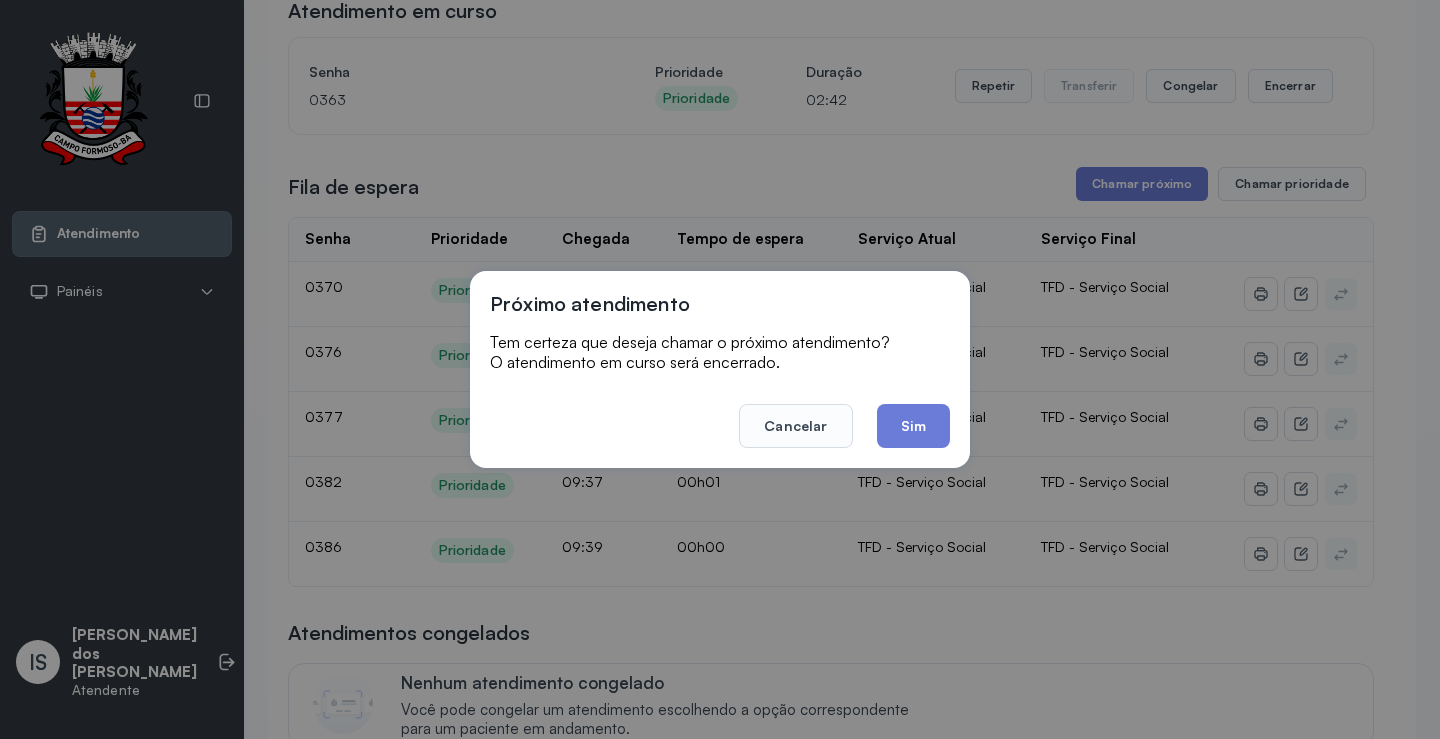 drag, startPoint x: 920, startPoint y: 421, endPoint x: 923, endPoint y: 384, distance: 37.12142 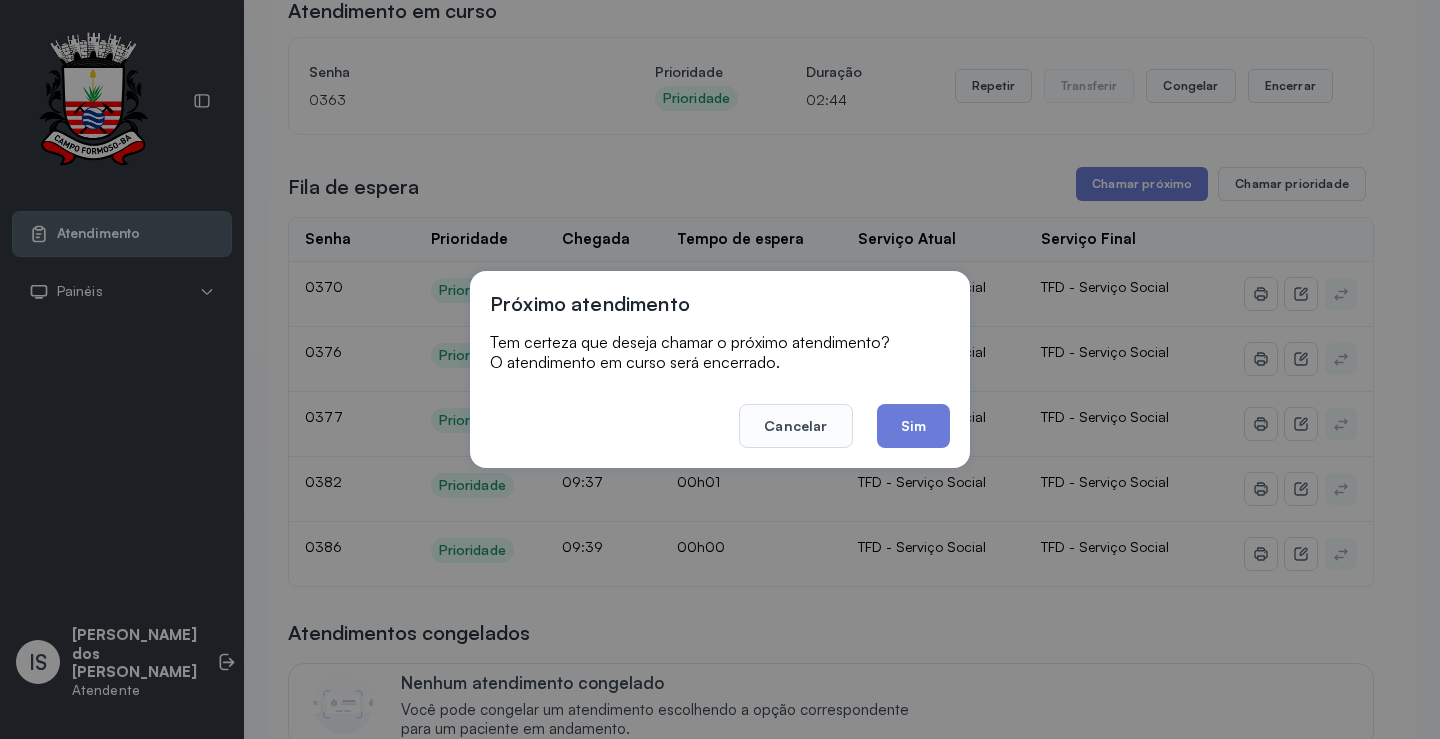 drag, startPoint x: 912, startPoint y: 430, endPoint x: 913, endPoint y: 420, distance: 10.049875 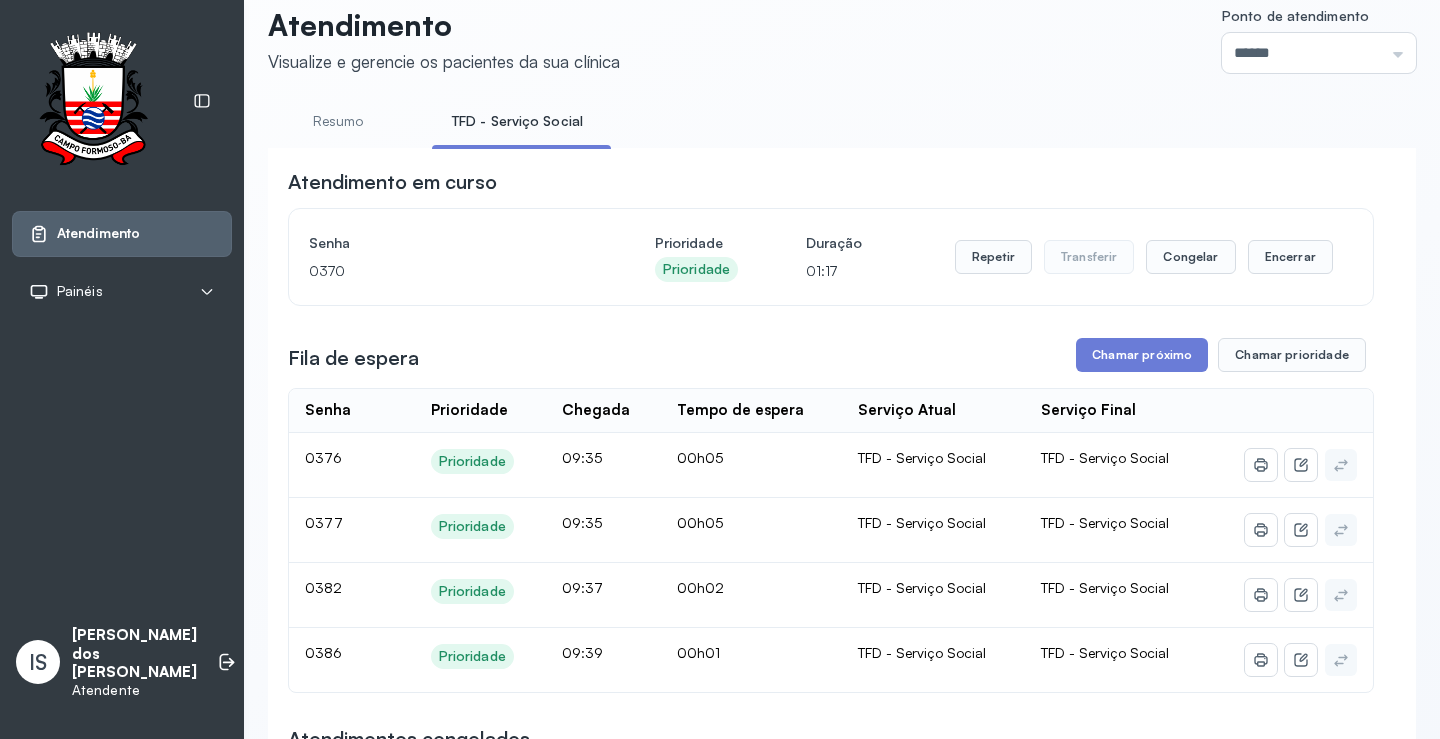 scroll, scrollTop: 0, scrollLeft: 0, axis: both 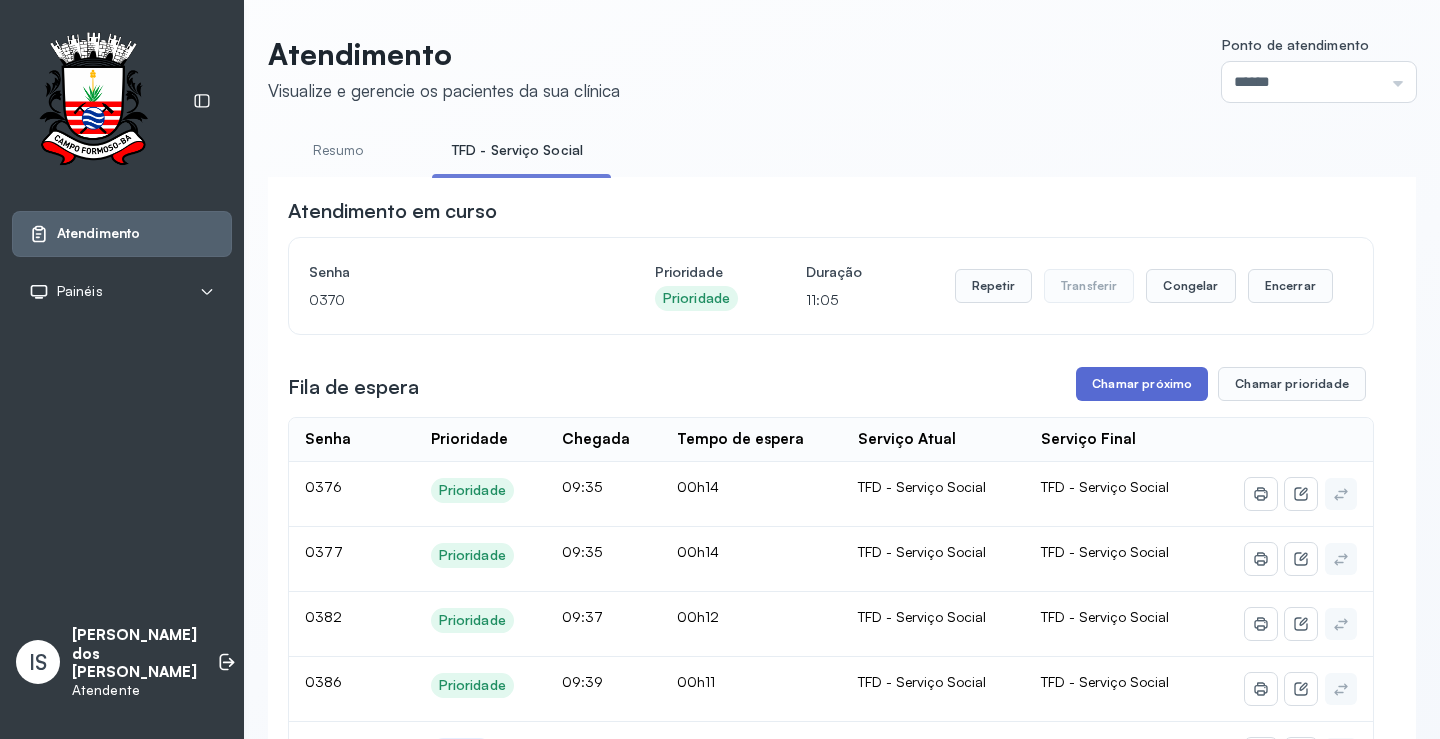 click on "Chamar próximo" at bounding box center (1142, 384) 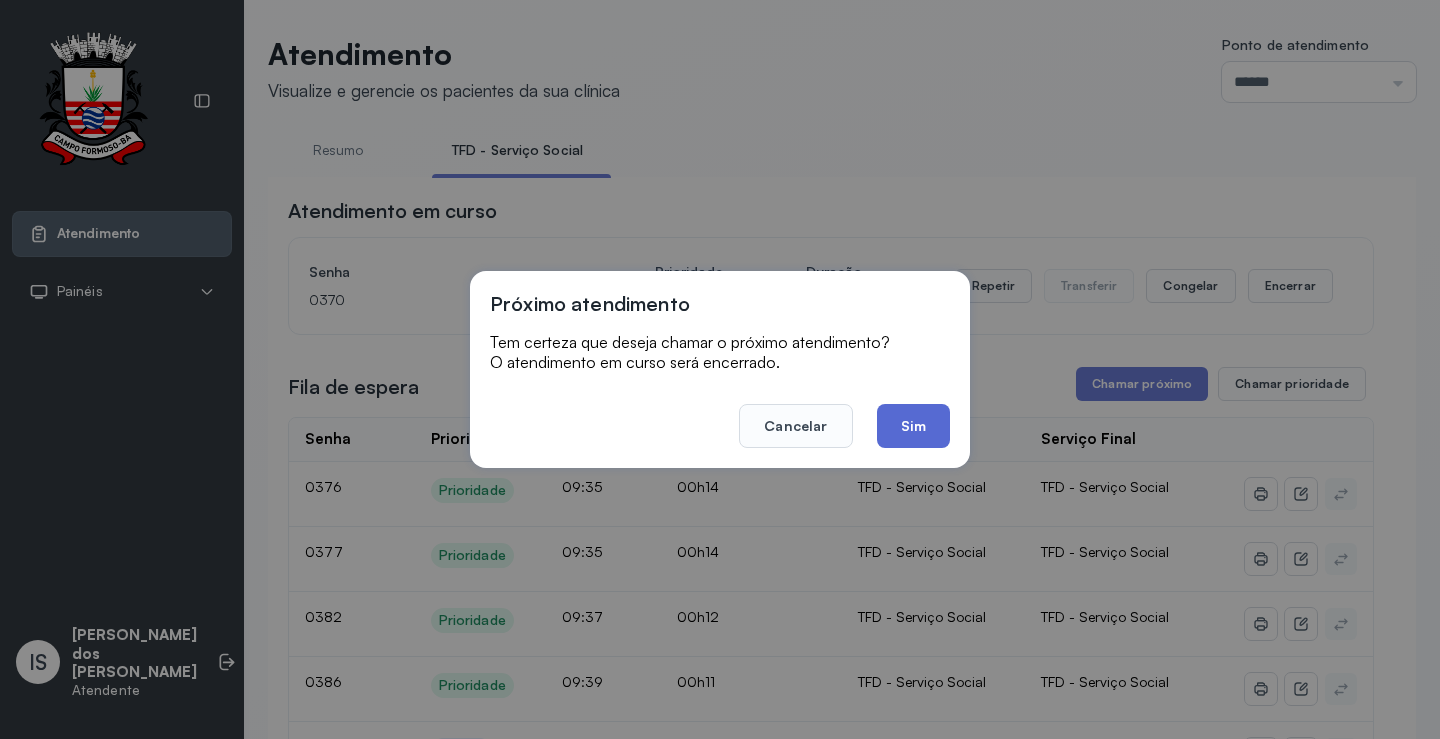 click on "Sim" 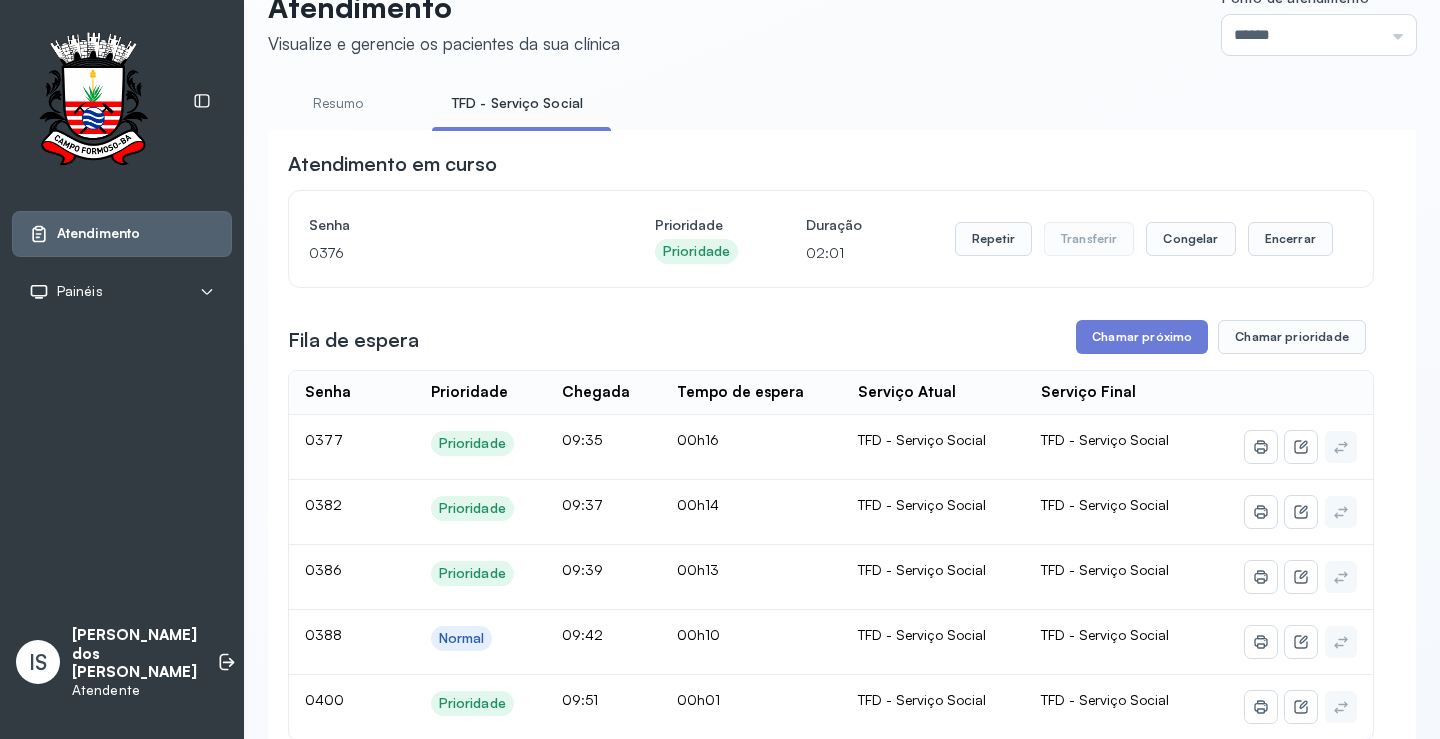 scroll, scrollTop: 0, scrollLeft: 0, axis: both 